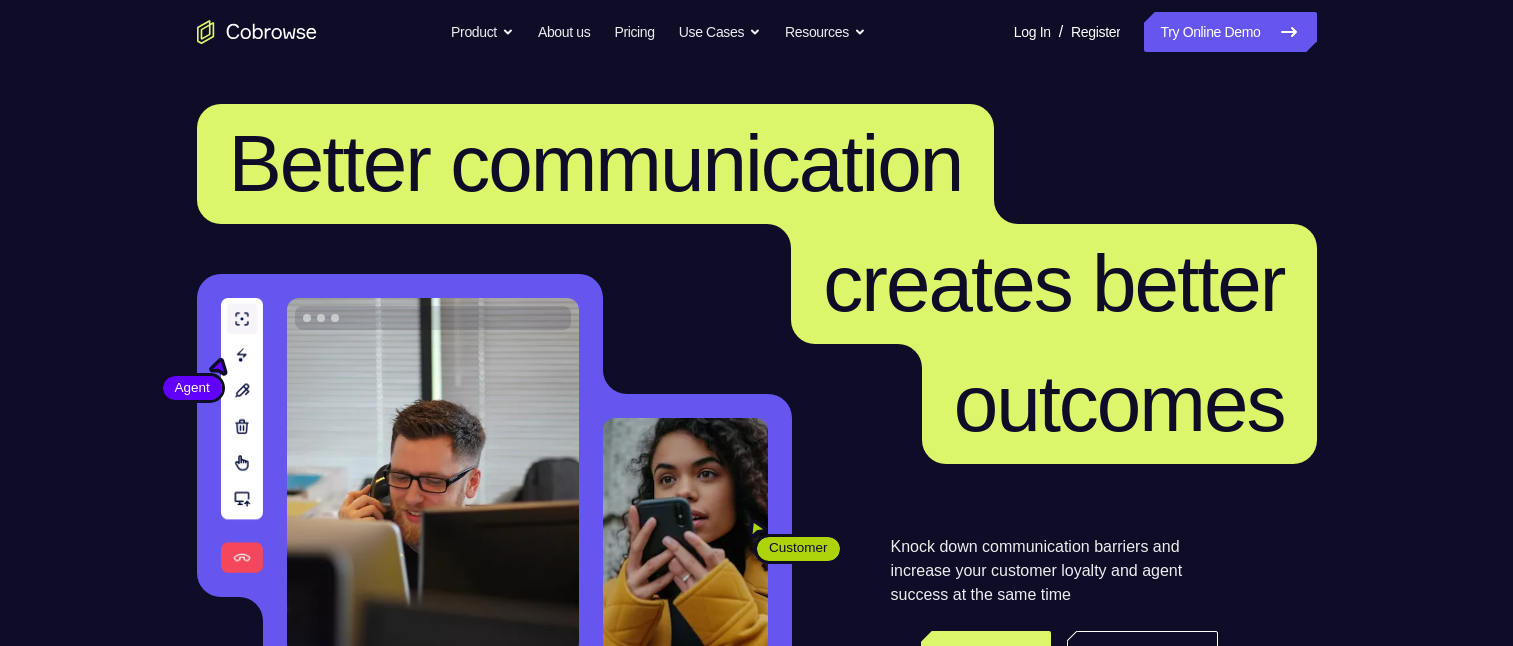 scroll, scrollTop: 0, scrollLeft: 0, axis: both 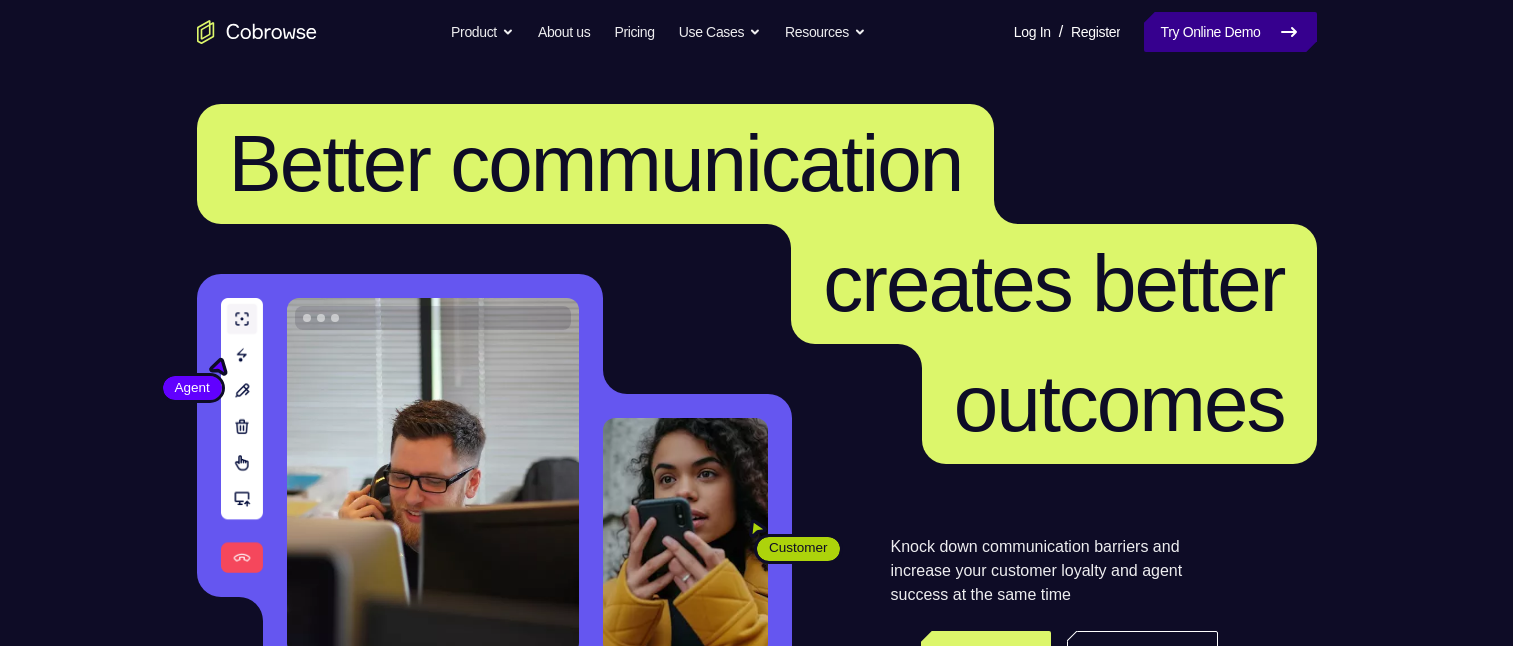 click on "Try Online Demo" at bounding box center (1230, 32) 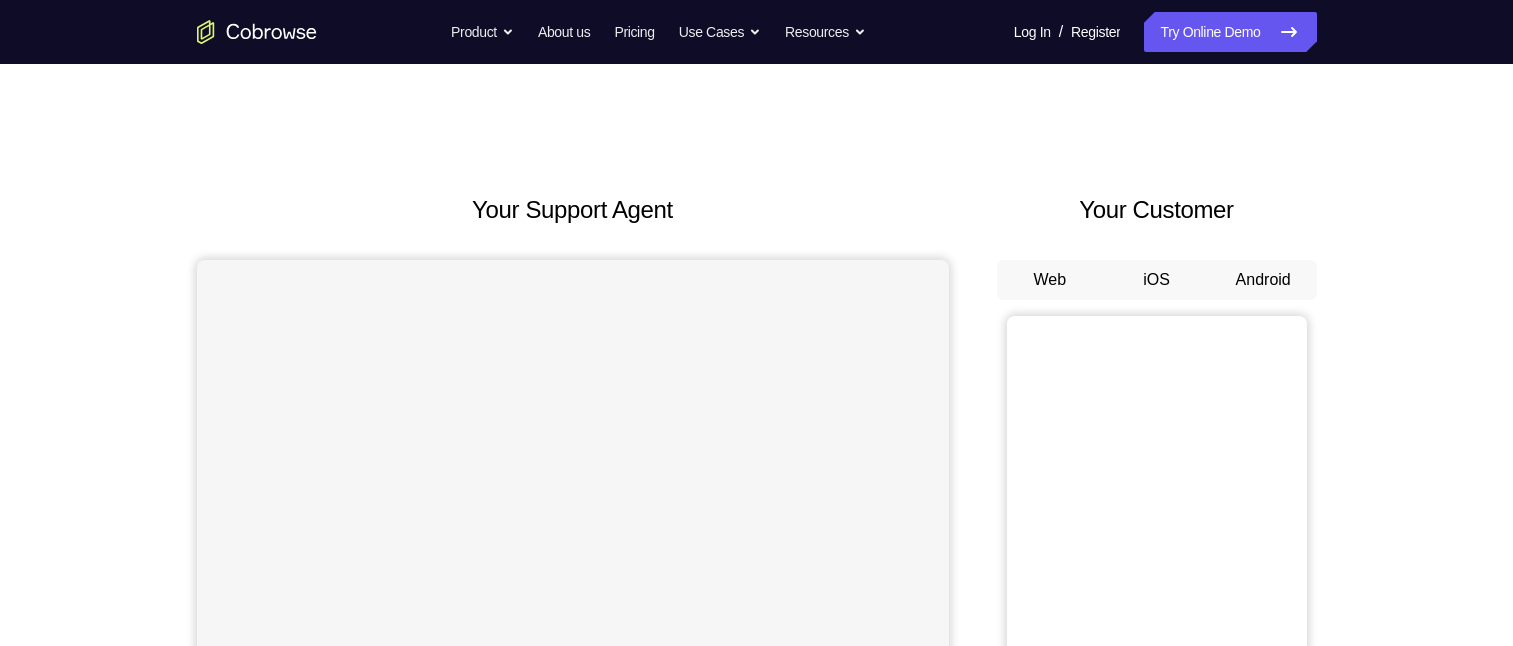 scroll, scrollTop: 0, scrollLeft: 0, axis: both 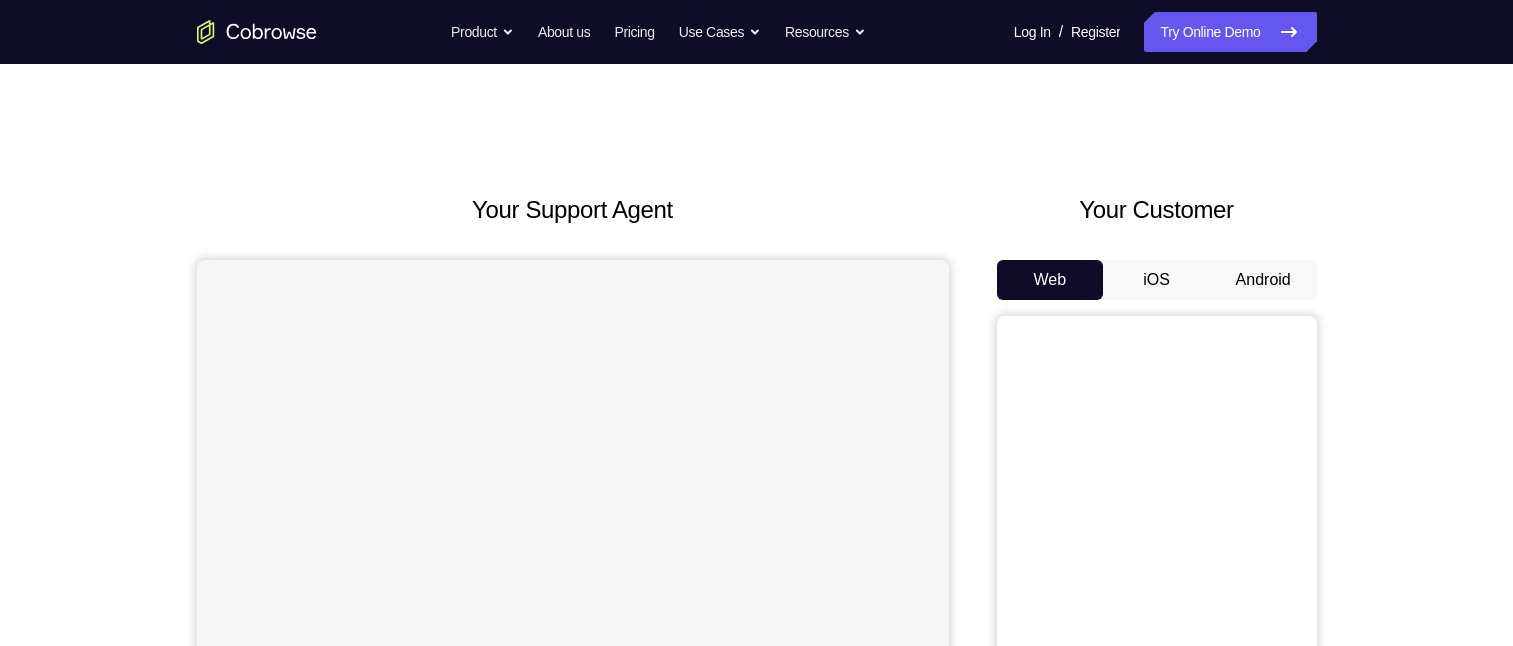 click on "Android" at bounding box center (1263, 280) 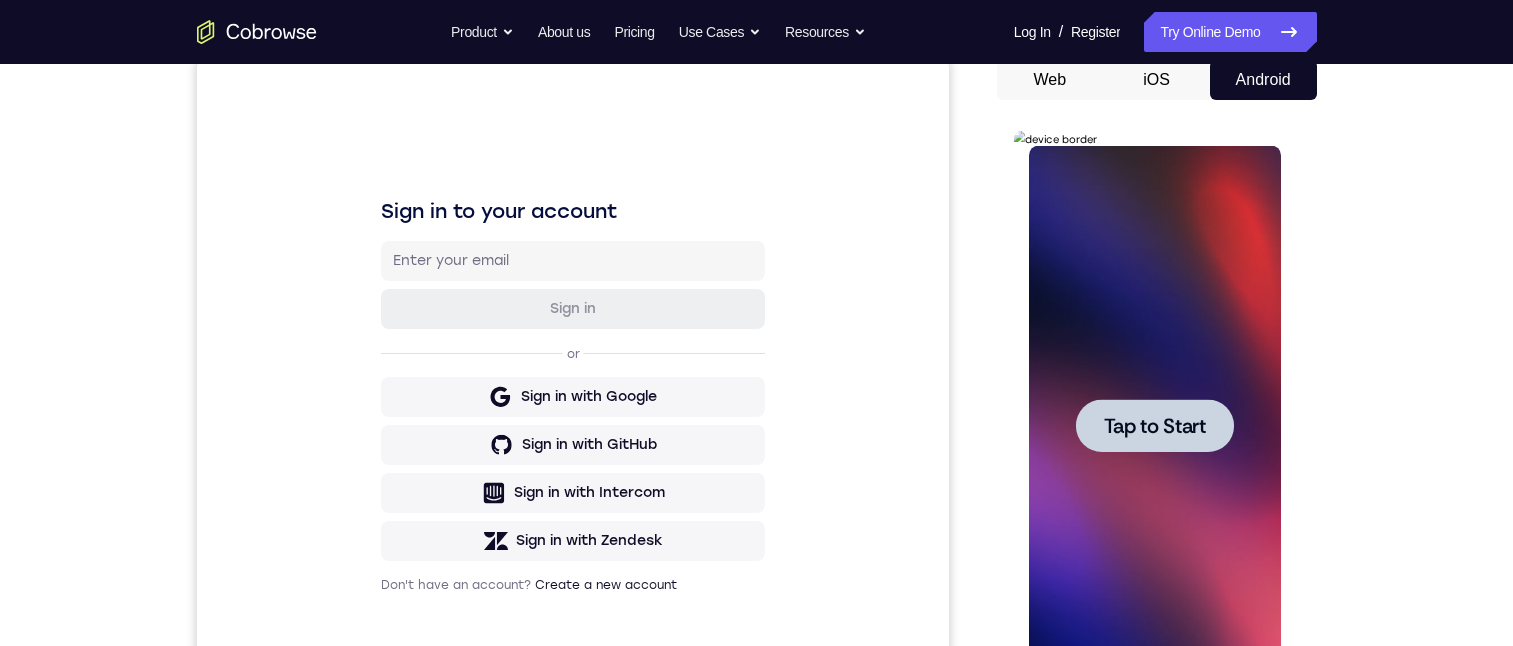 scroll, scrollTop: 0, scrollLeft: 0, axis: both 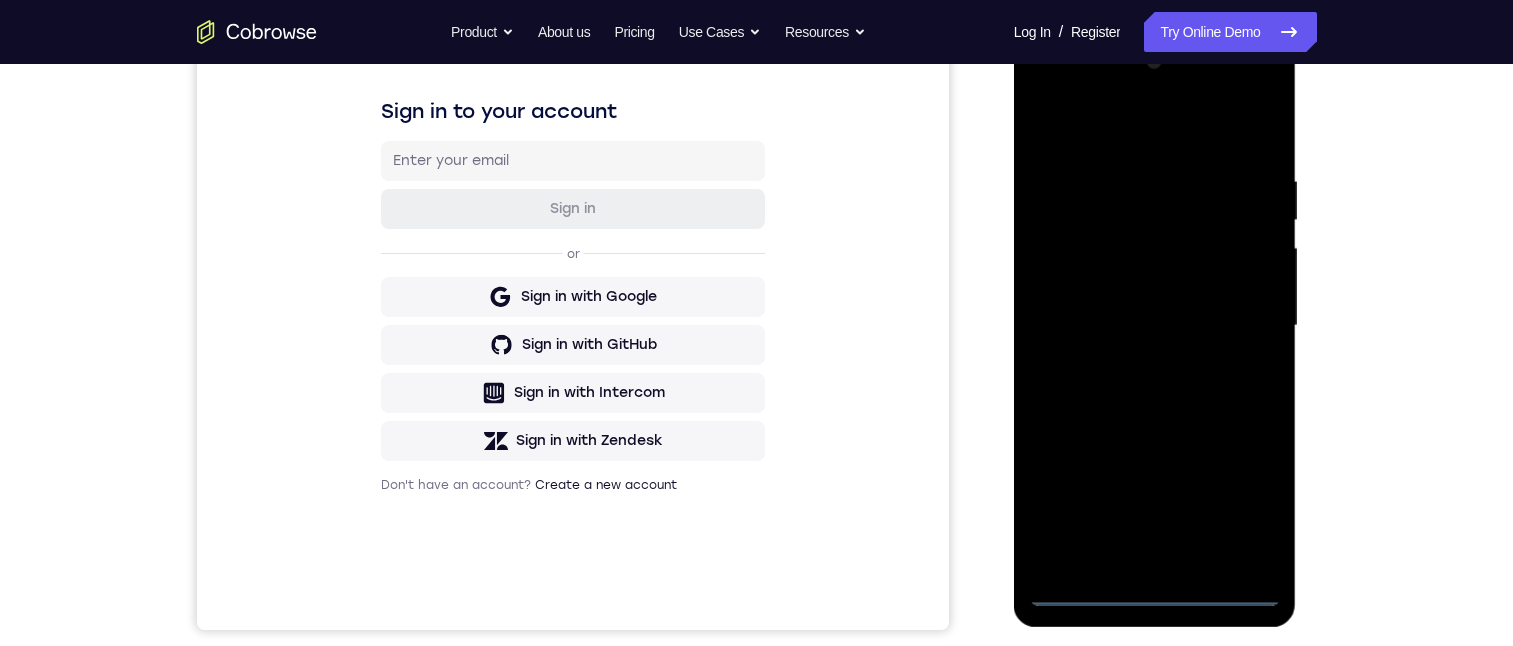 click at bounding box center (1155, 326) 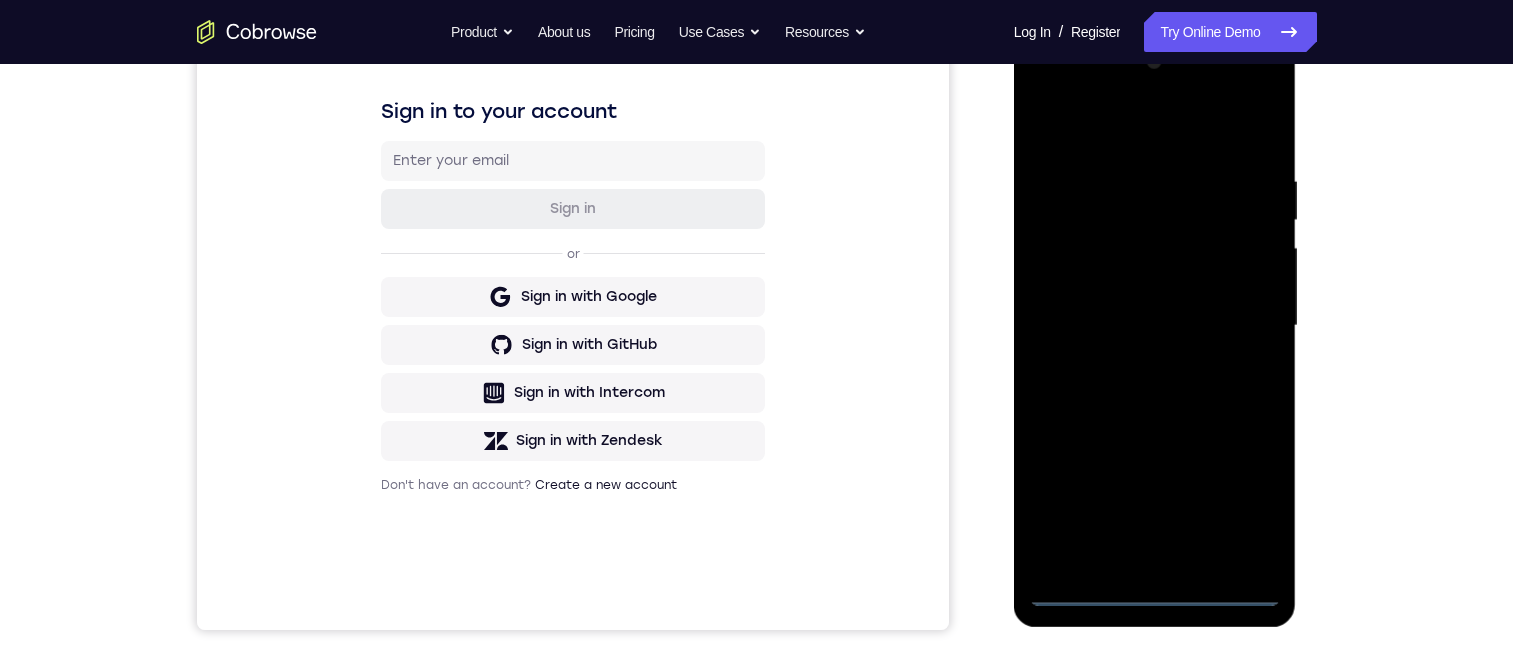 click at bounding box center (1155, 326) 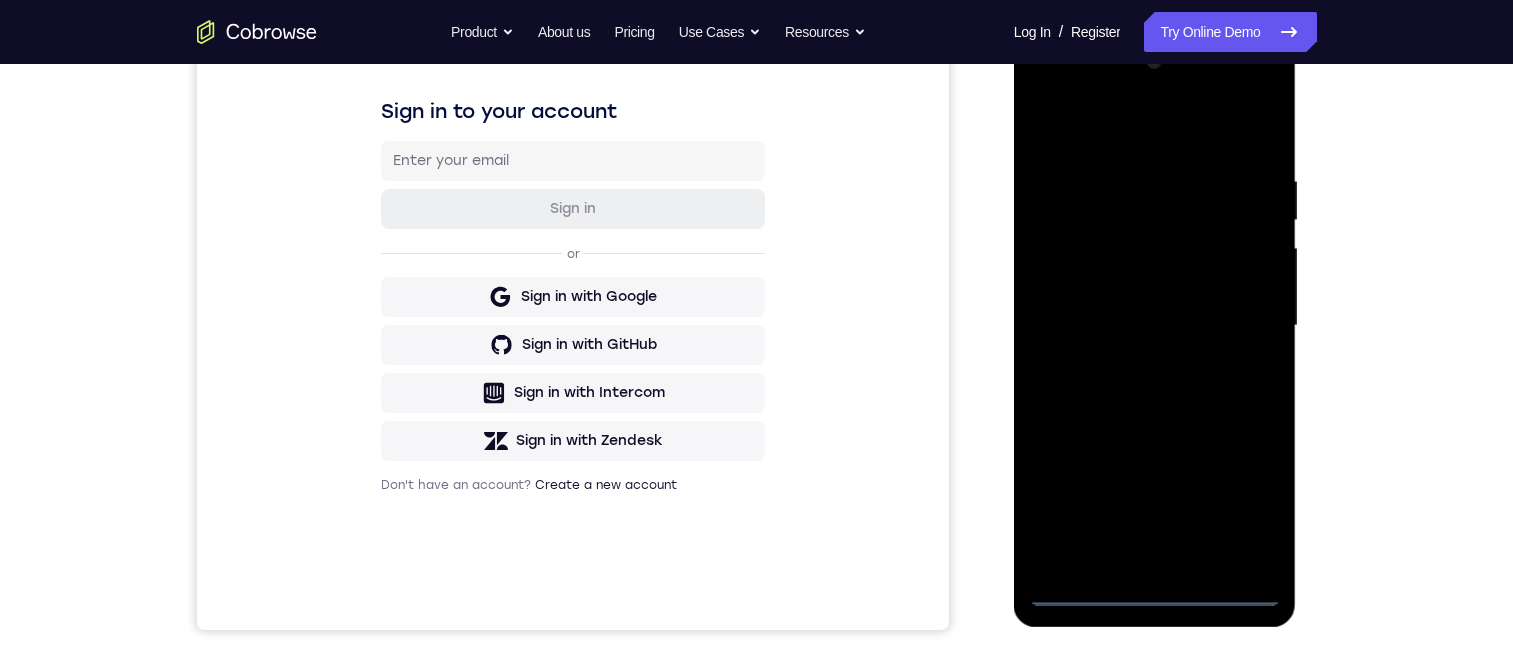 drag, startPoint x: 1215, startPoint y: 383, endPoint x: 1228, endPoint y: 242, distance: 141.59802 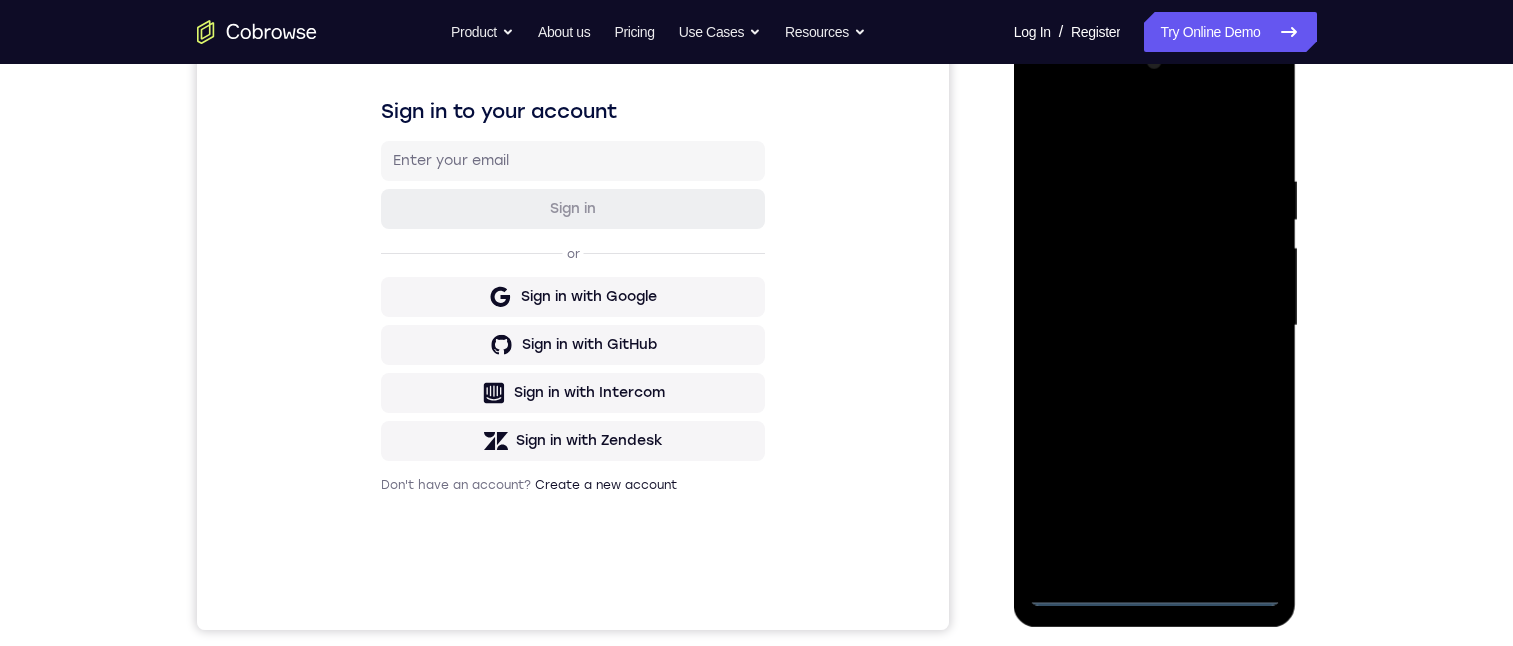 click at bounding box center [1155, 326] 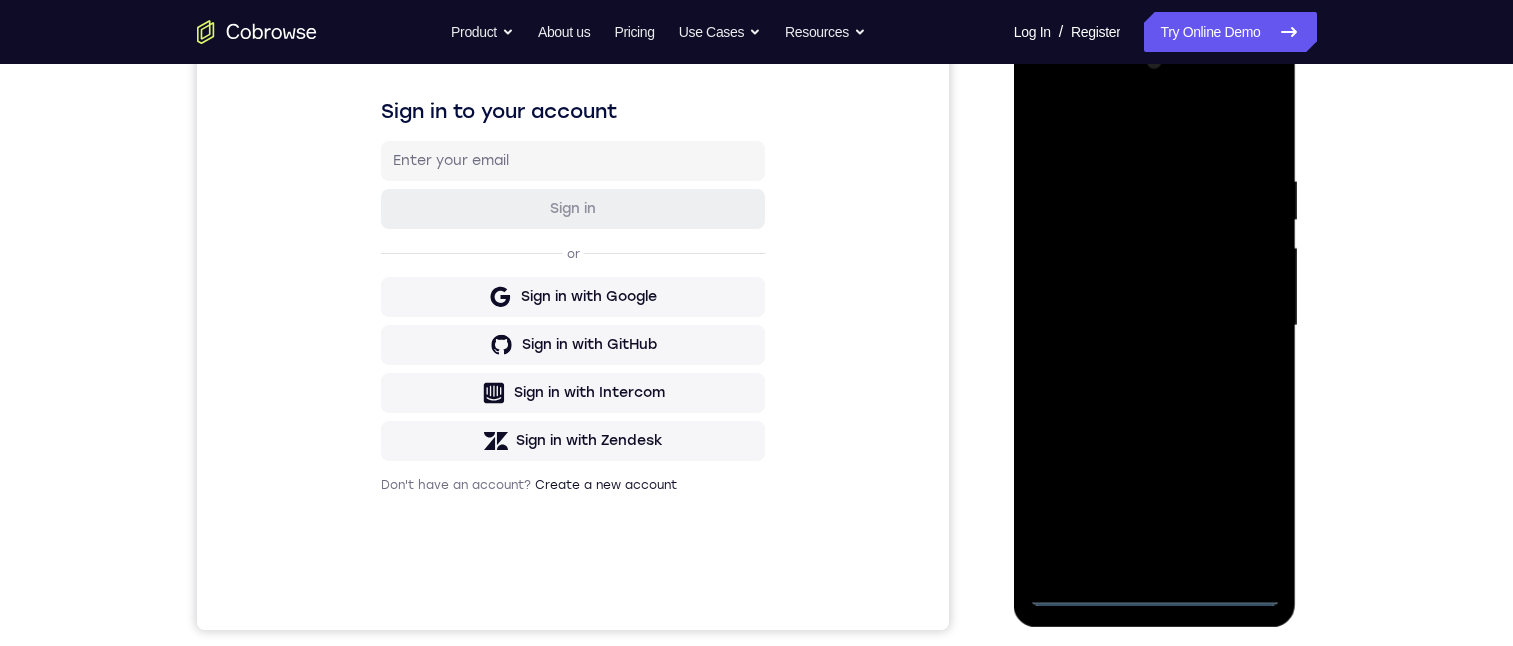 click at bounding box center [1155, 326] 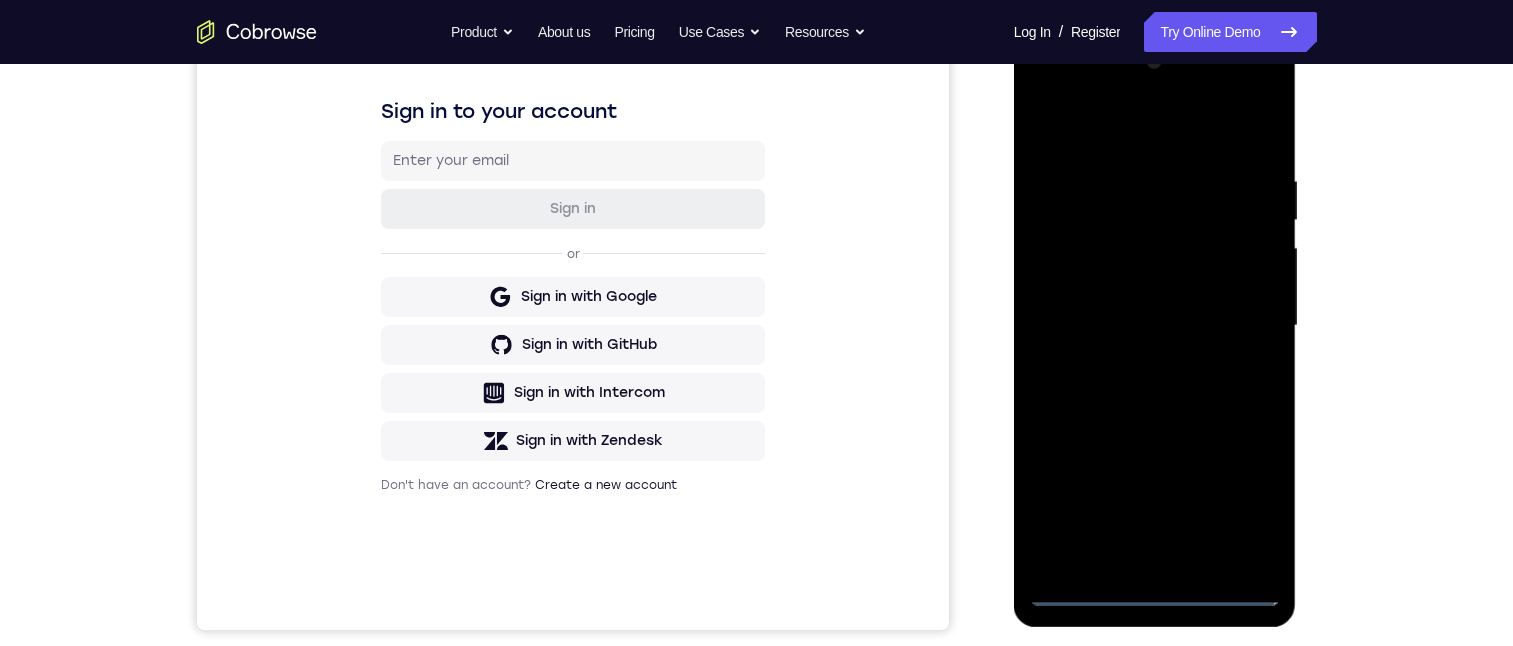 click at bounding box center [1155, 326] 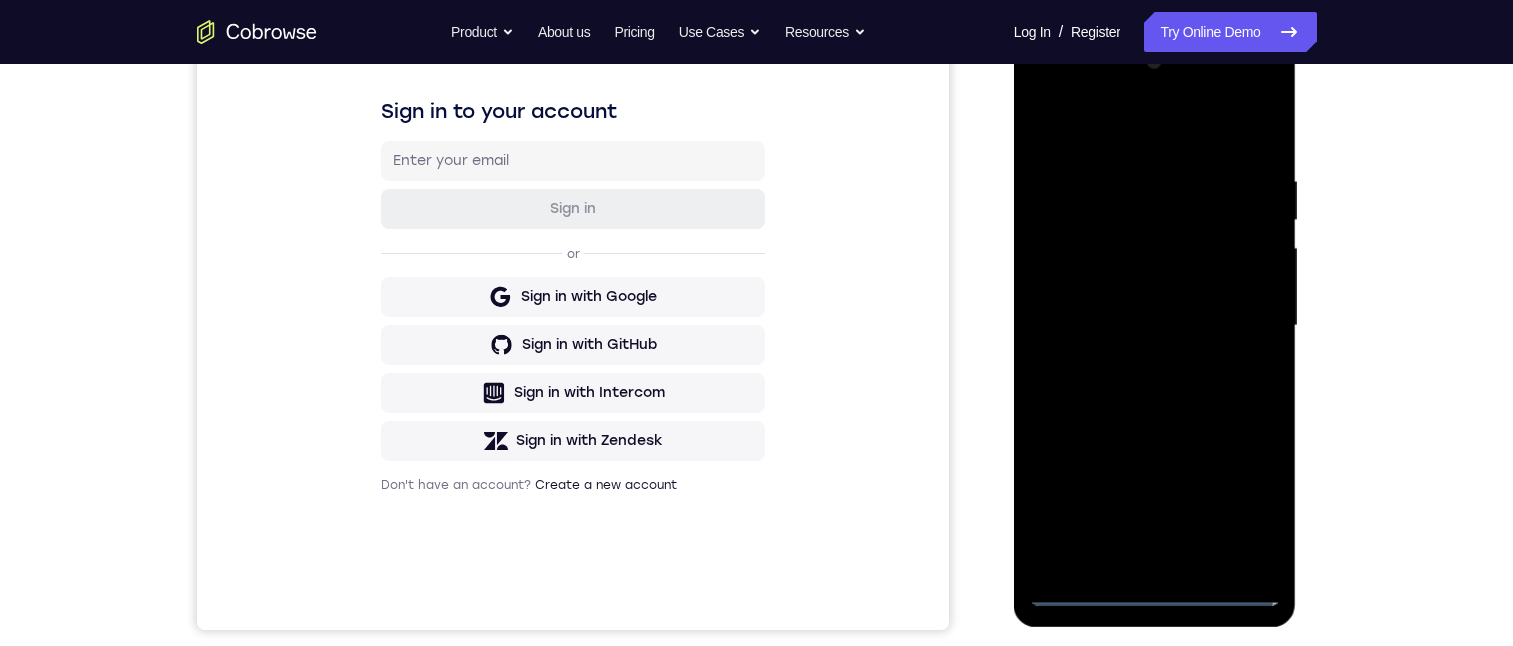 click at bounding box center [1155, 326] 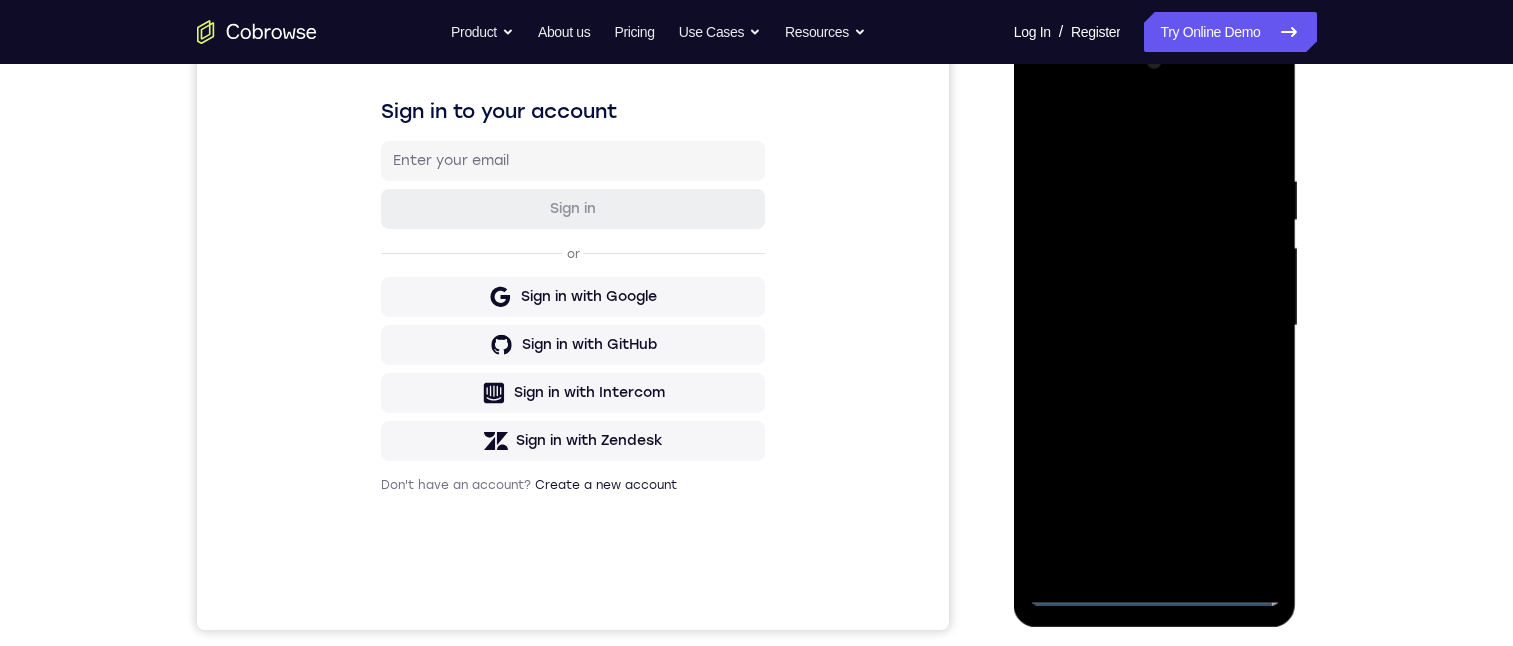 click at bounding box center (1155, 326) 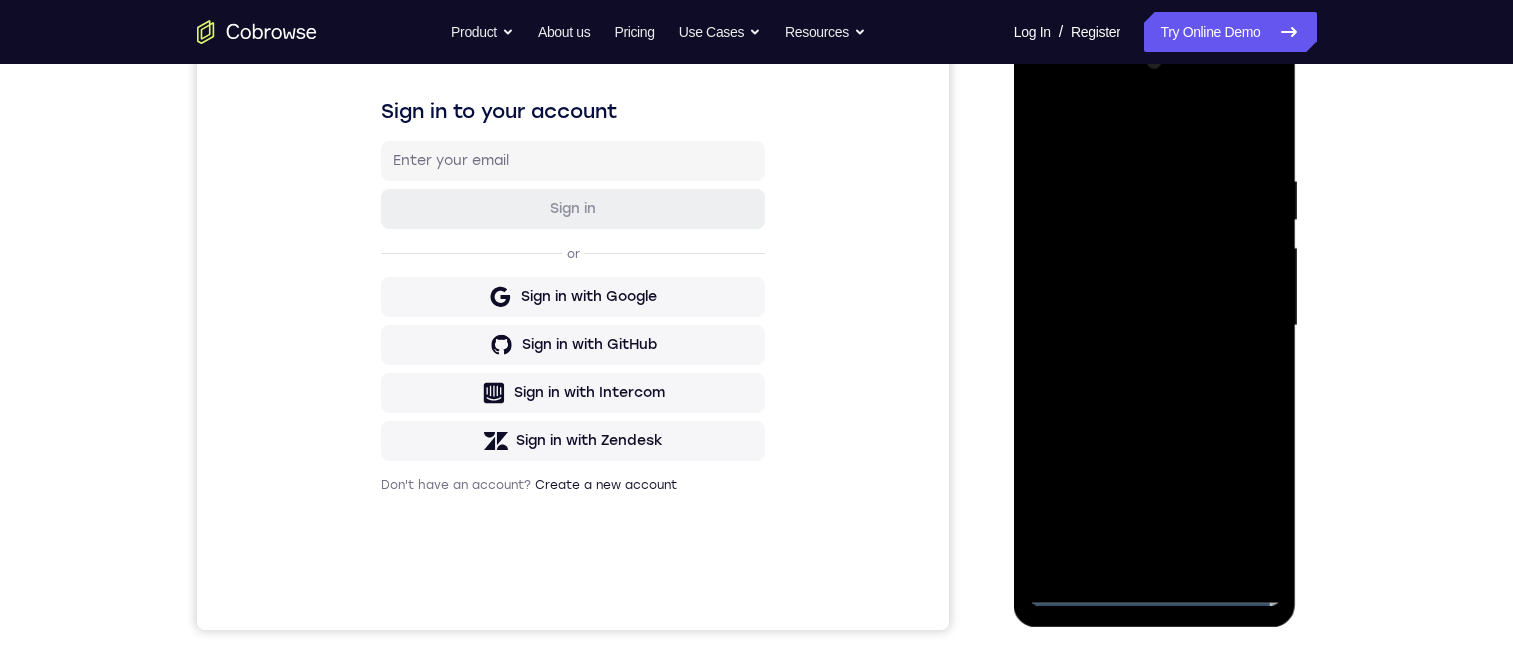 click at bounding box center (1155, 326) 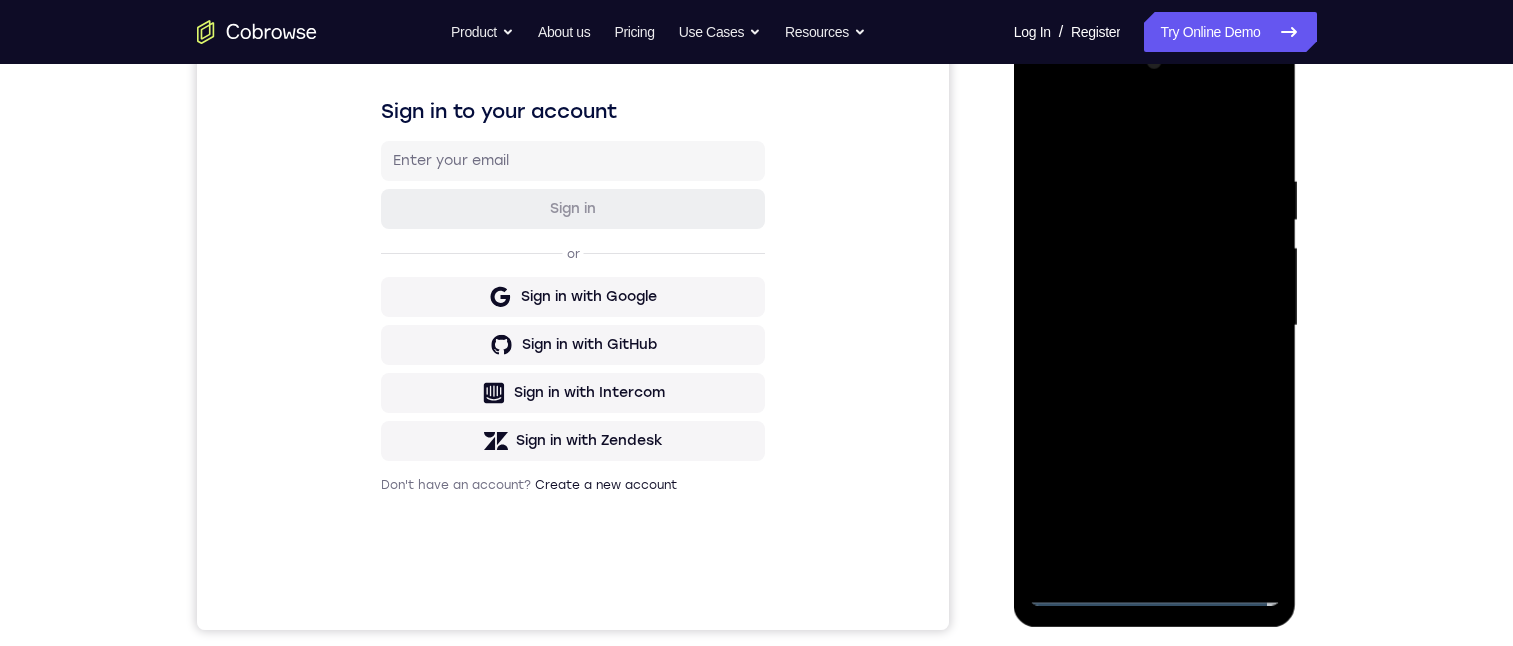 click at bounding box center [1155, 326] 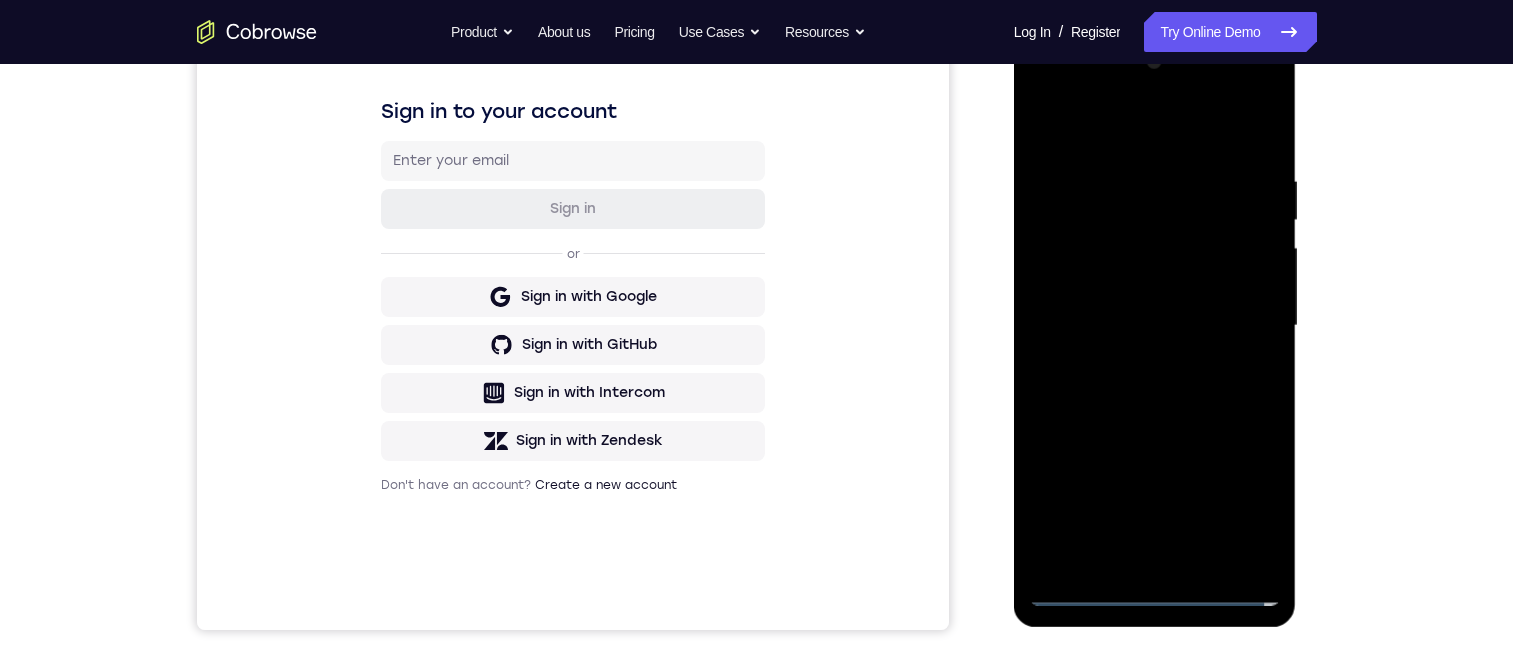click at bounding box center [1155, 326] 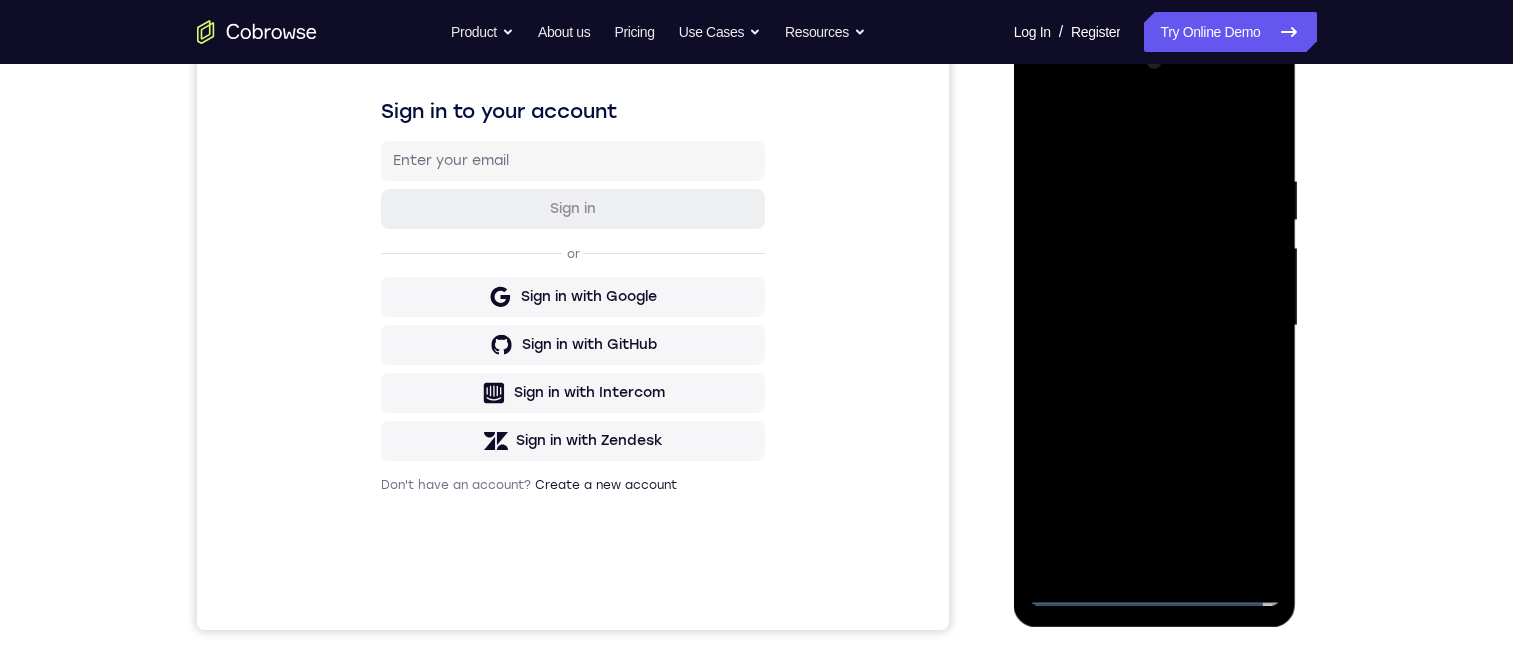 click at bounding box center [1155, 326] 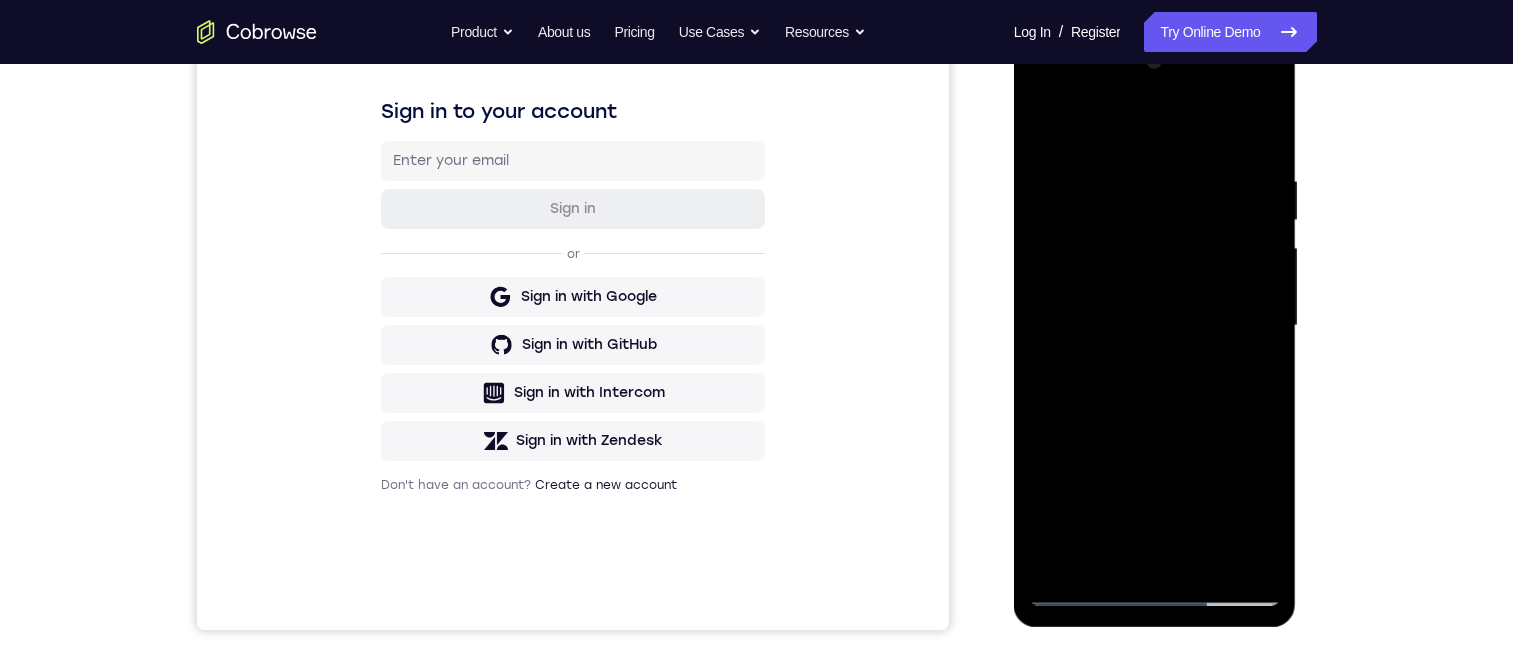 click at bounding box center (1155, 326) 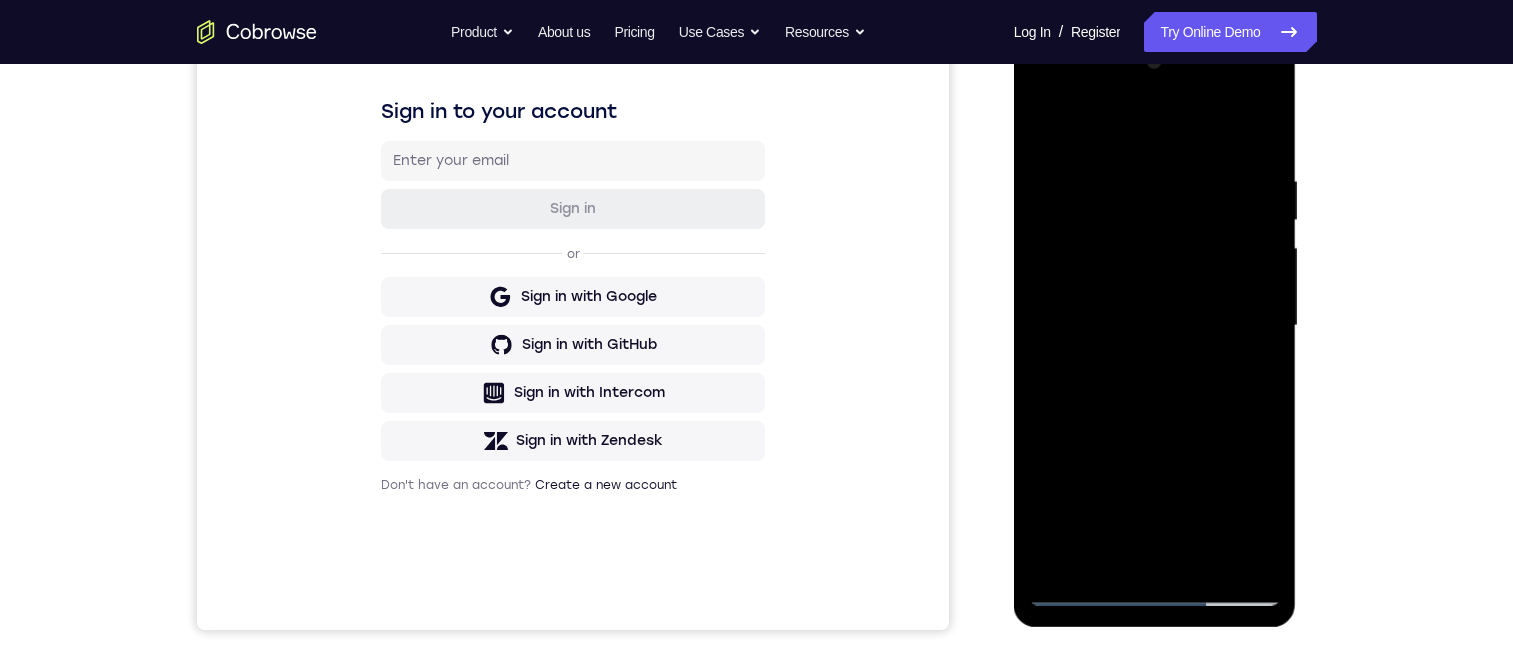 click at bounding box center (1155, 326) 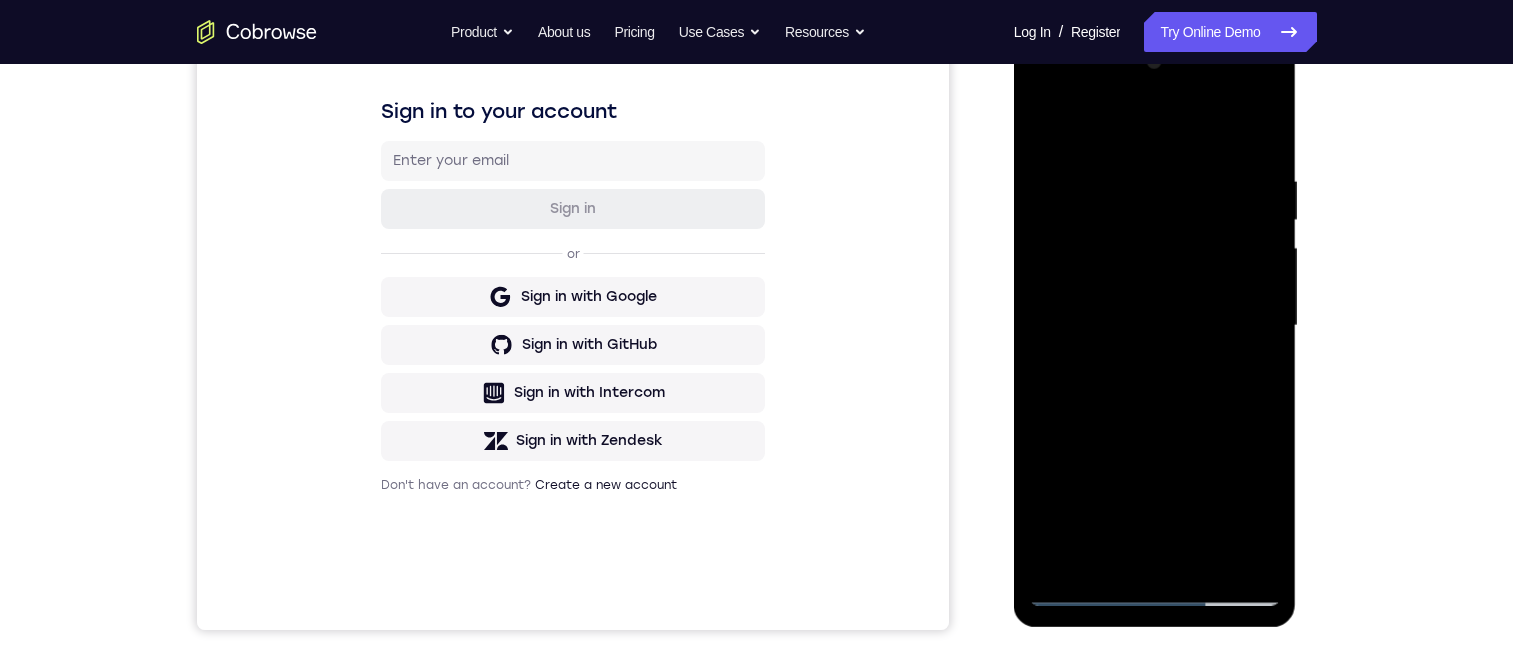 click at bounding box center [1155, 326] 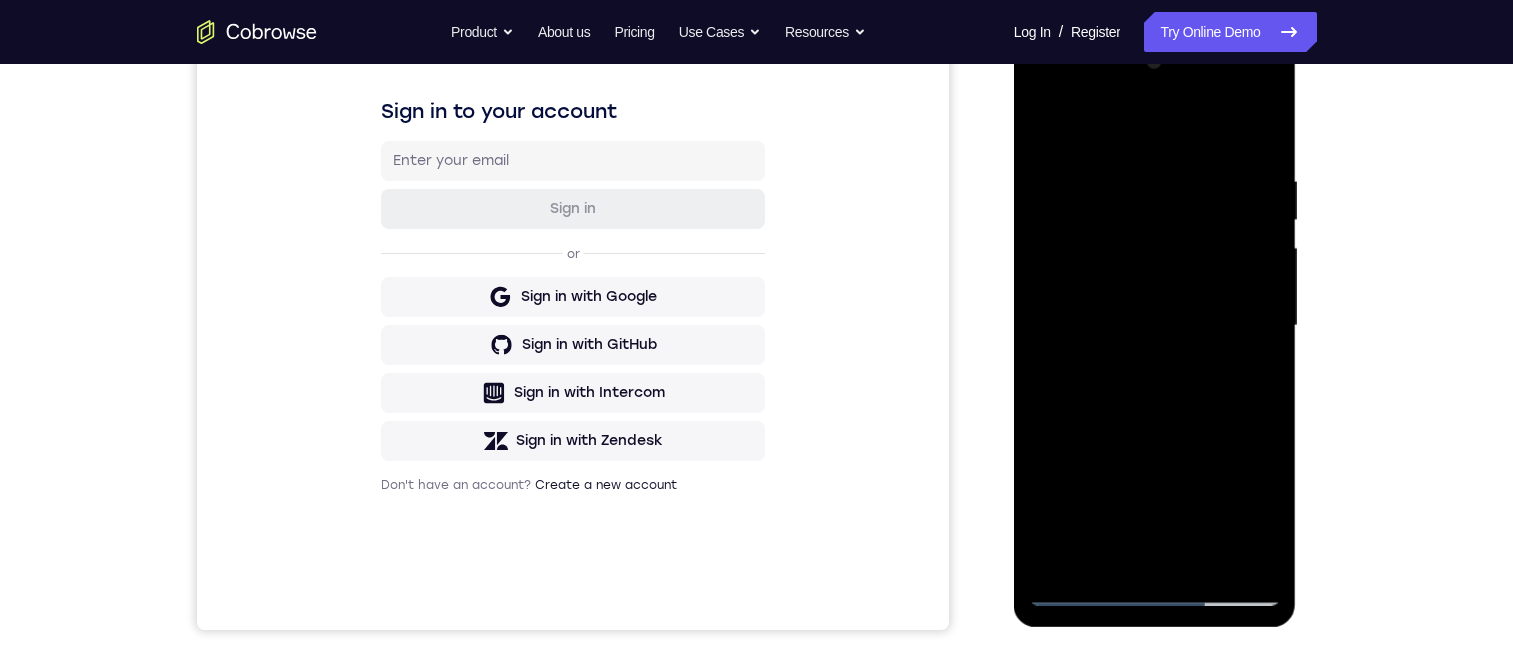 click at bounding box center [1155, 326] 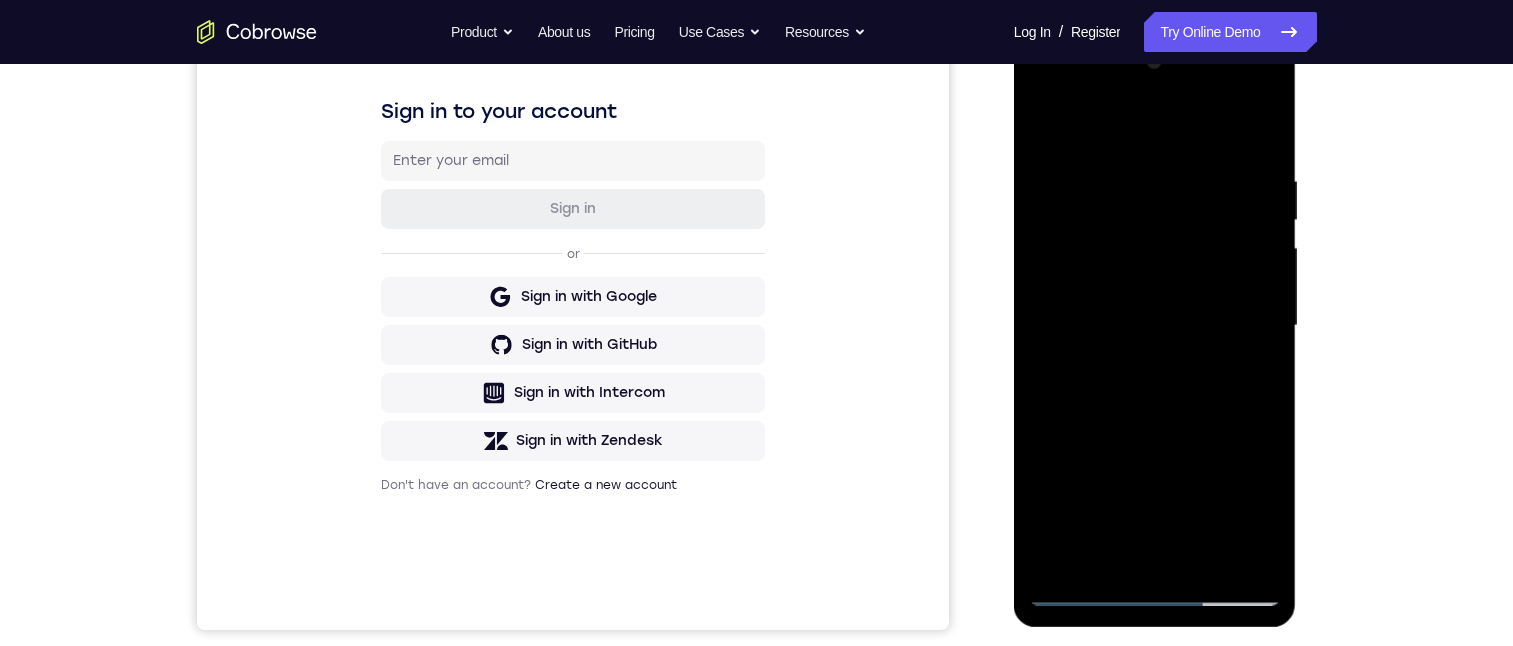 click at bounding box center (1155, 326) 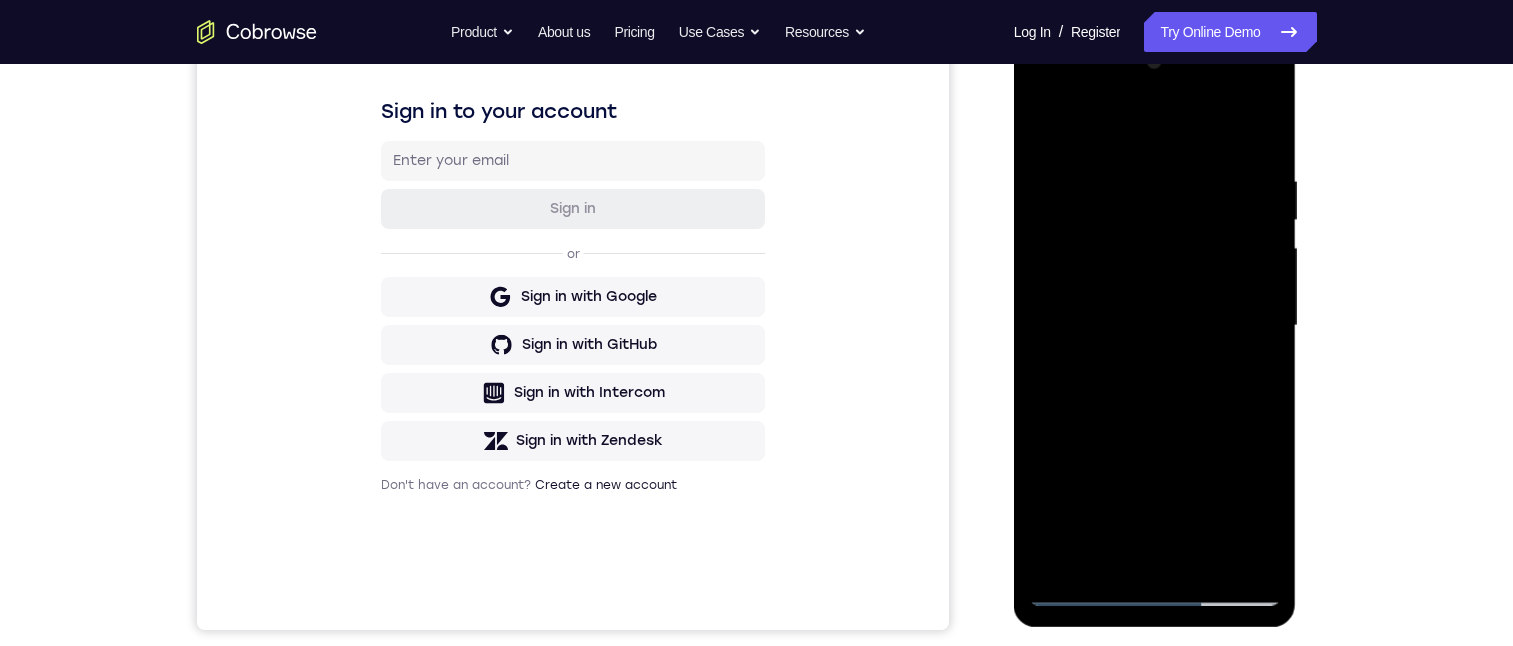click at bounding box center (1155, 326) 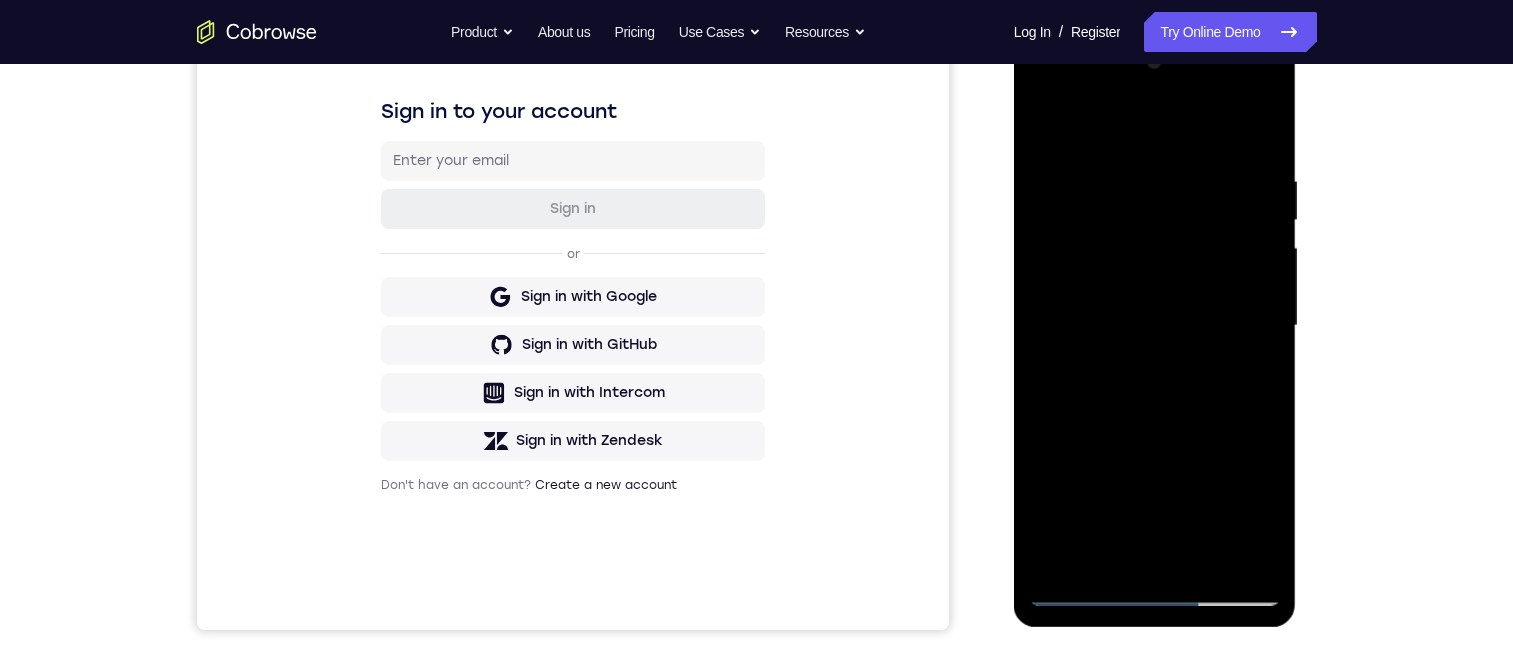 click at bounding box center (1155, 326) 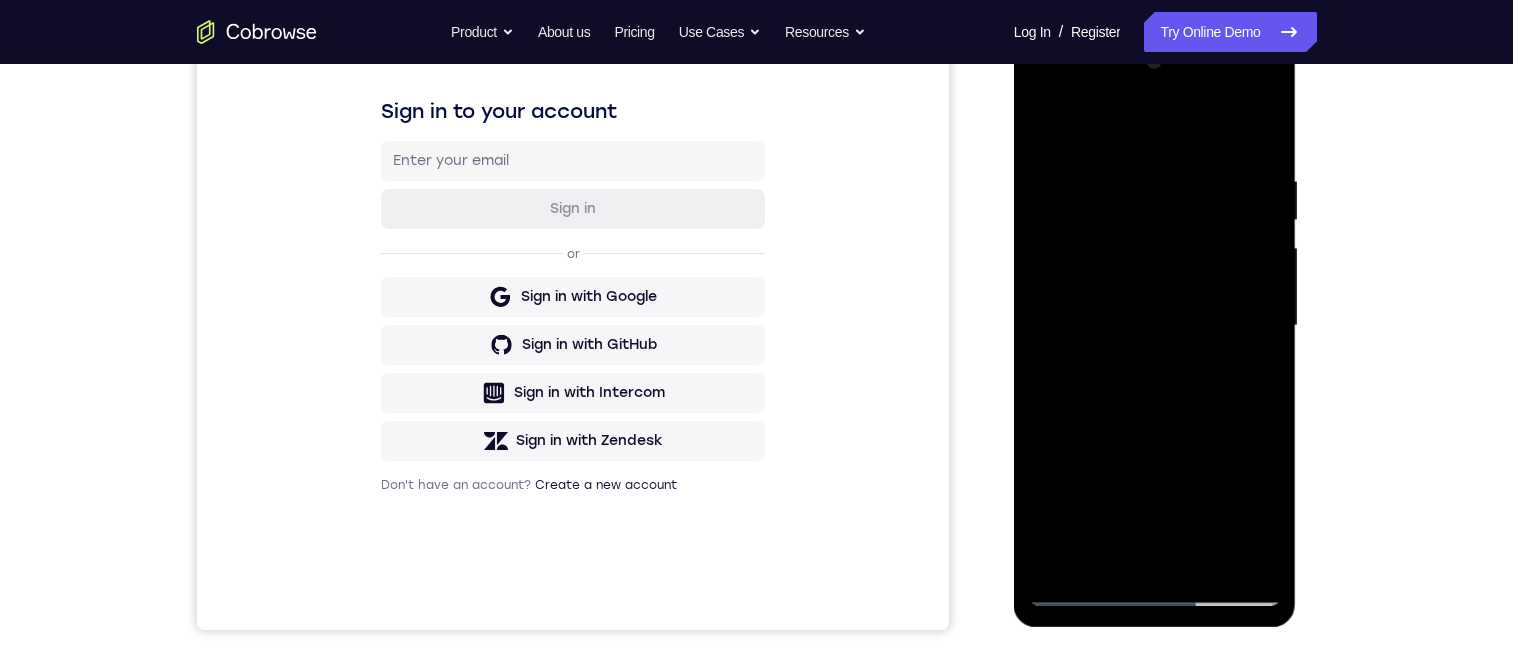 click at bounding box center [1155, 326] 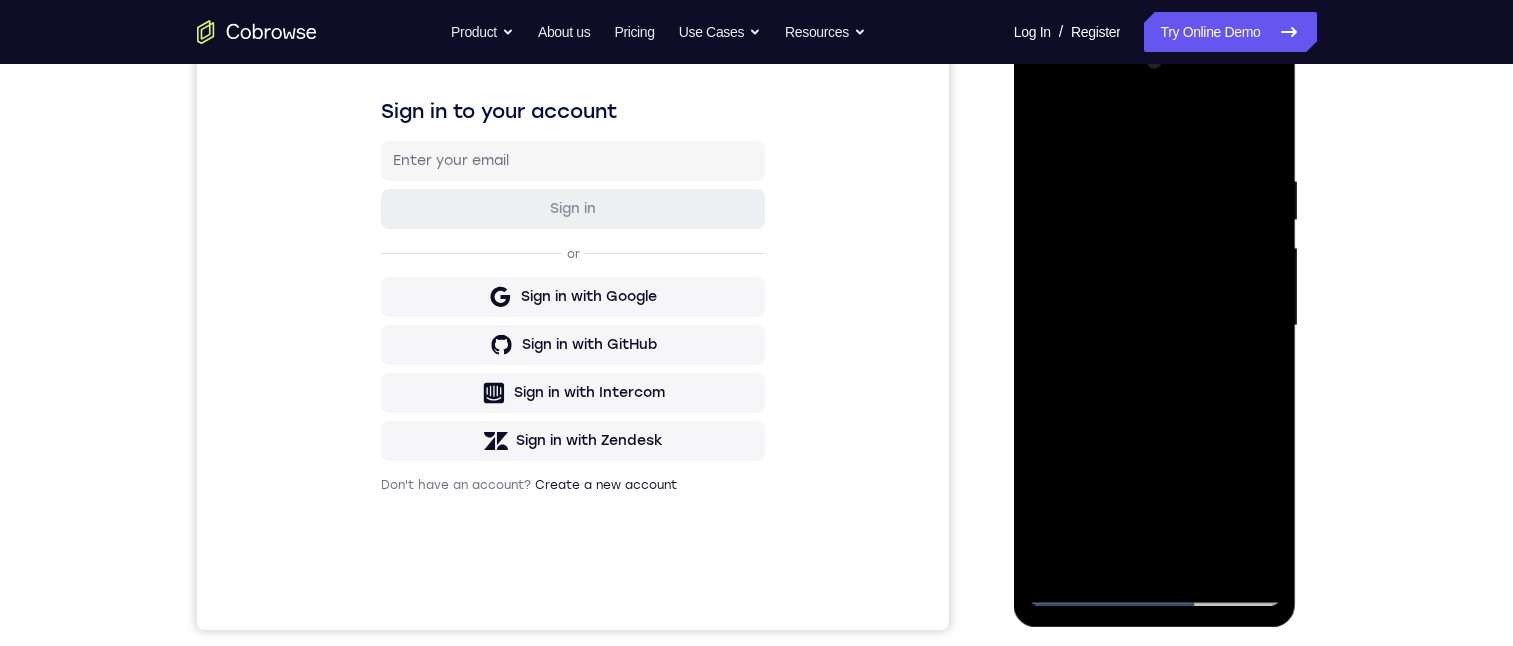 drag, startPoint x: 1188, startPoint y: 202, endPoint x: 1182, endPoint y: 115, distance: 87.20665 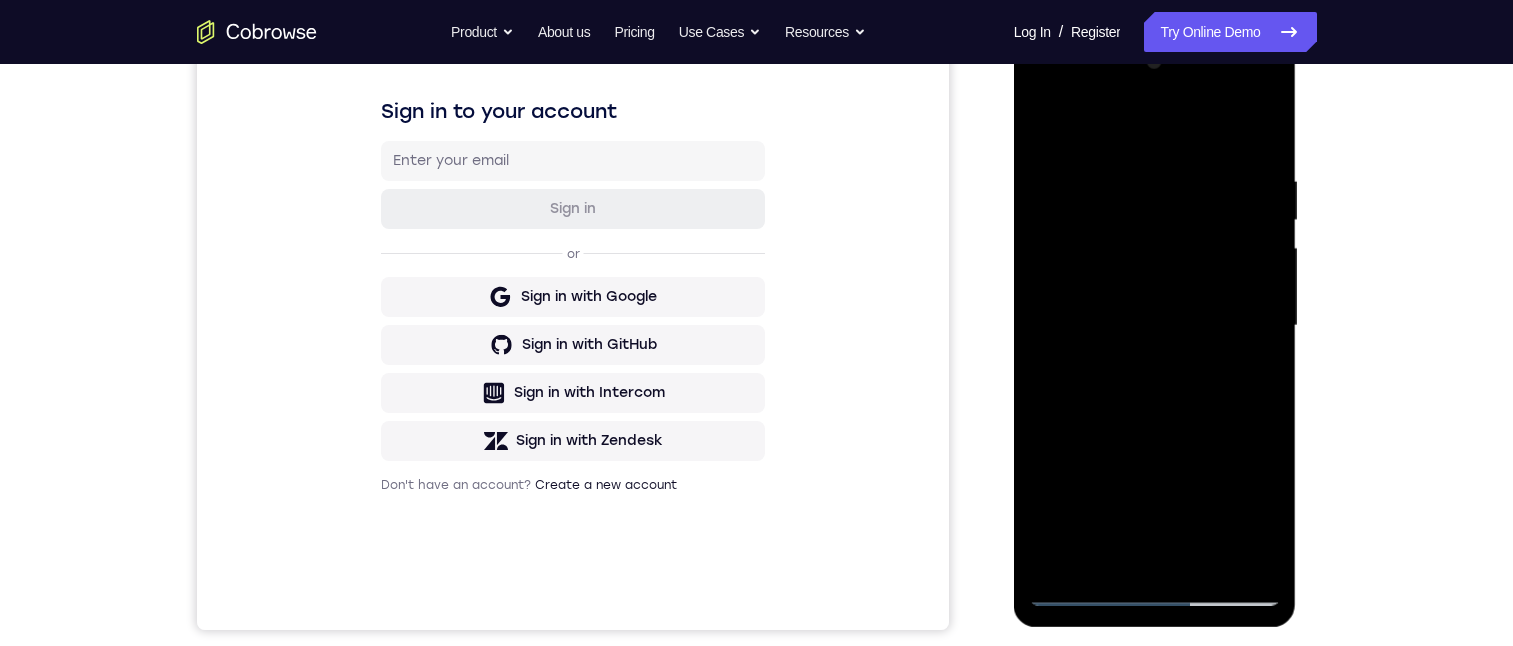 click at bounding box center [1155, 326] 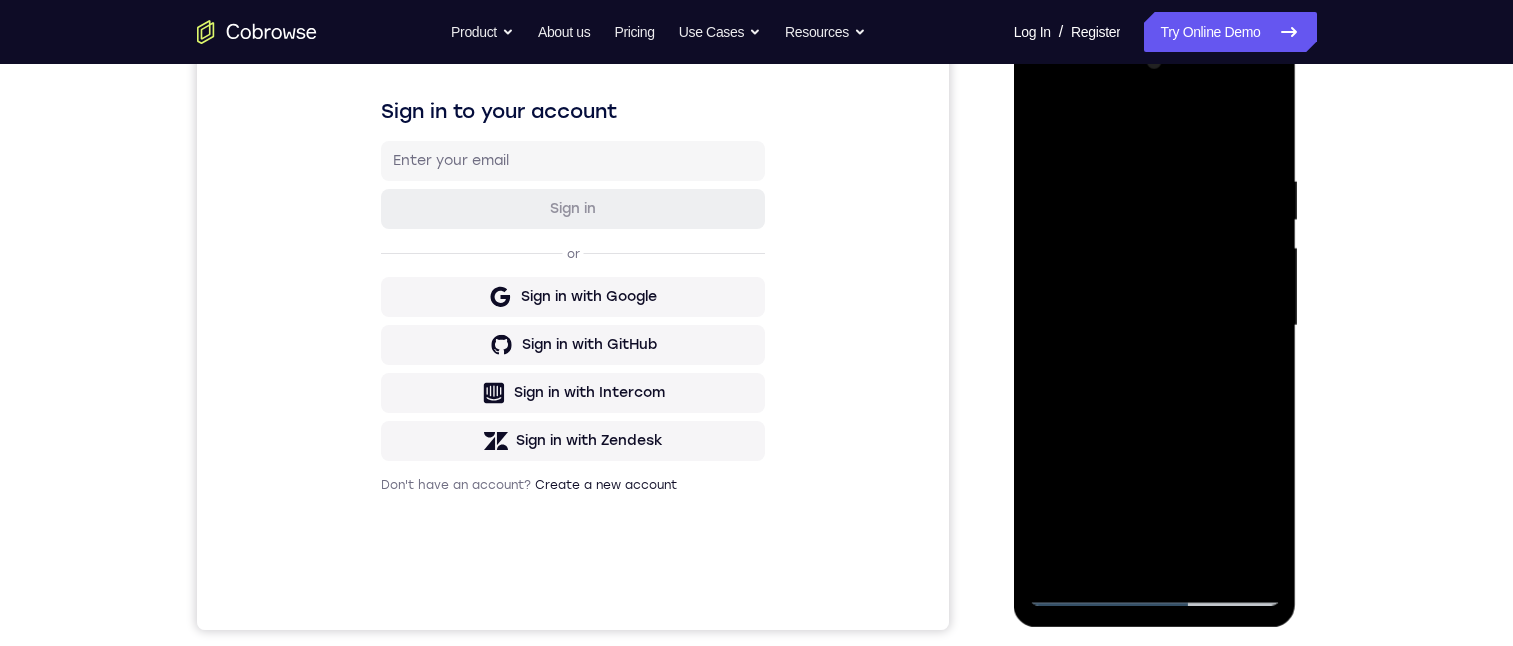 click at bounding box center (1155, 326) 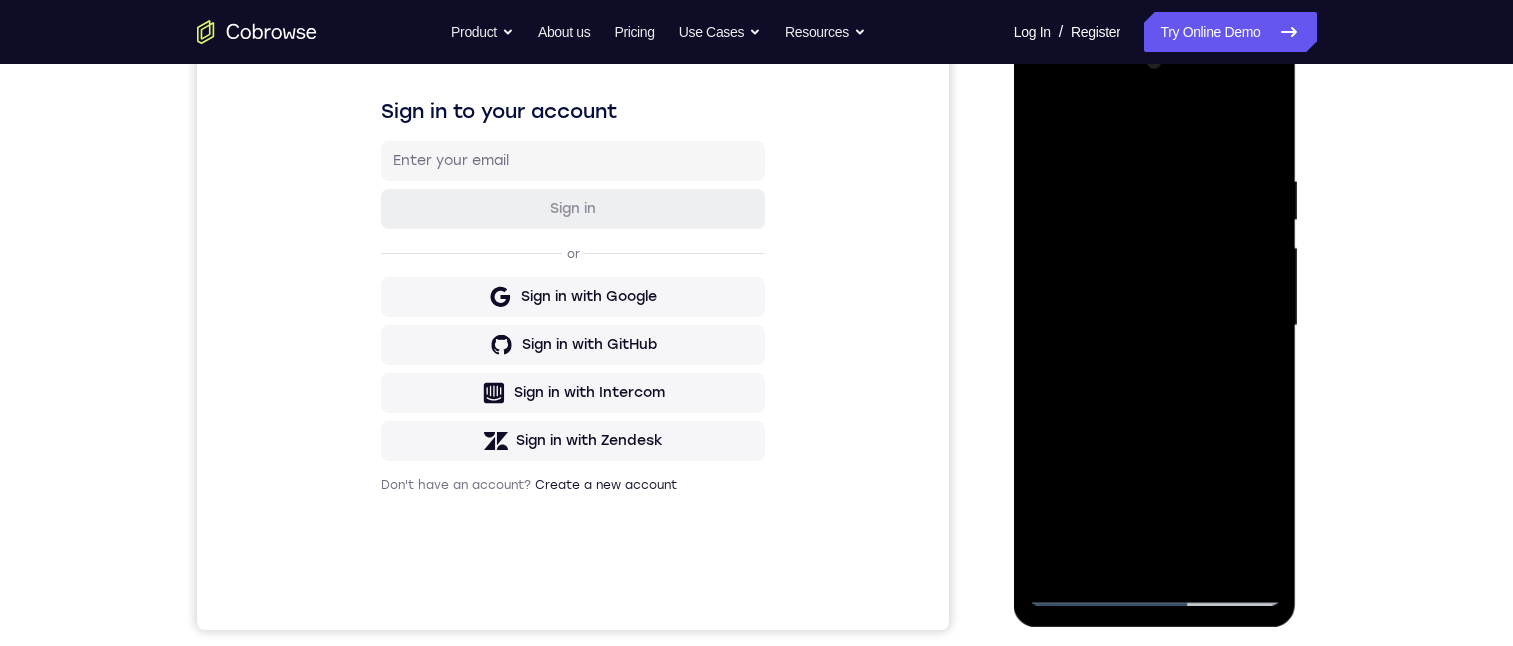 click at bounding box center (1155, 326) 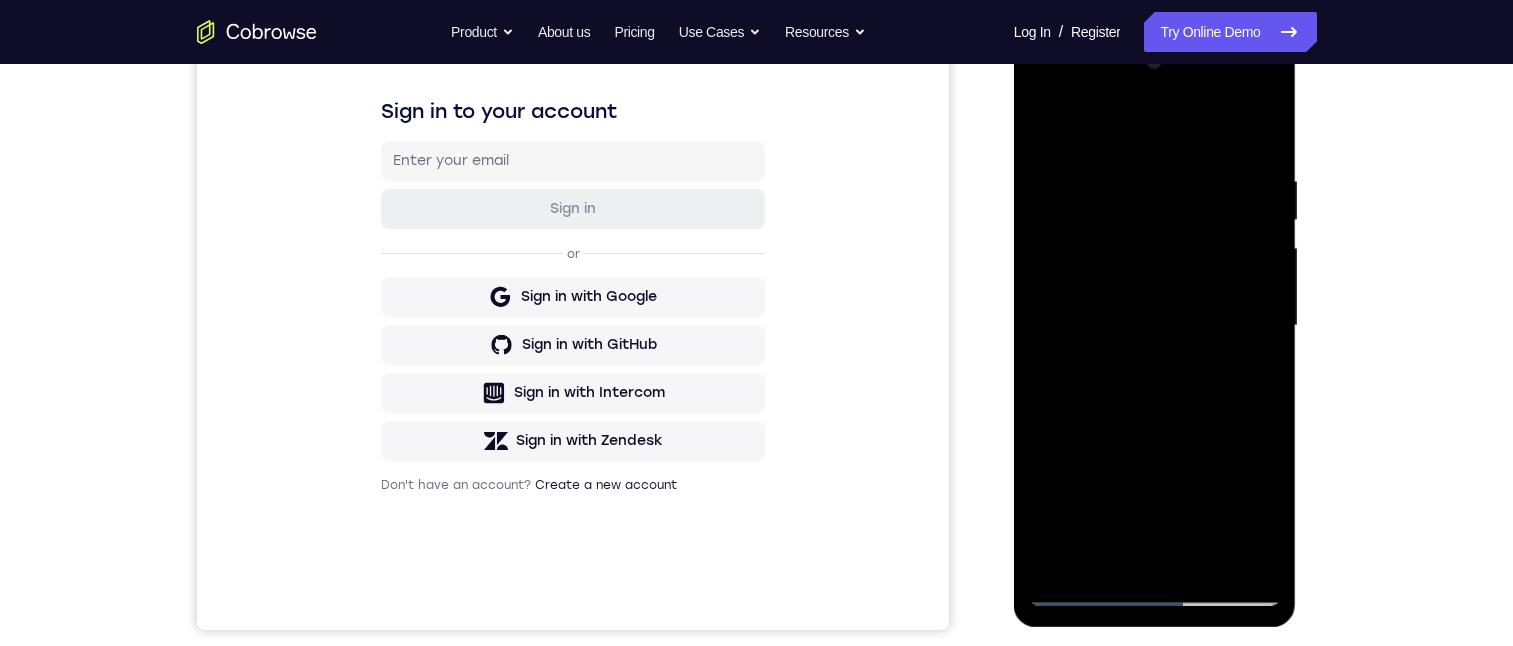 click at bounding box center [1155, 326] 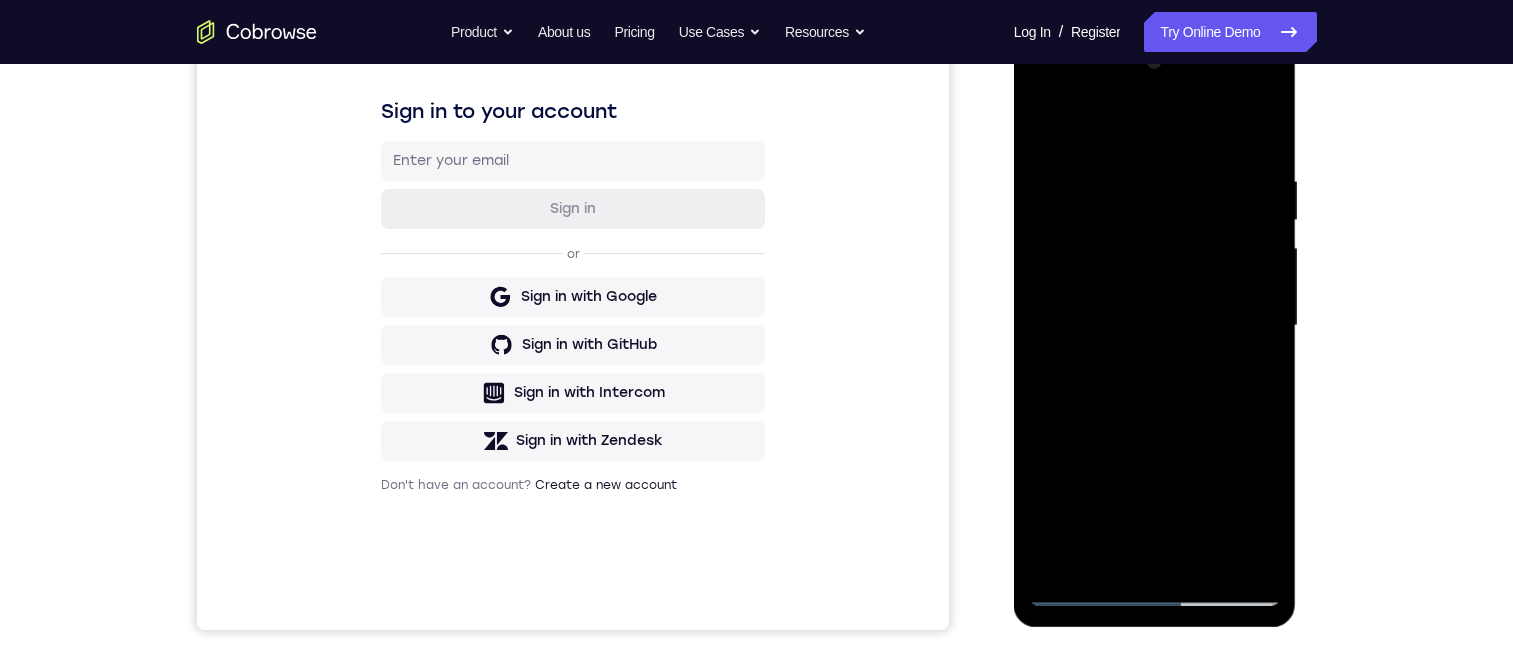 click at bounding box center [1155, 326] 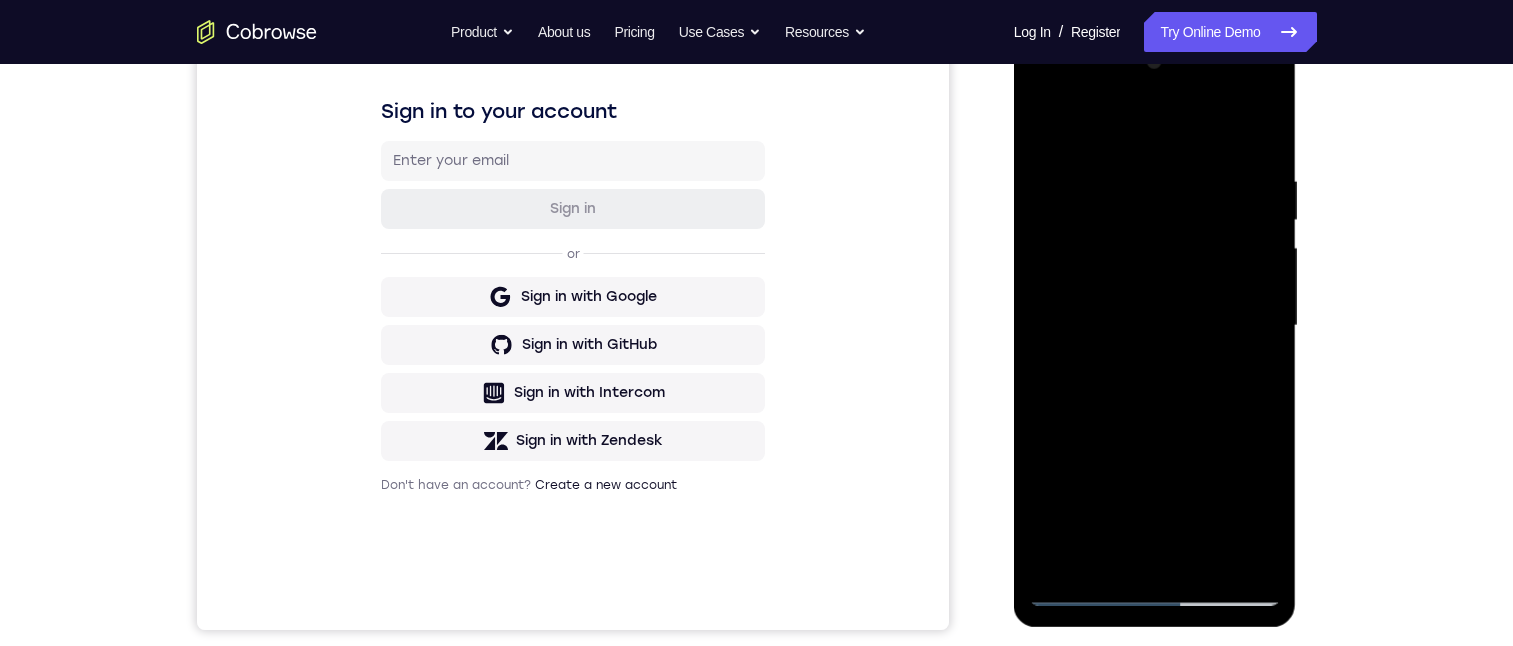 click at bounding box center [1155, 326] 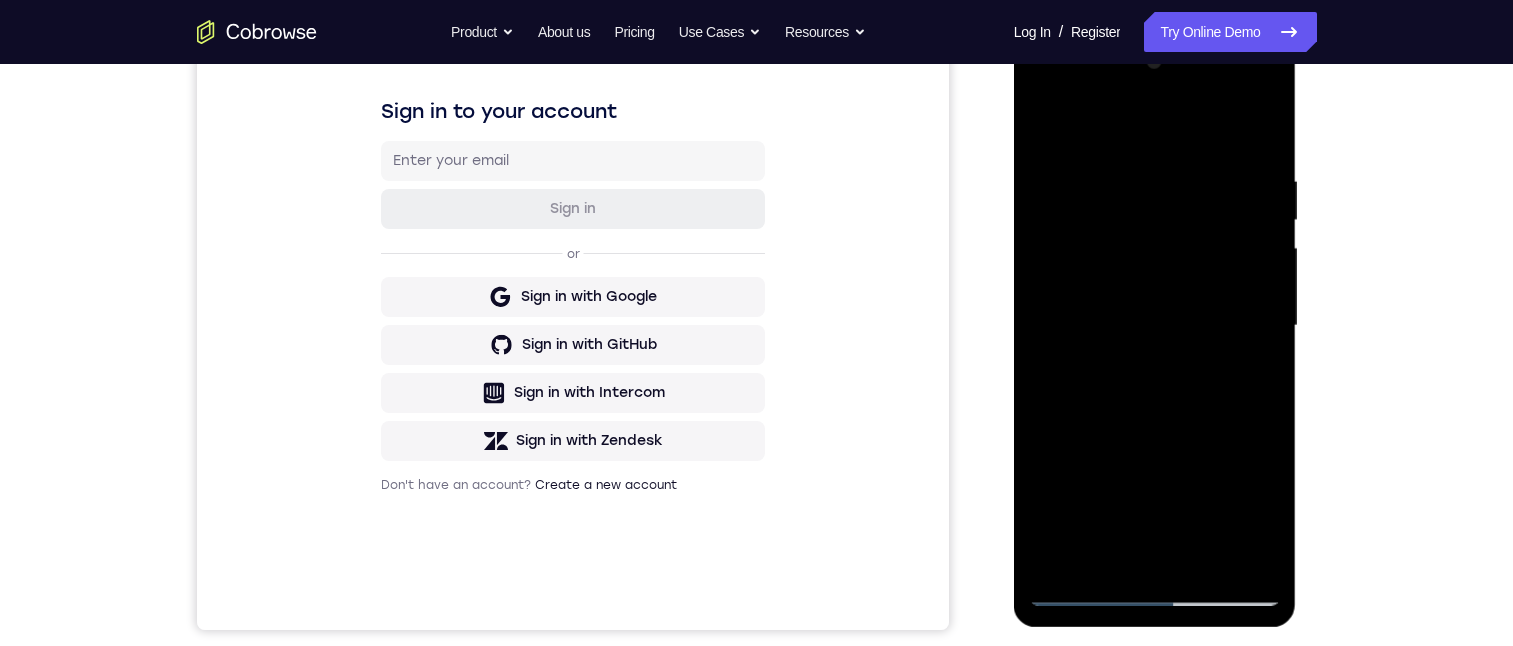 click at bounding box center [1155, 326] 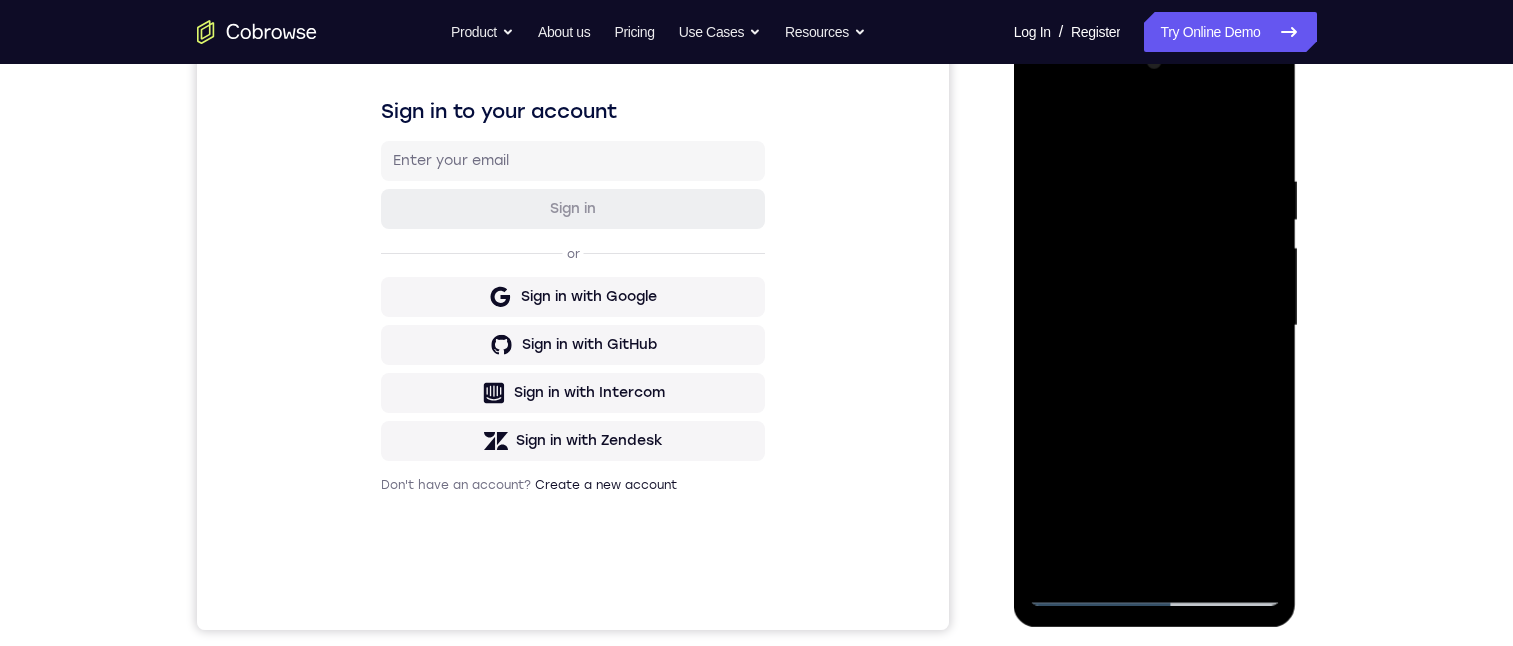click at bounding box center [1155, 326] 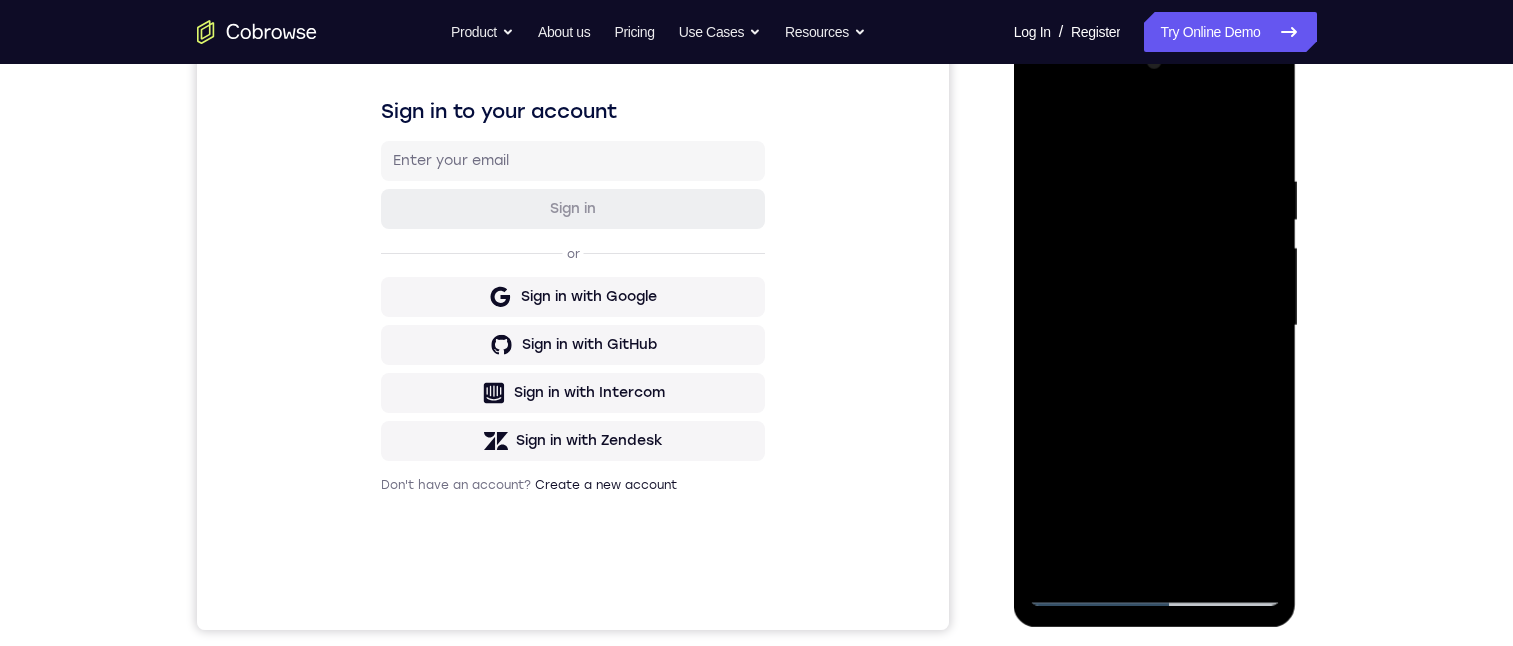 click at bounding box center [1155, 326] 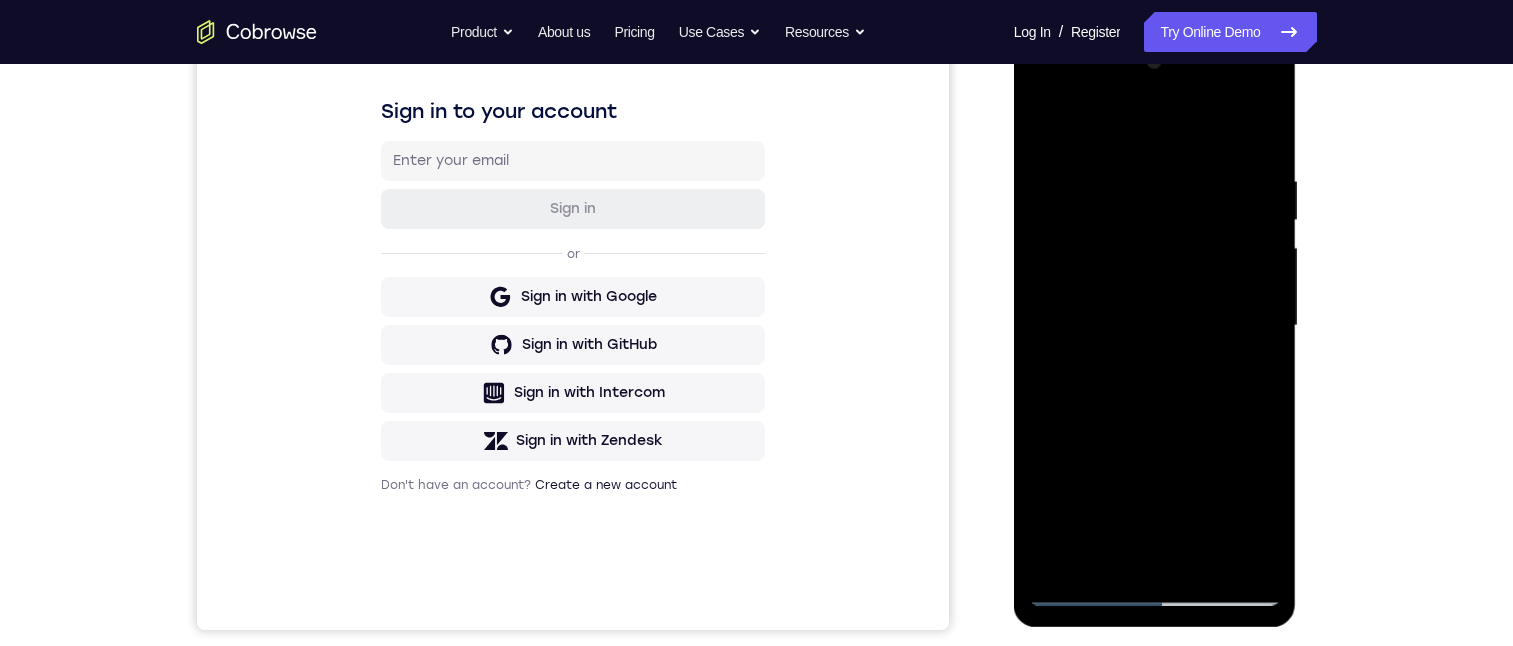 click at bounding box center [1155, 326] 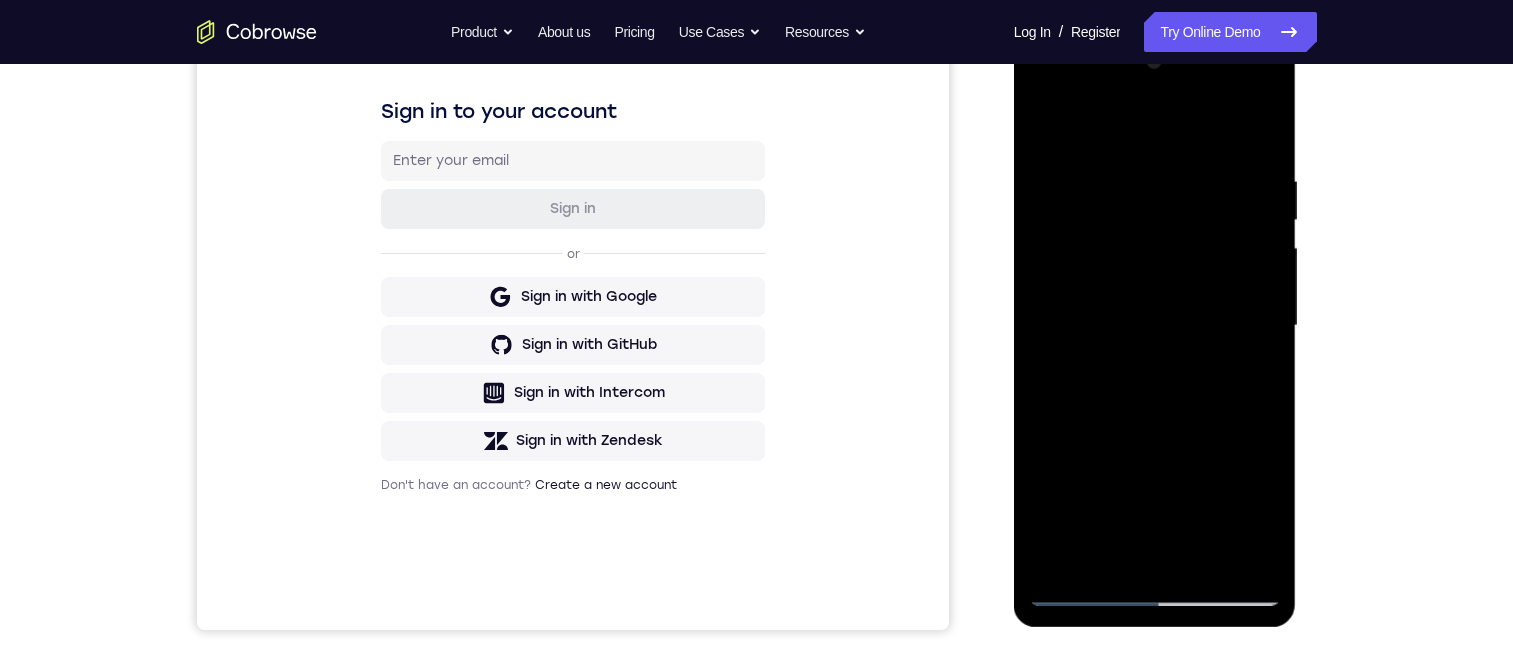 click at bounding box center (1155, 326) 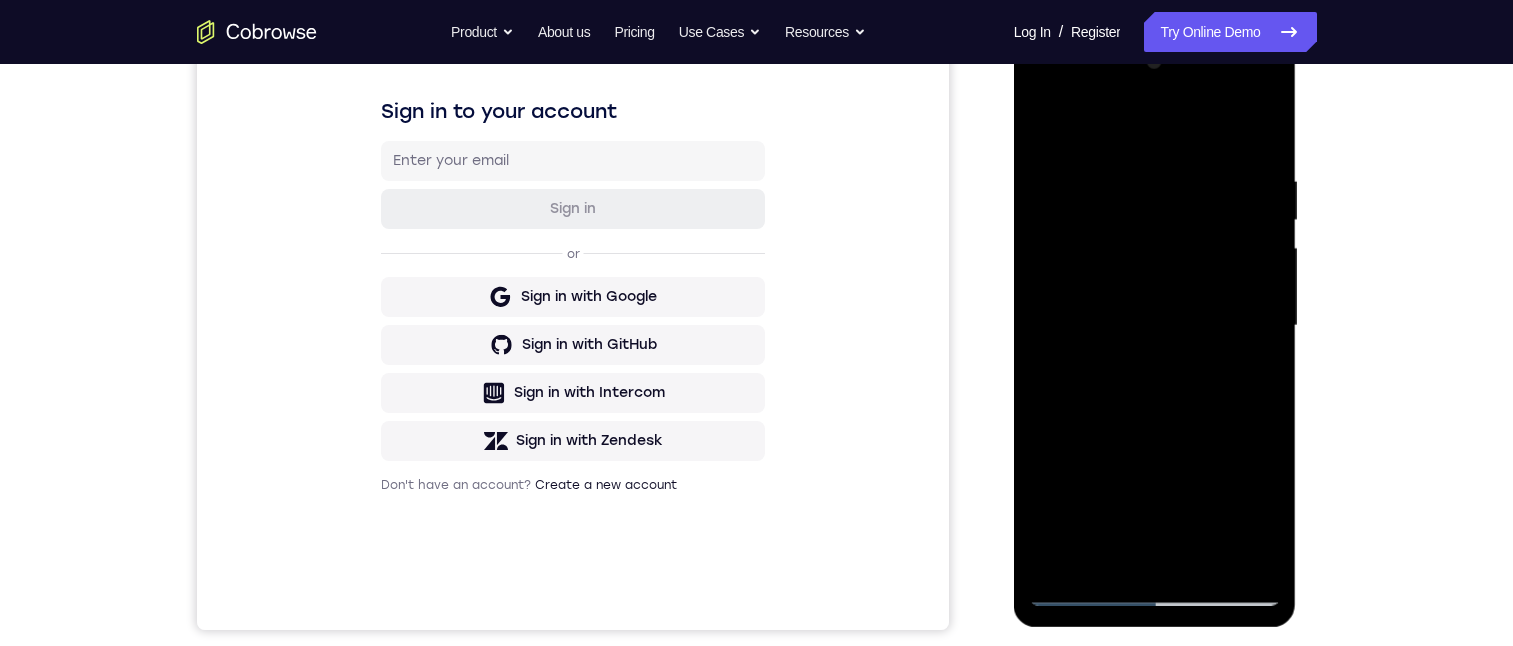 click at bounding box center (1155, 326) 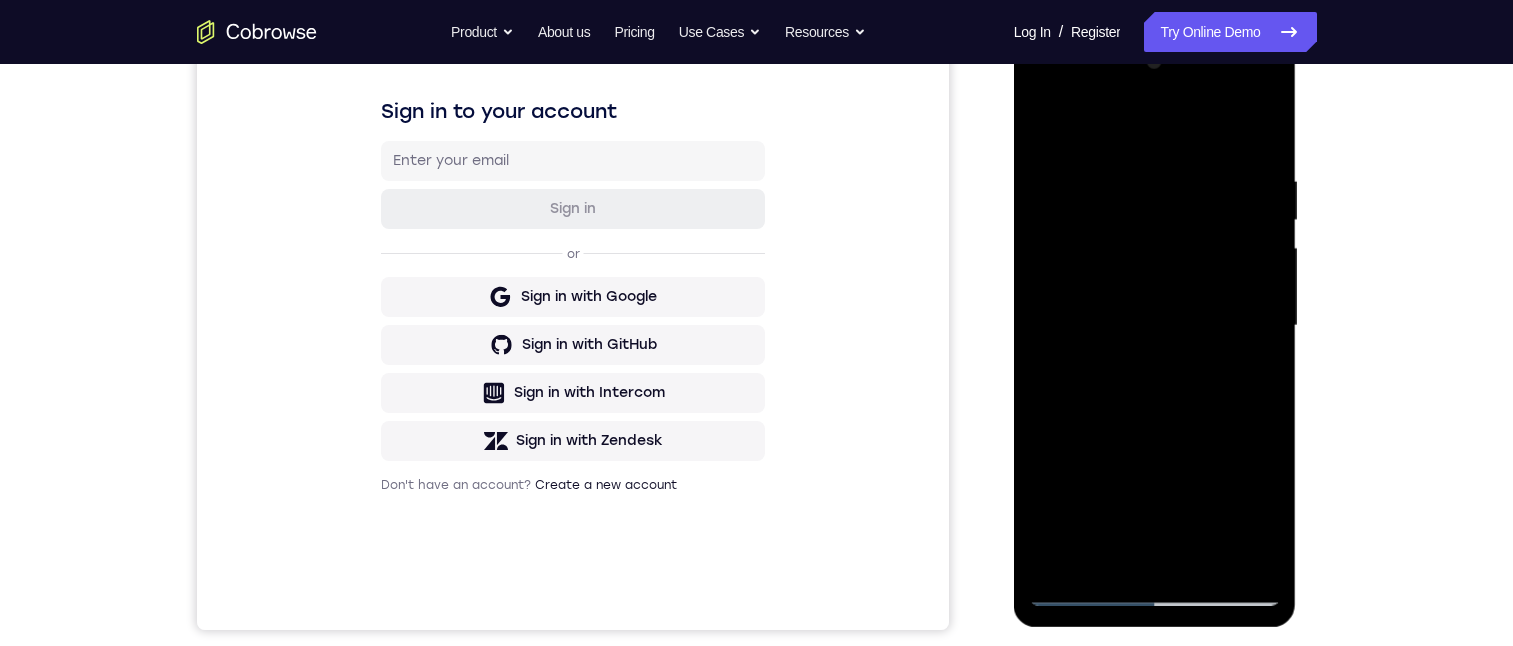 drag, startPoint x: 1061, startPoint y: 363, endPoint x: 1090, endPoint y: 307, distance: 63.06346 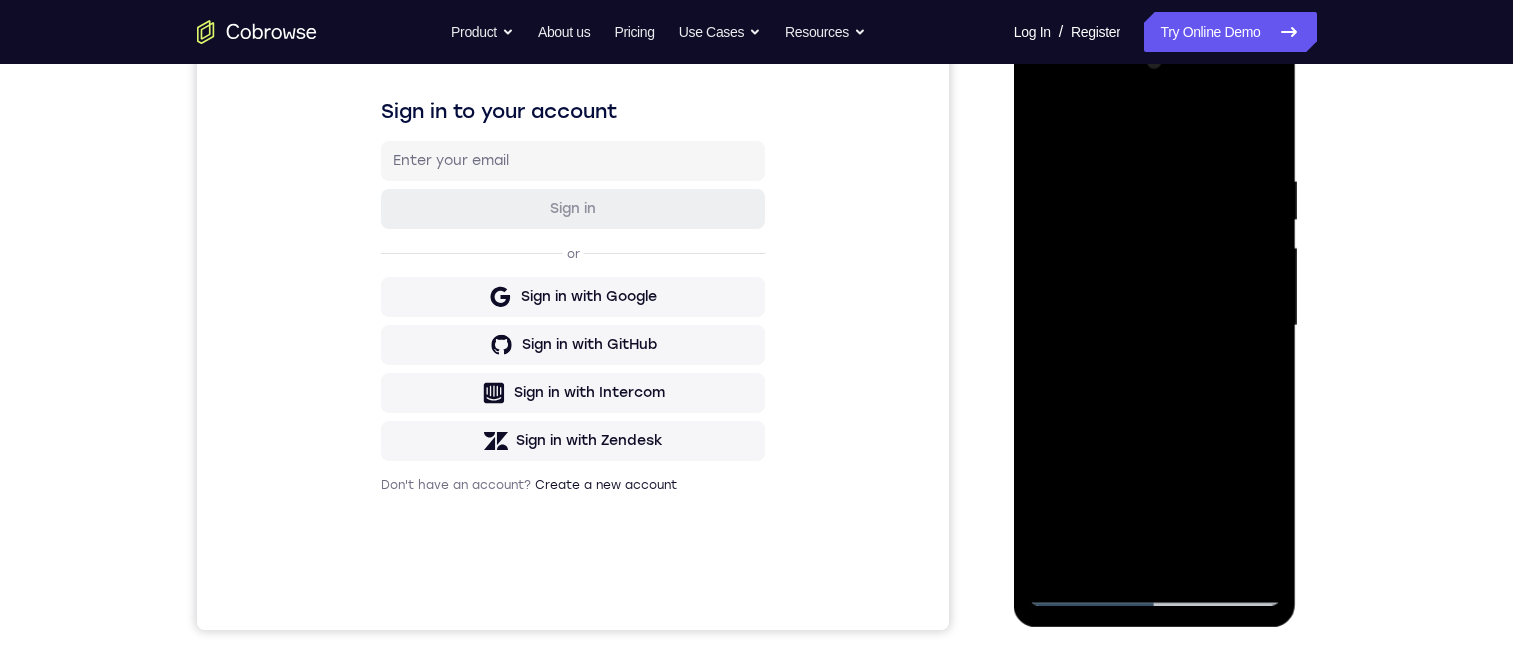 click at bounding box center (1155, 326) 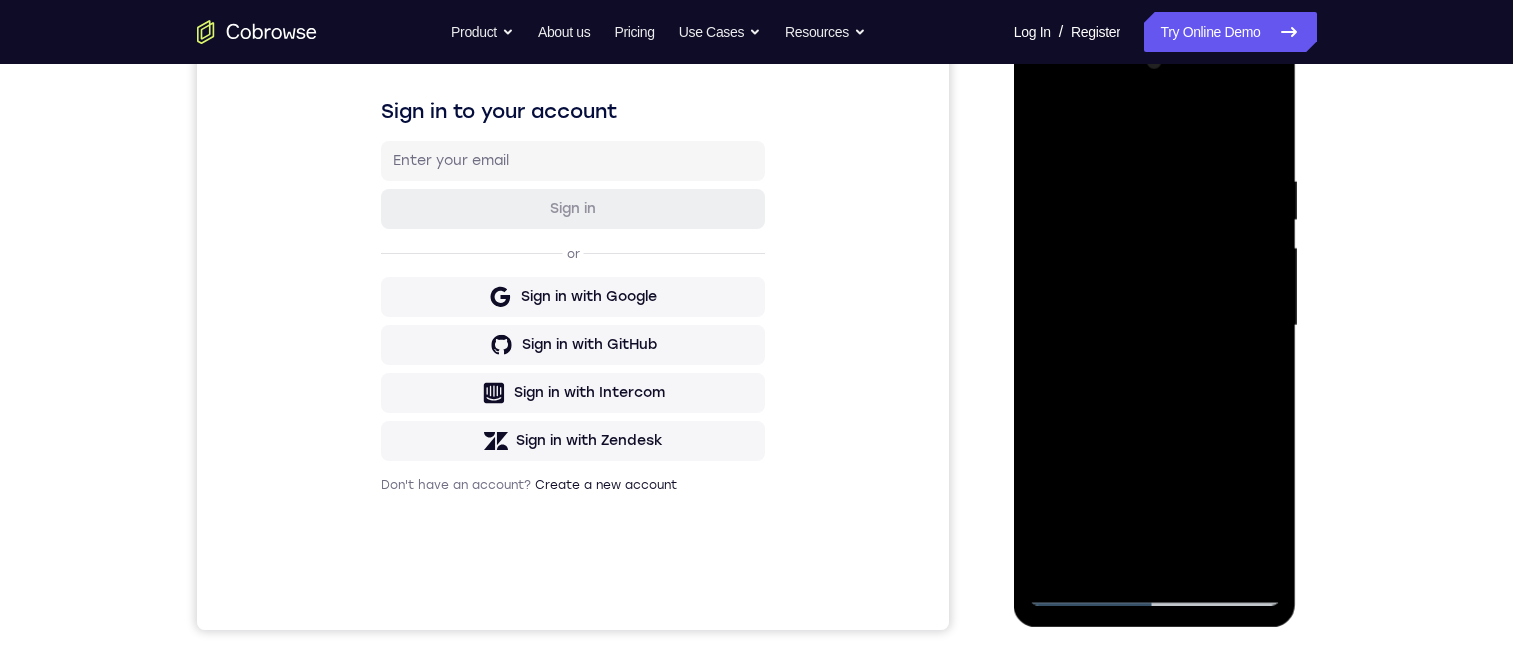 click at bounding box center (1155, 326) 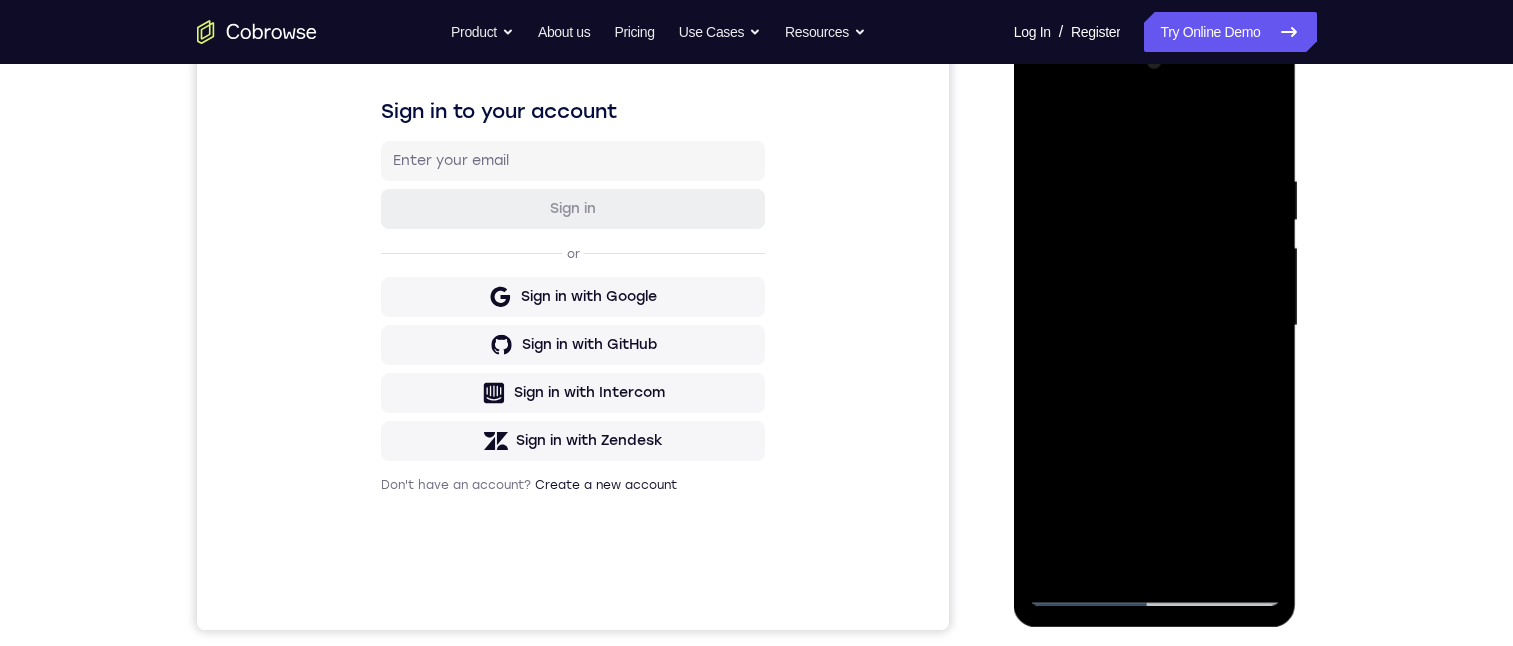 click at bounding box center (1155, 326) 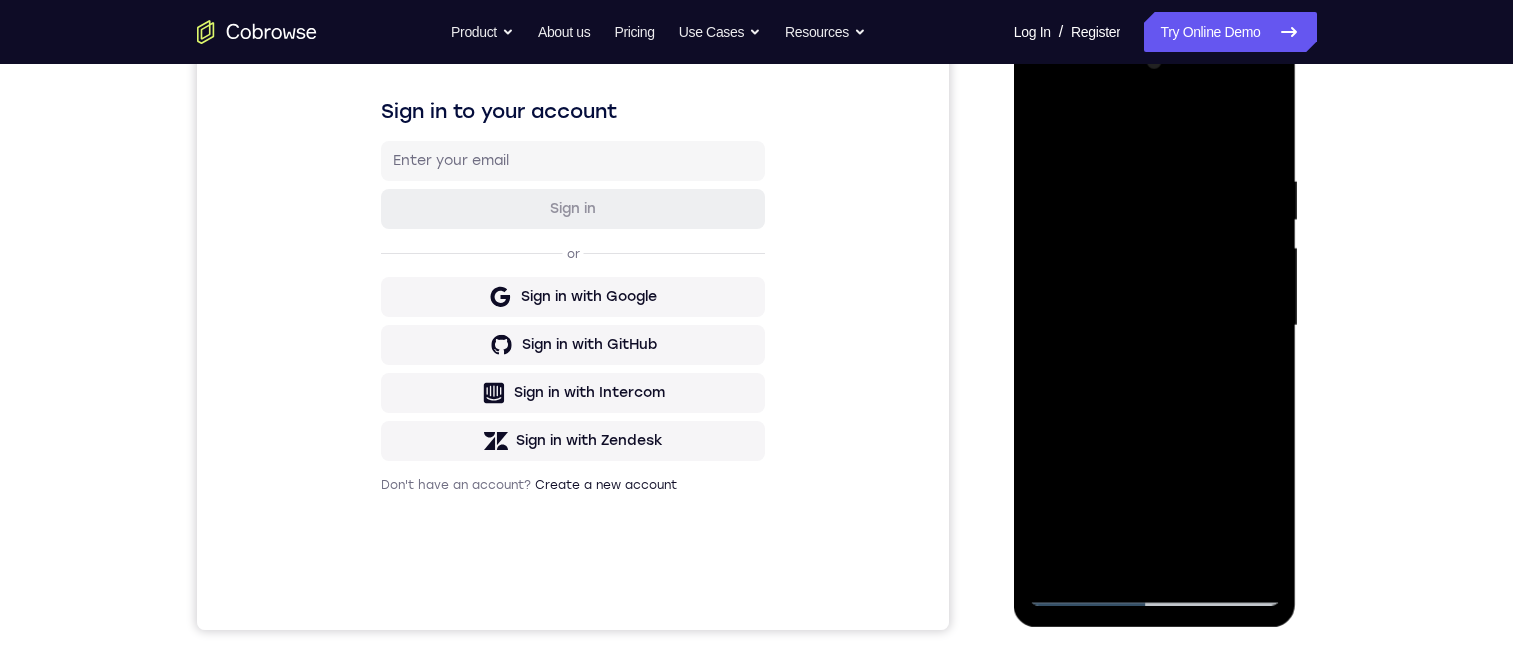 click at bounding box center [1155, 326] 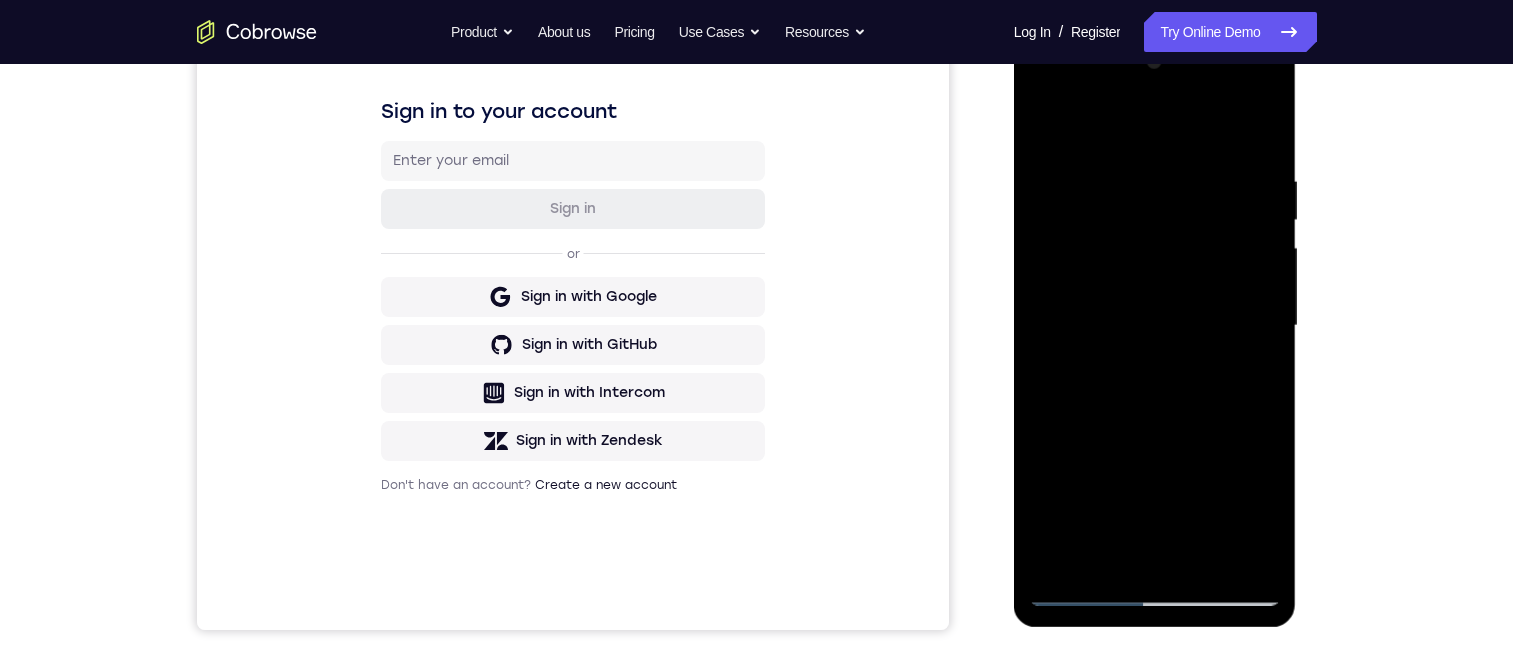 click at bounding box center [1155, 326] 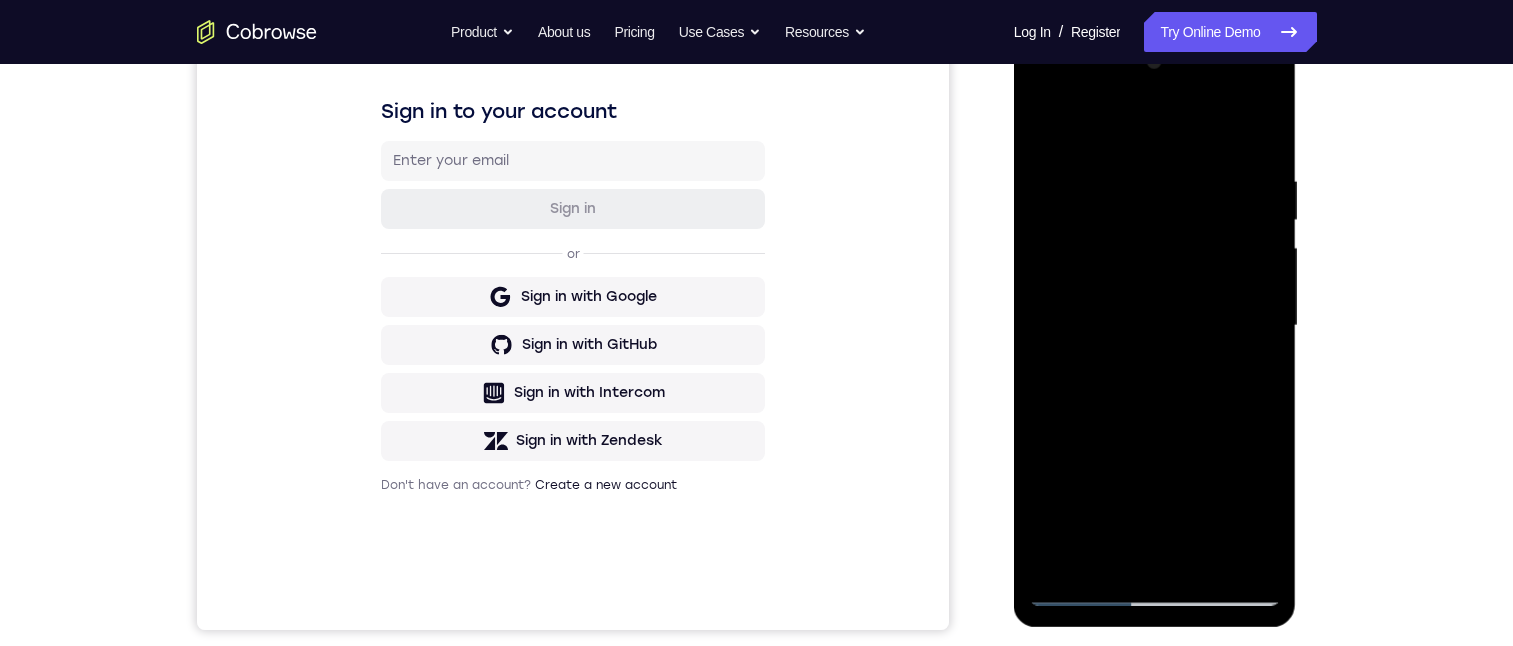 click at bounding box center [1155, 326] 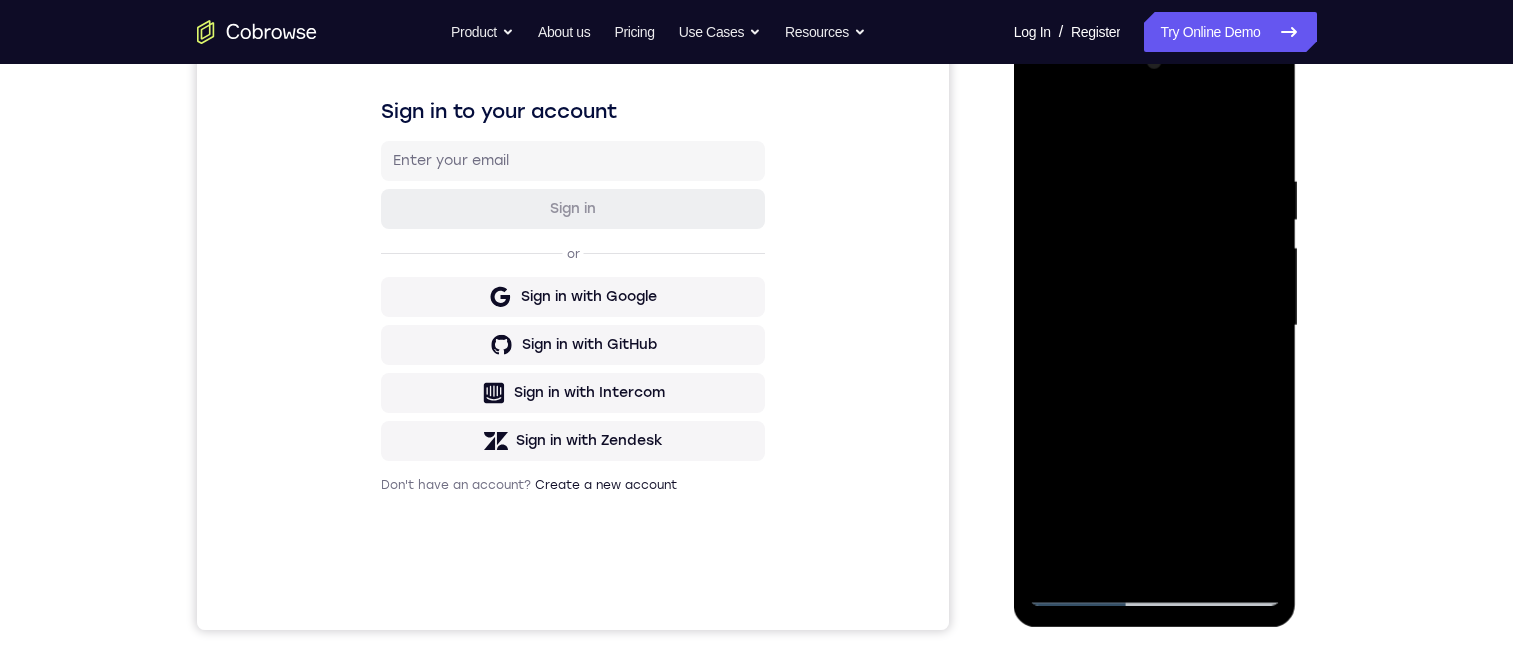 click at bounding box center (1155, 326) 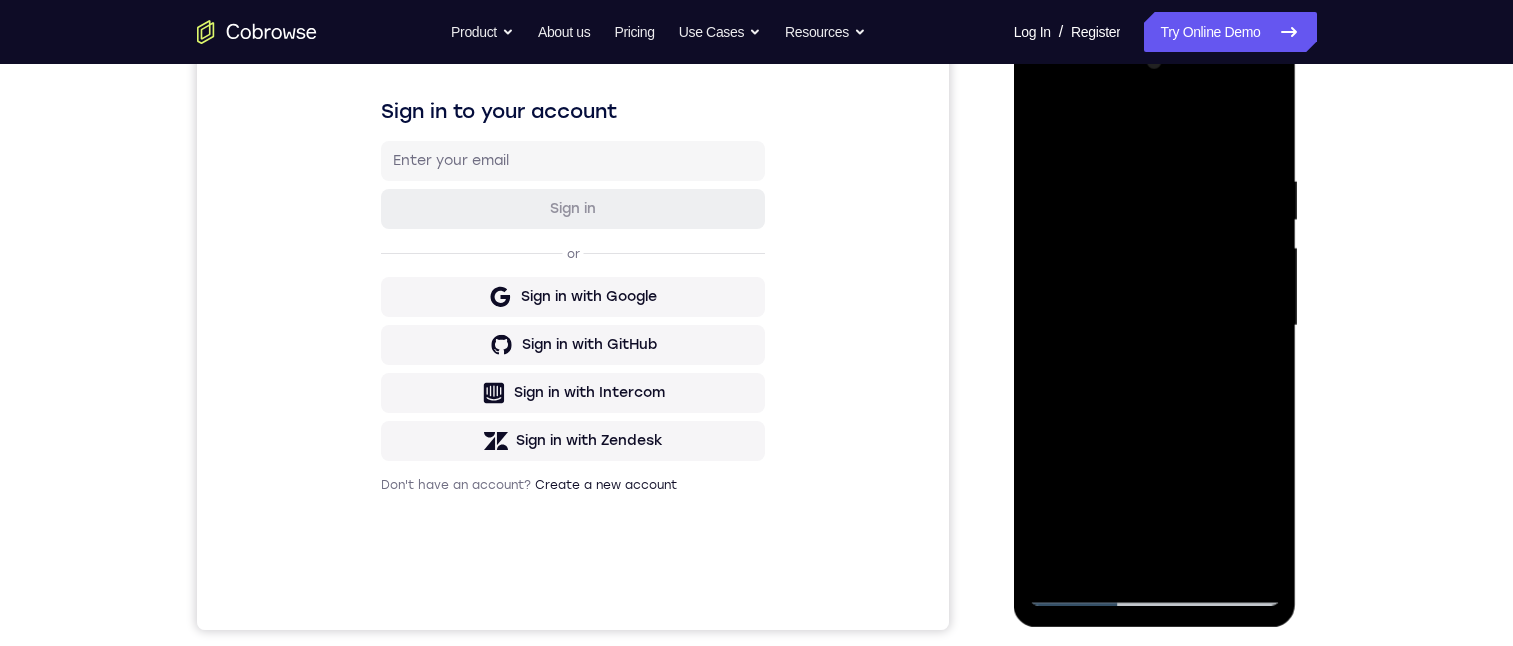 click at bounding box center (1155, 326) 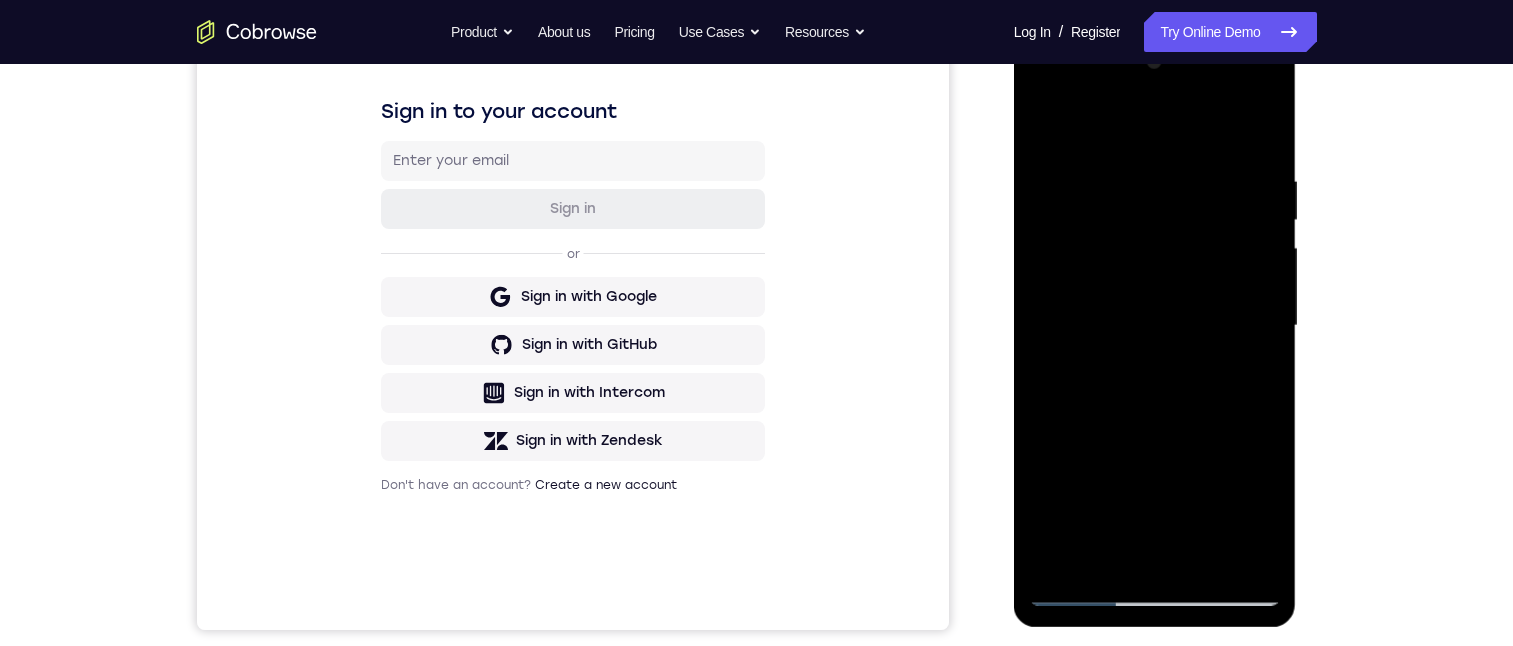 click at bounding box center (1155, 326) 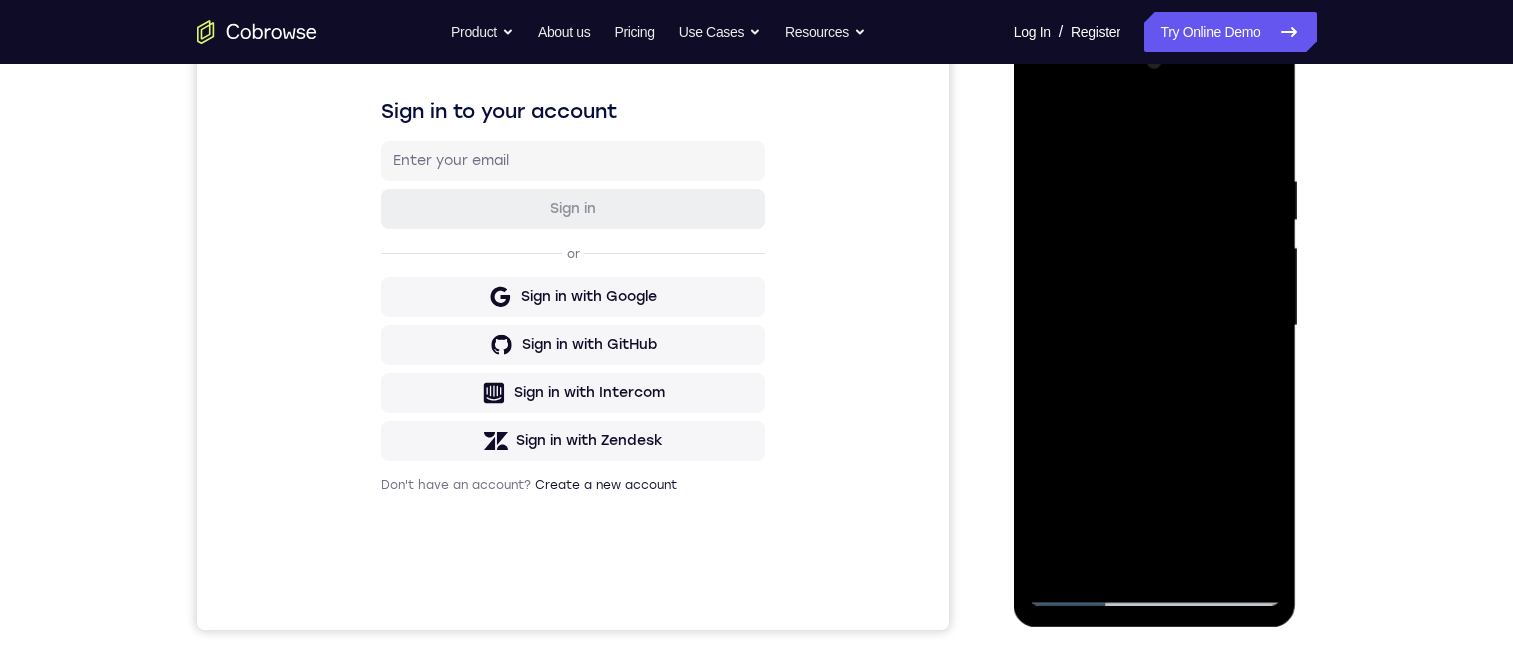click at bounding box center [1155, 326] 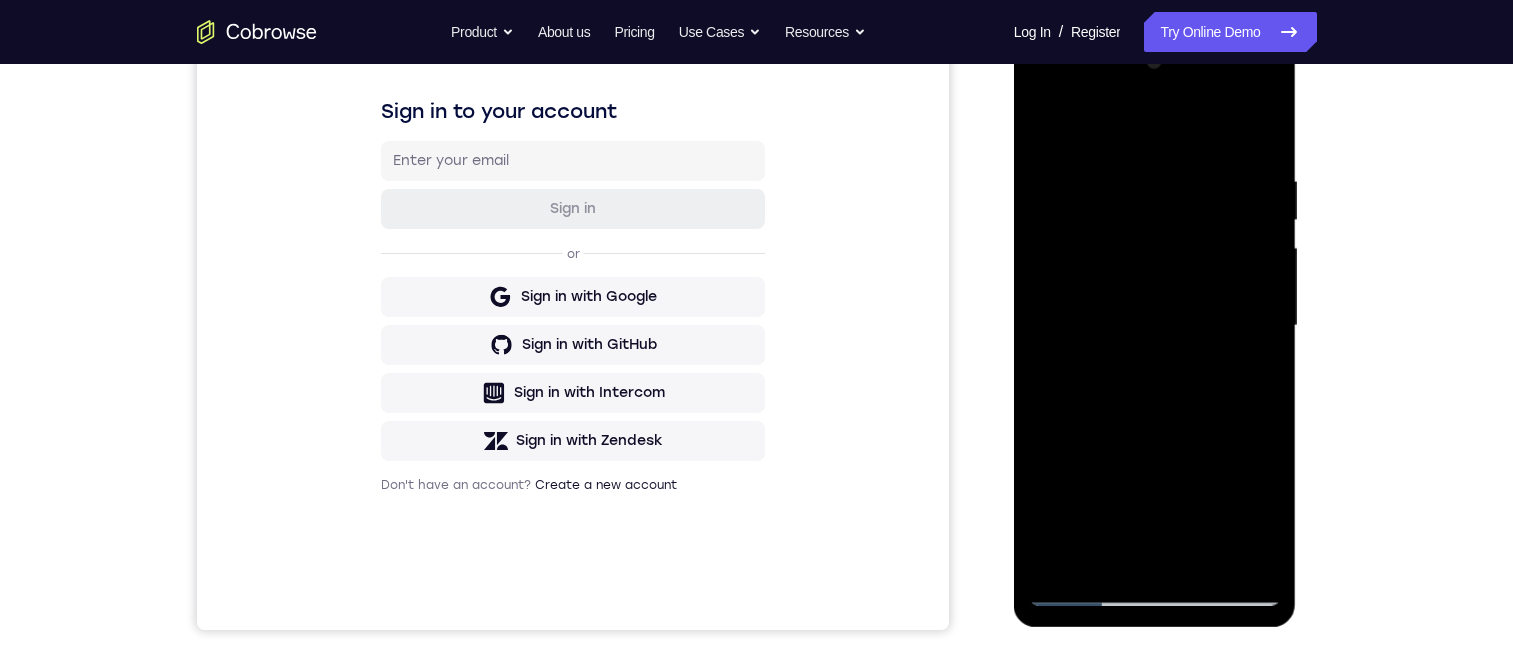click at bounding box center [1155, 326] 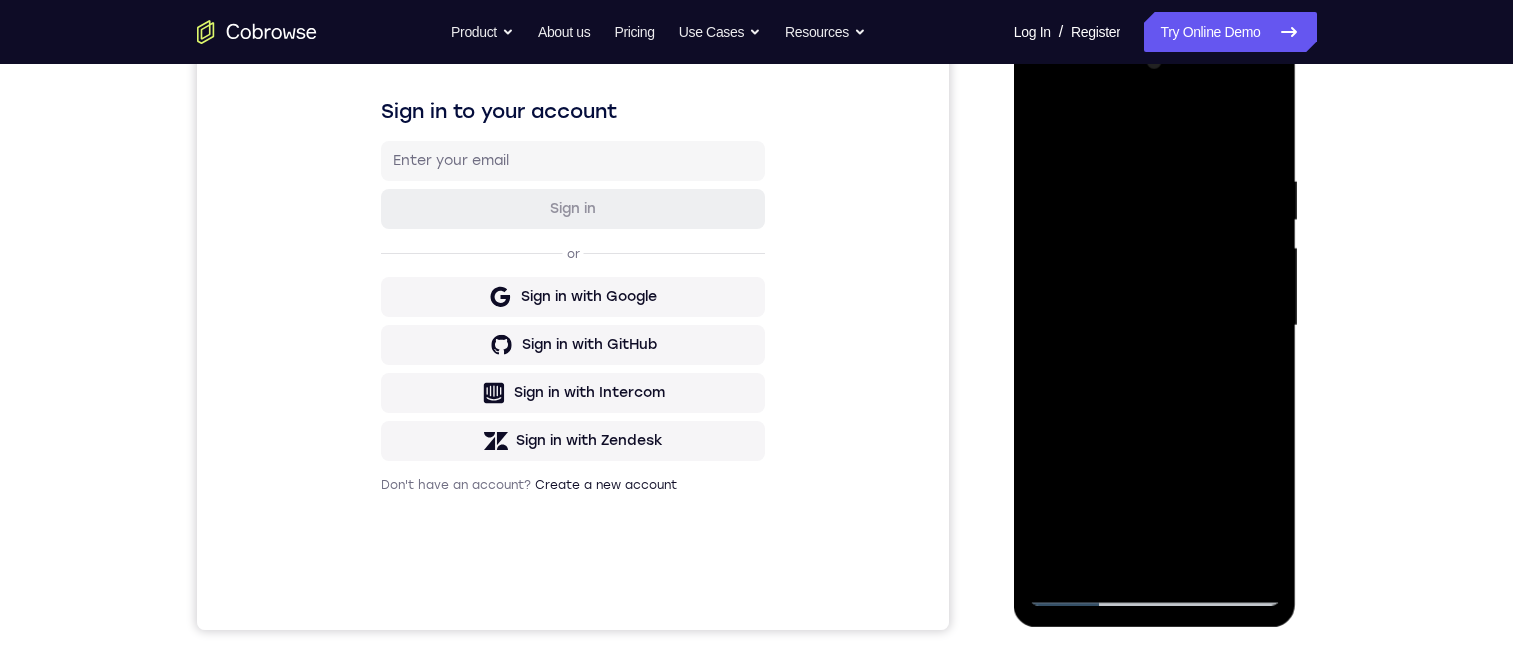 click at bounding box center [1155, 326] 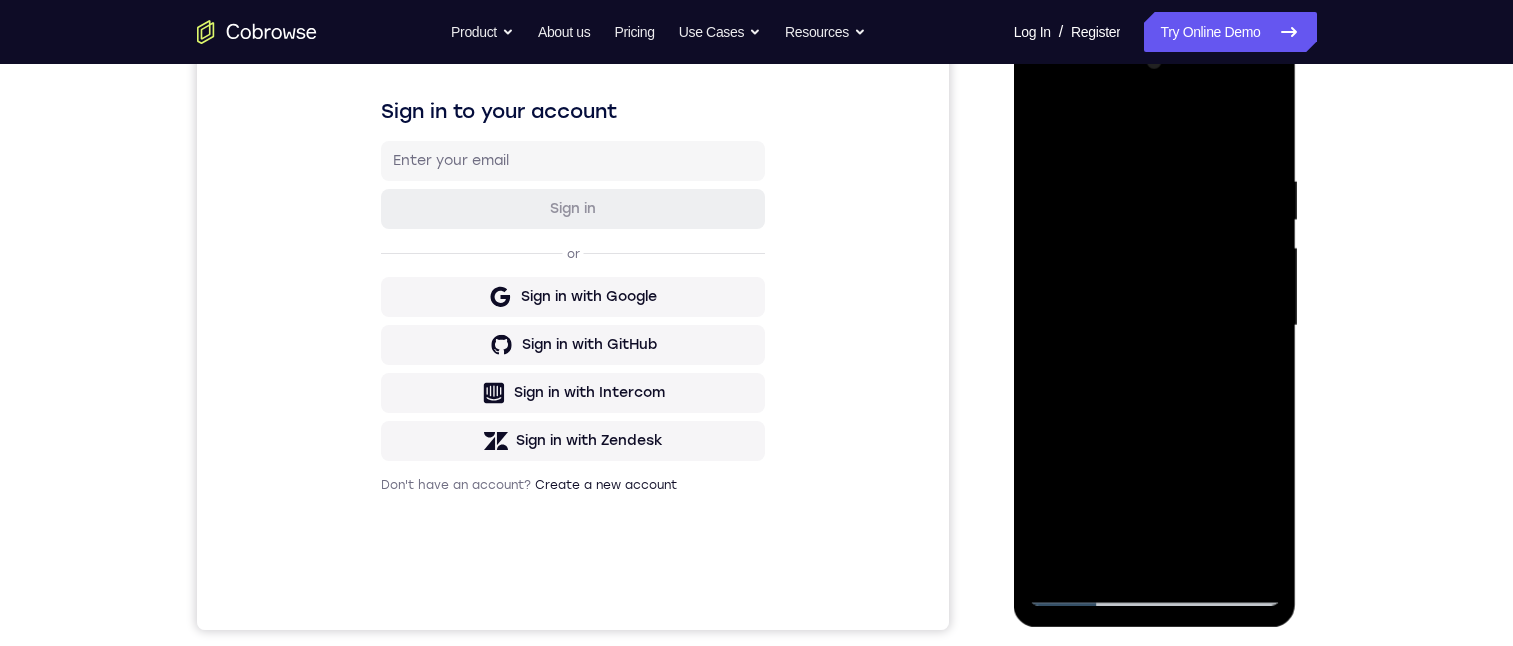 click at bounding box center [1155, 326] 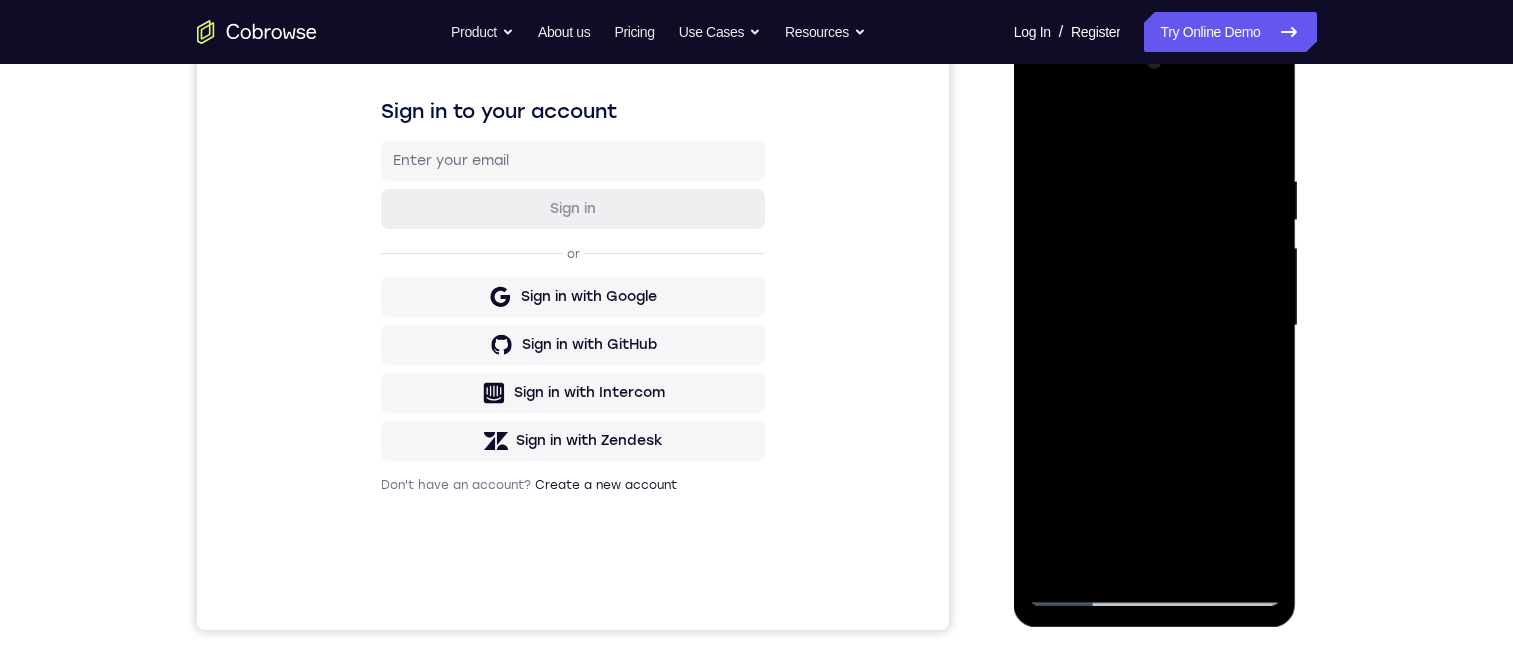click at bounding box center [1155, 326] 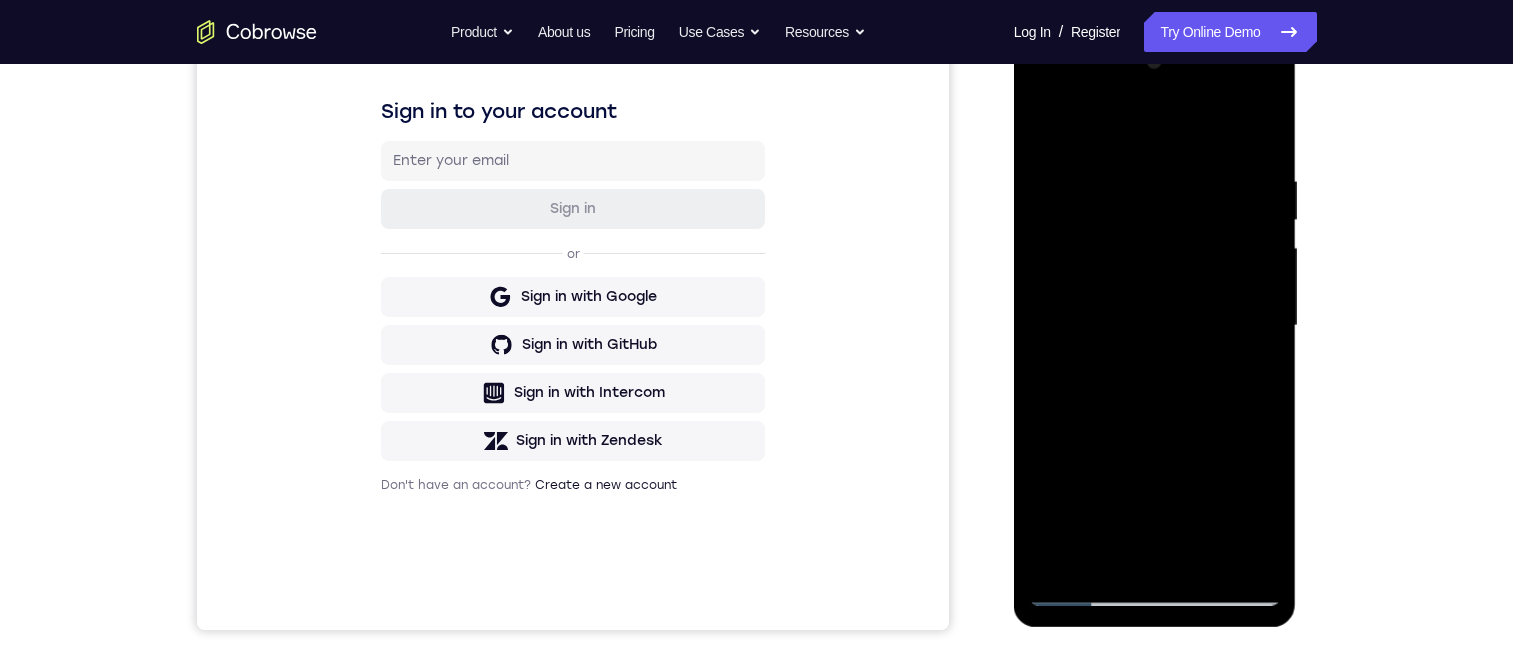 click at bounding box center (1155, 326) 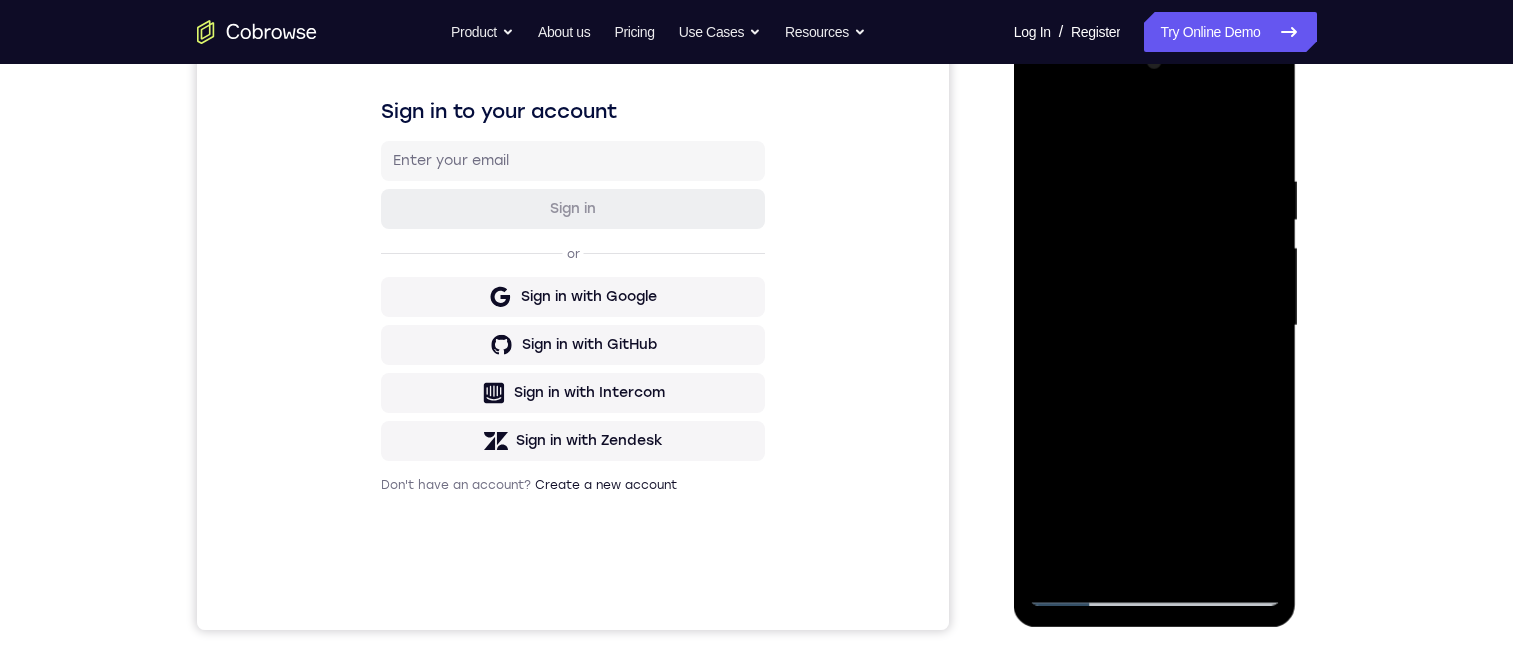 click at bounding box center (1155, 326) 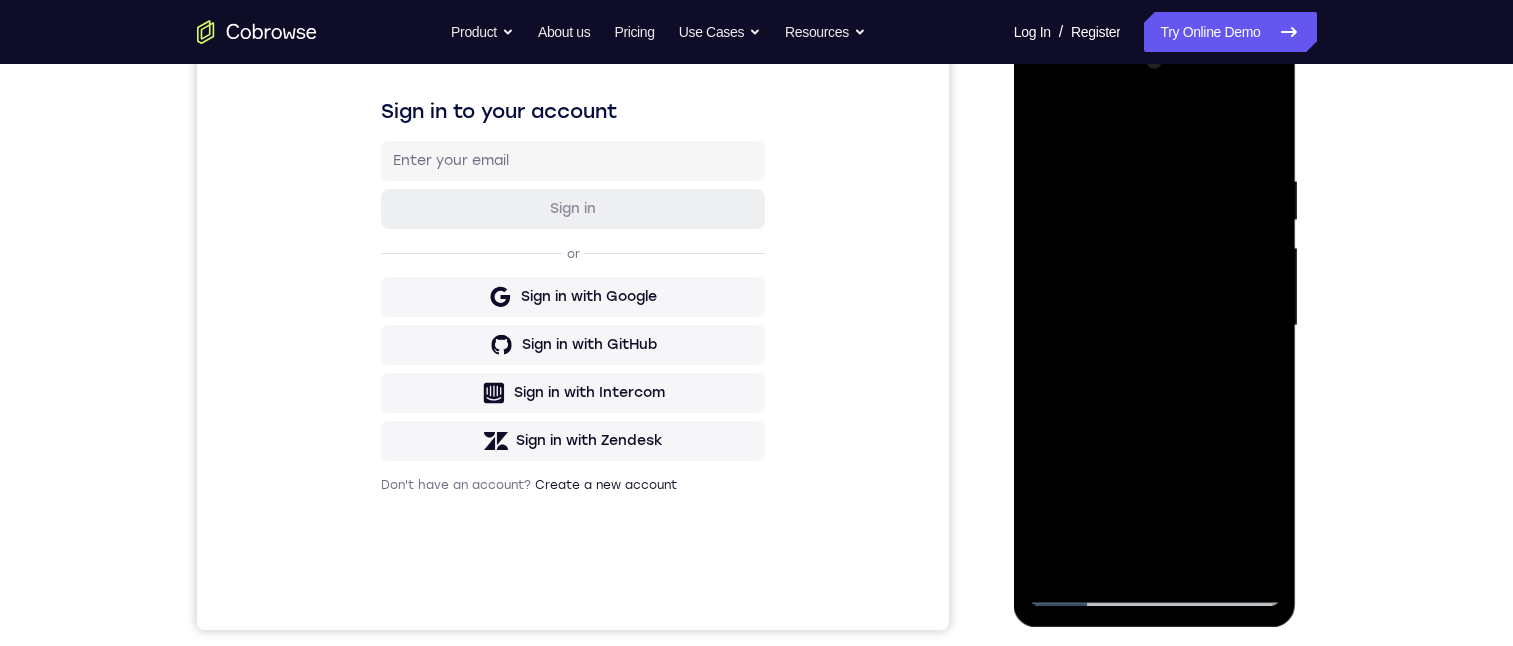 click at bounding box center (1155, 326) 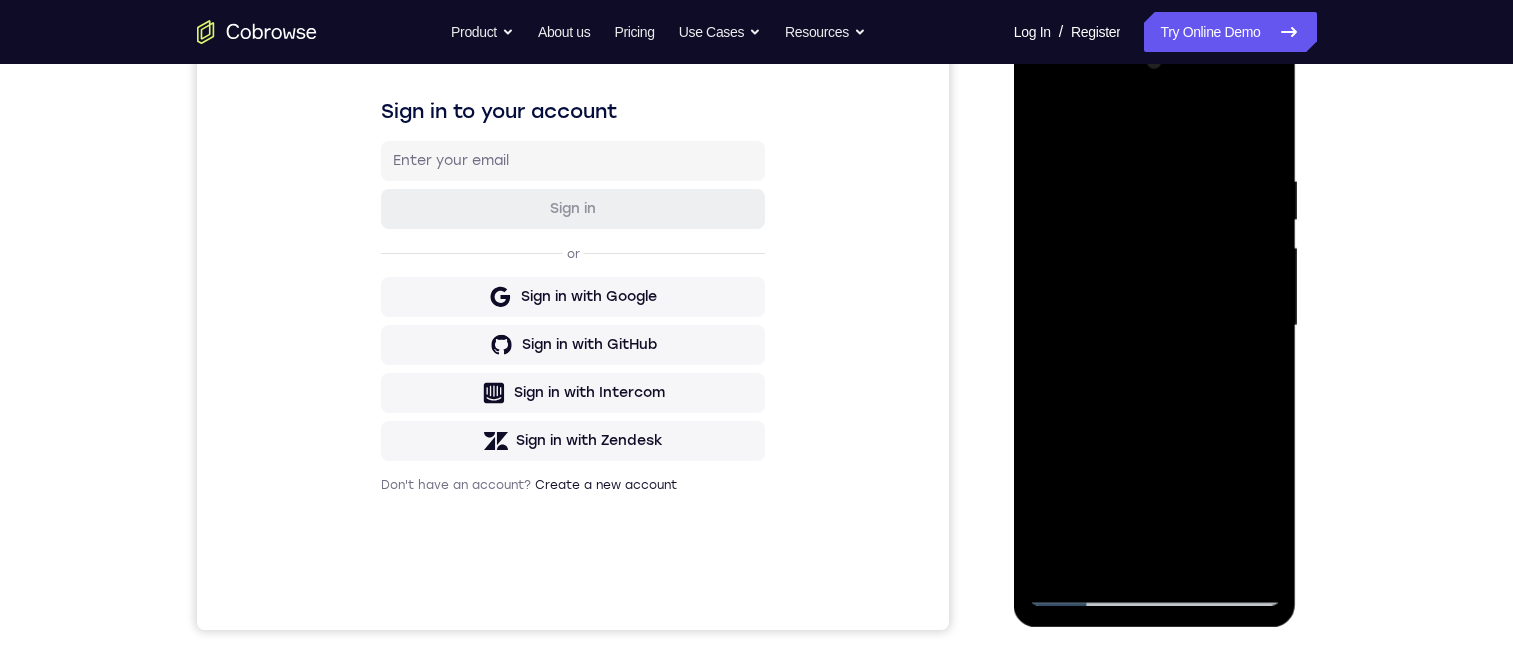 drag, startPoint x: 1045, startPoint y: 254, endPoint x: 2026, endPoint y: 305, distance: 982.32477 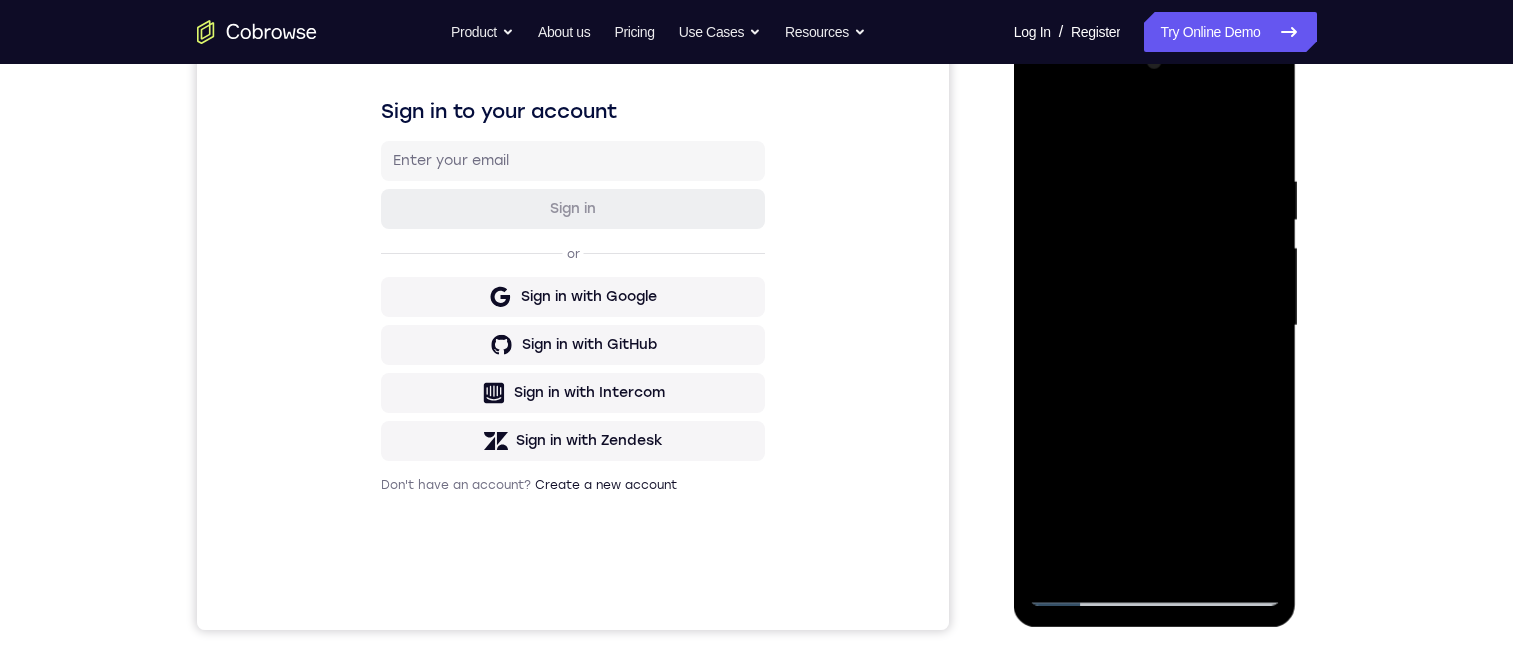 click at bounding box center [1155, 326] 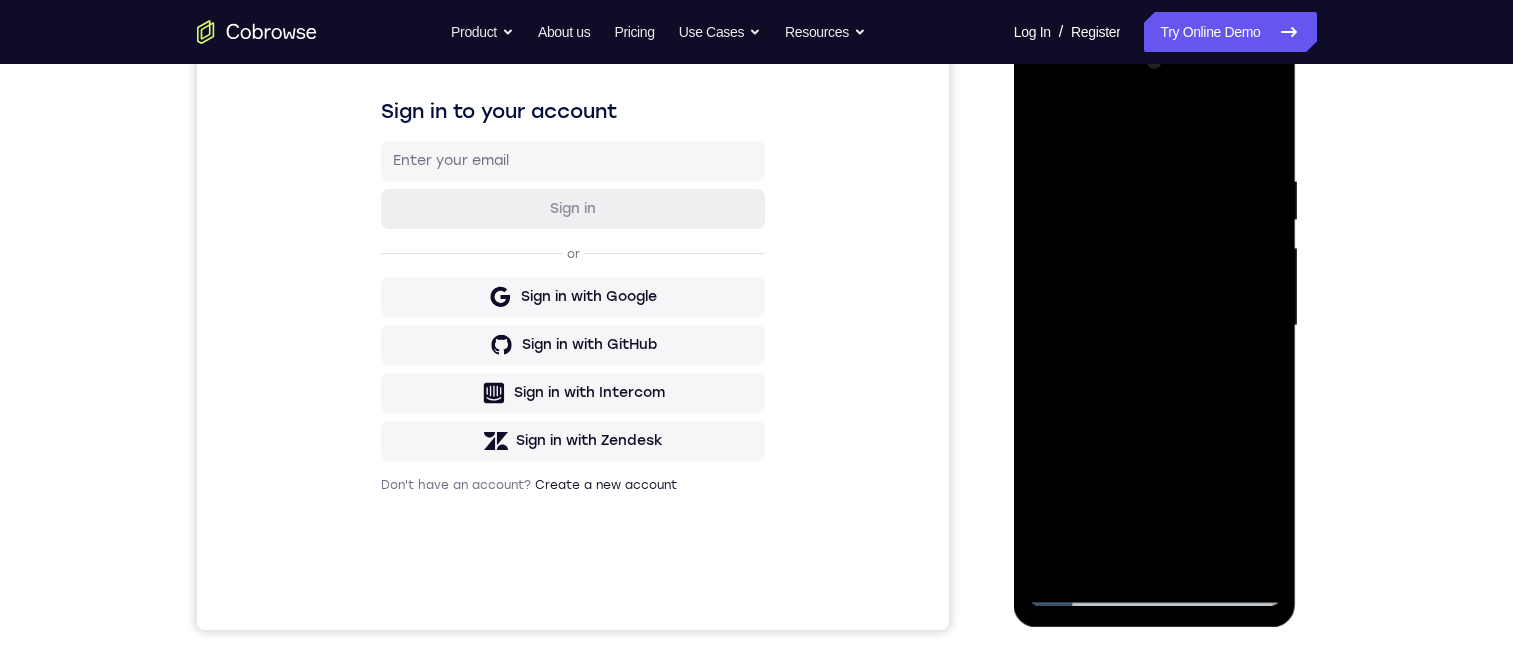 click at bounding box center [1155, 326] 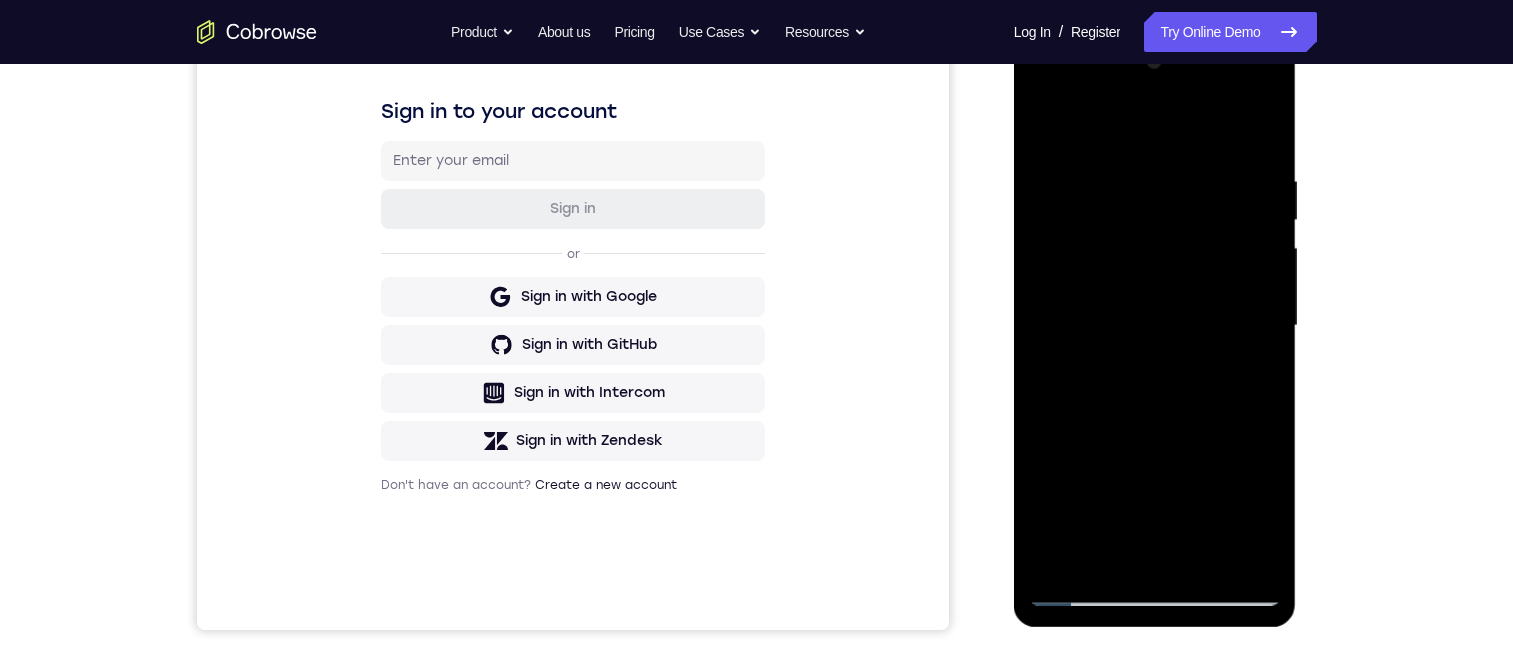 click at bounding box center (1155, 326) 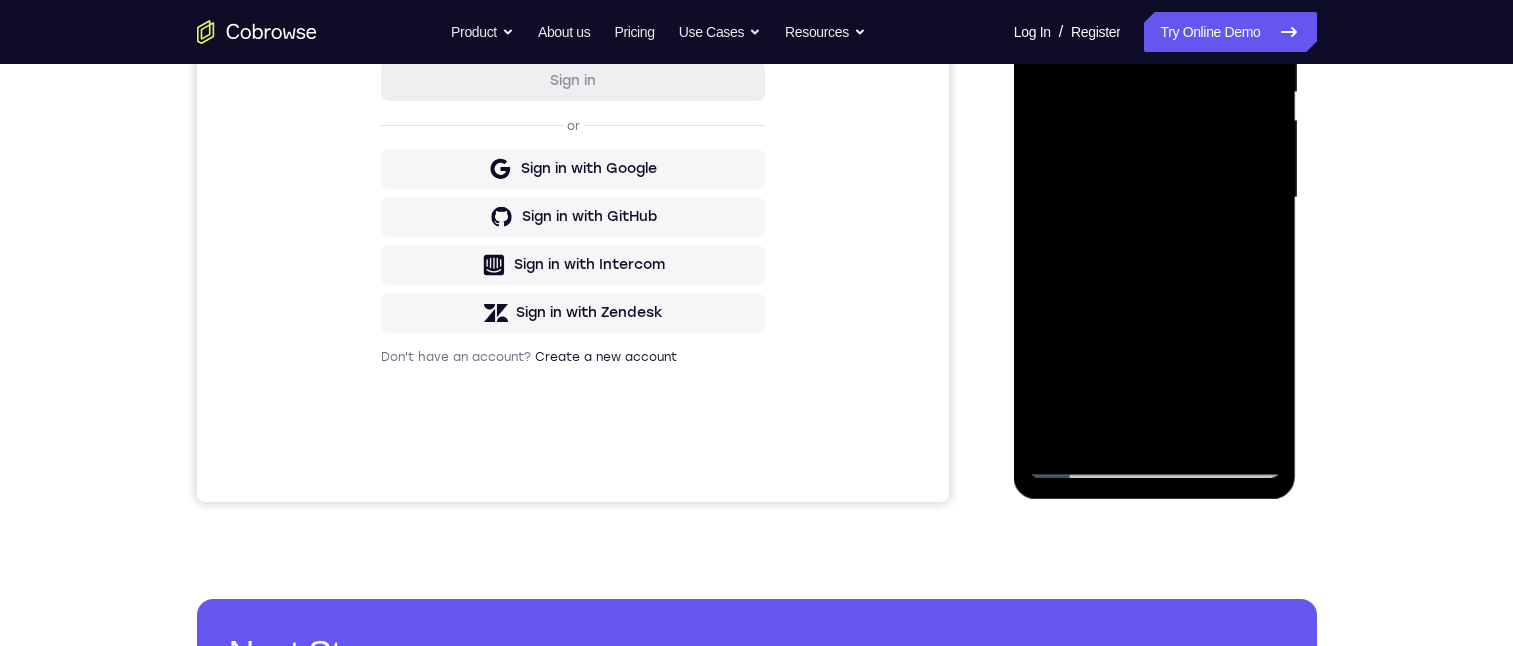 scroll, scrollTop: 500, scrollLeft: 0, axis: vertical 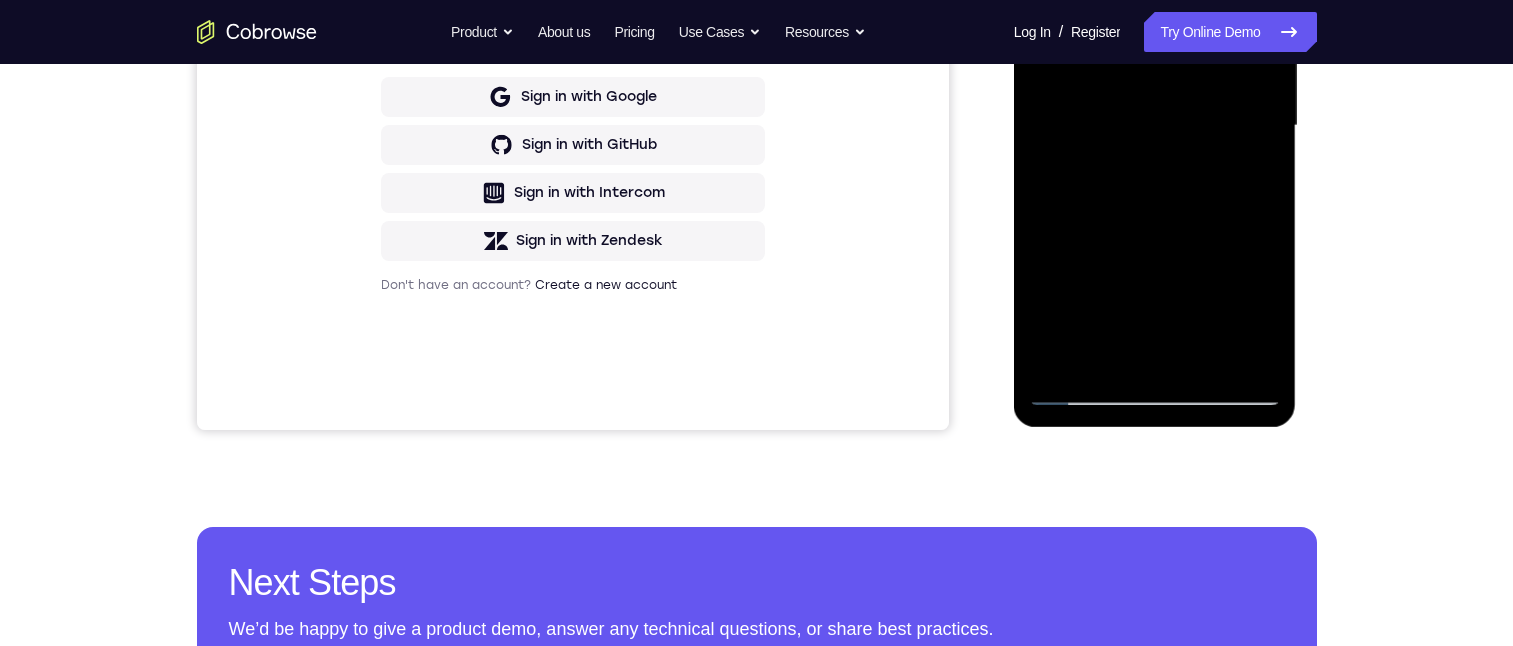 drag, startPoint x: 1084, startPoint y: 186, endPoint x: 1131, endPoint y: 216, distance: 55.758408 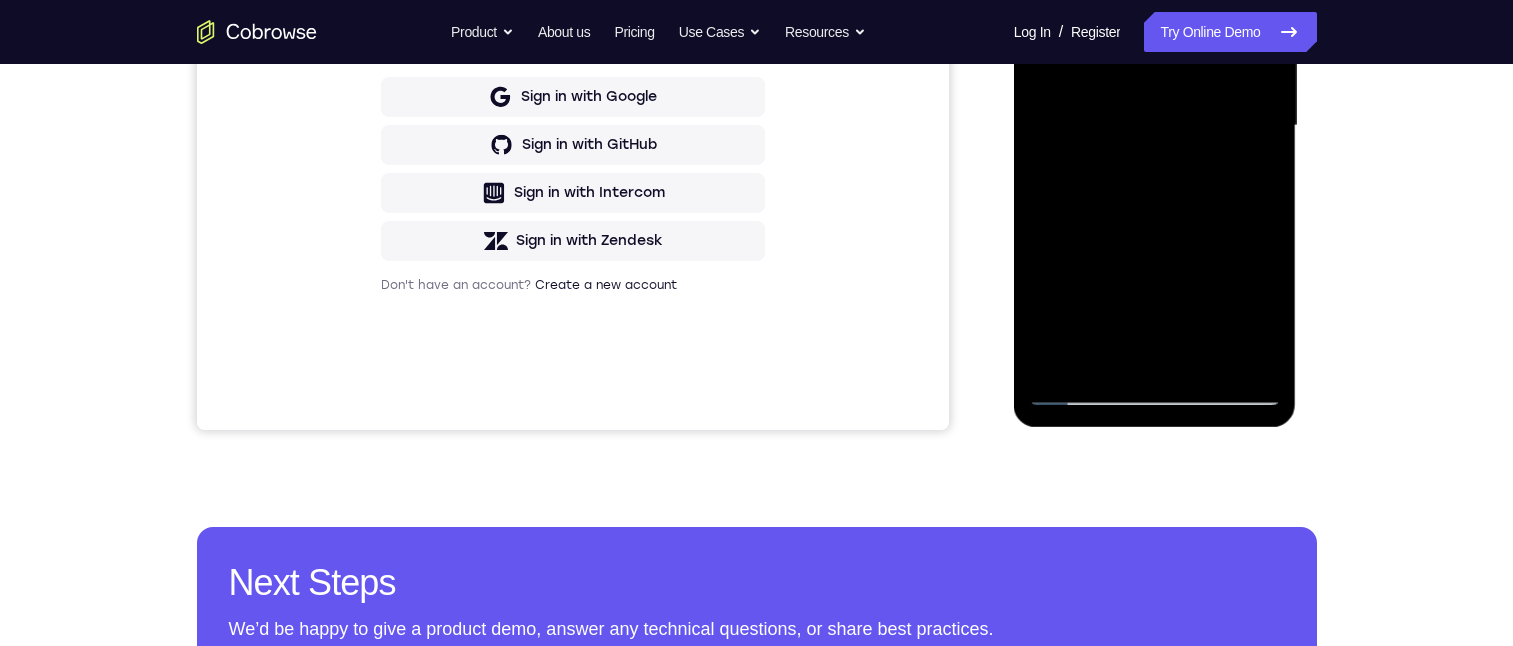 drag, startPoint x: 1131, startPoint y: 216, endPoint x: 1144, endPoint y: 23, distance: 193.43733 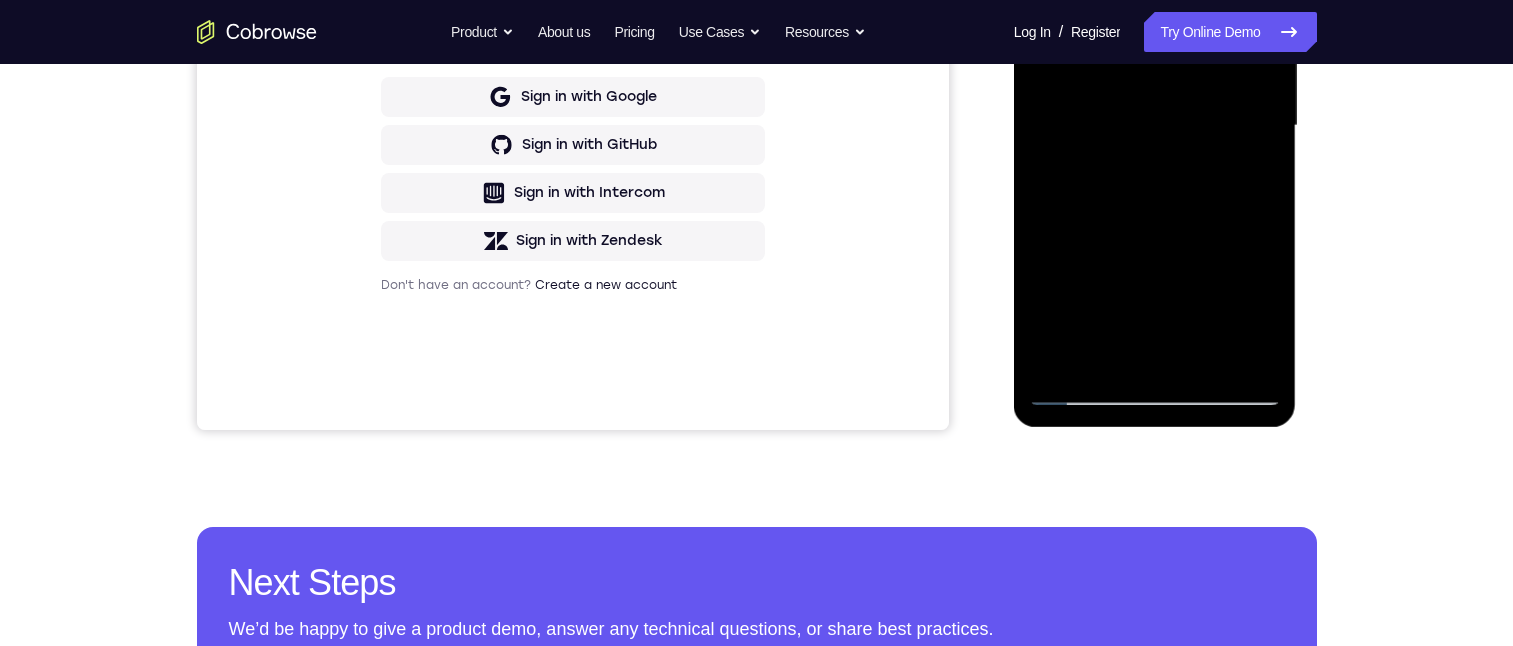 drag, startPoint x: 1157, startPoint y: 221, endPoint x: 1159, endPoint y: 86, distance: 135.01482 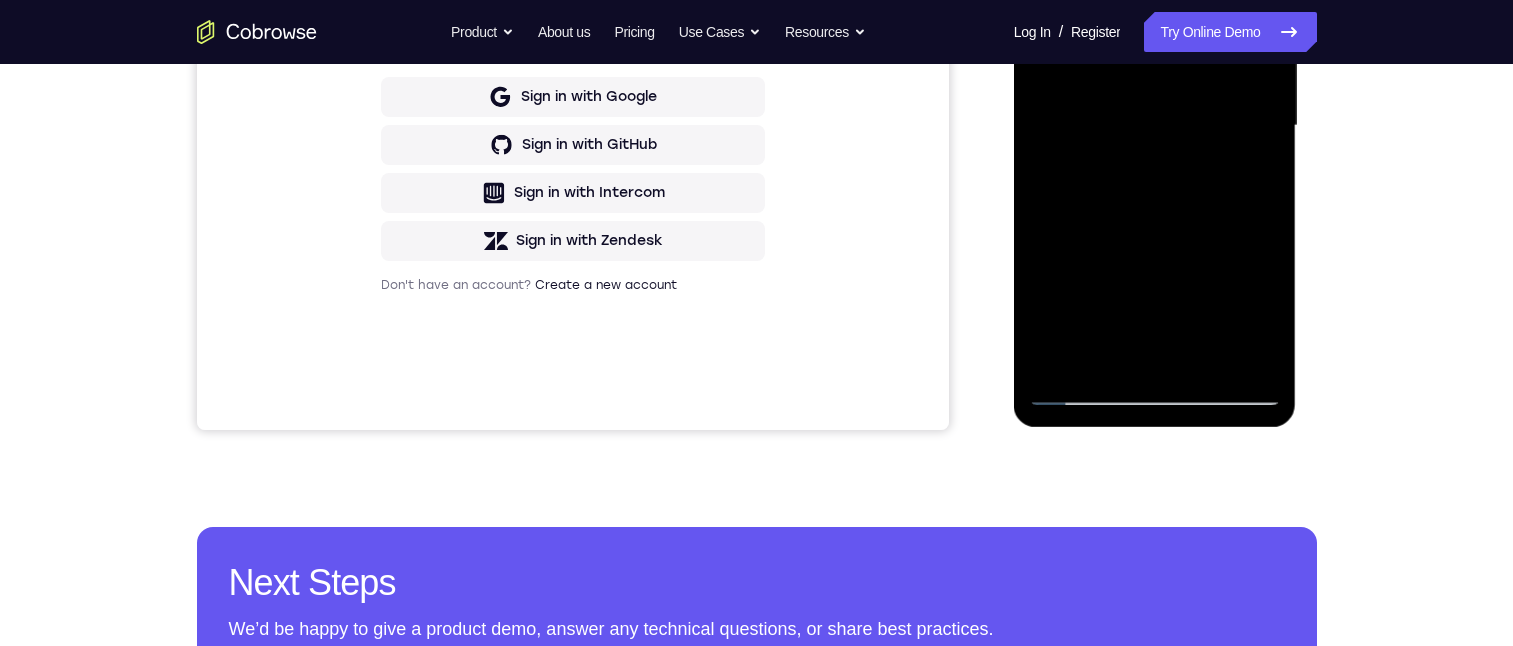 scroll, scrollTop: 200, scrollLeft: 0, axis: vertical 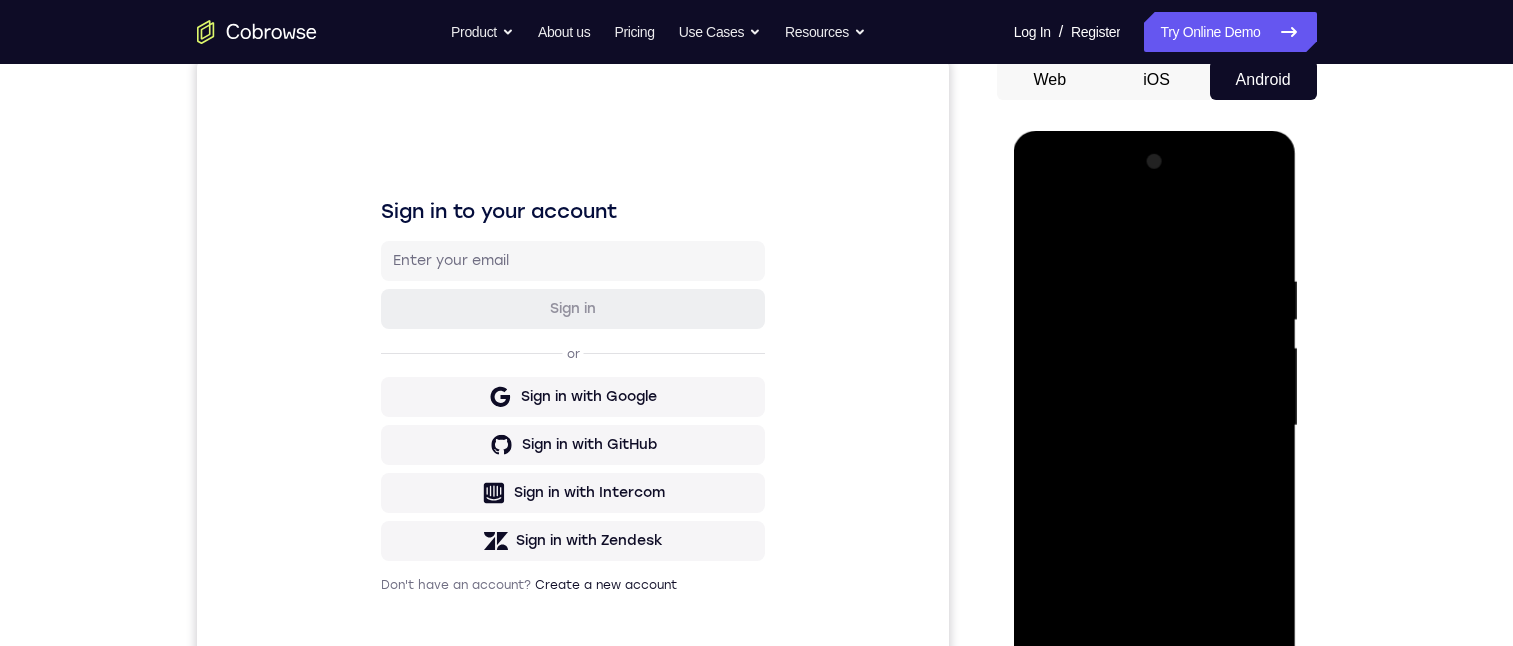 drag, startPoint x: 1096, startPoint y: 396, endPoint x: 1083, endPoint y: 549, distance: 153.5513 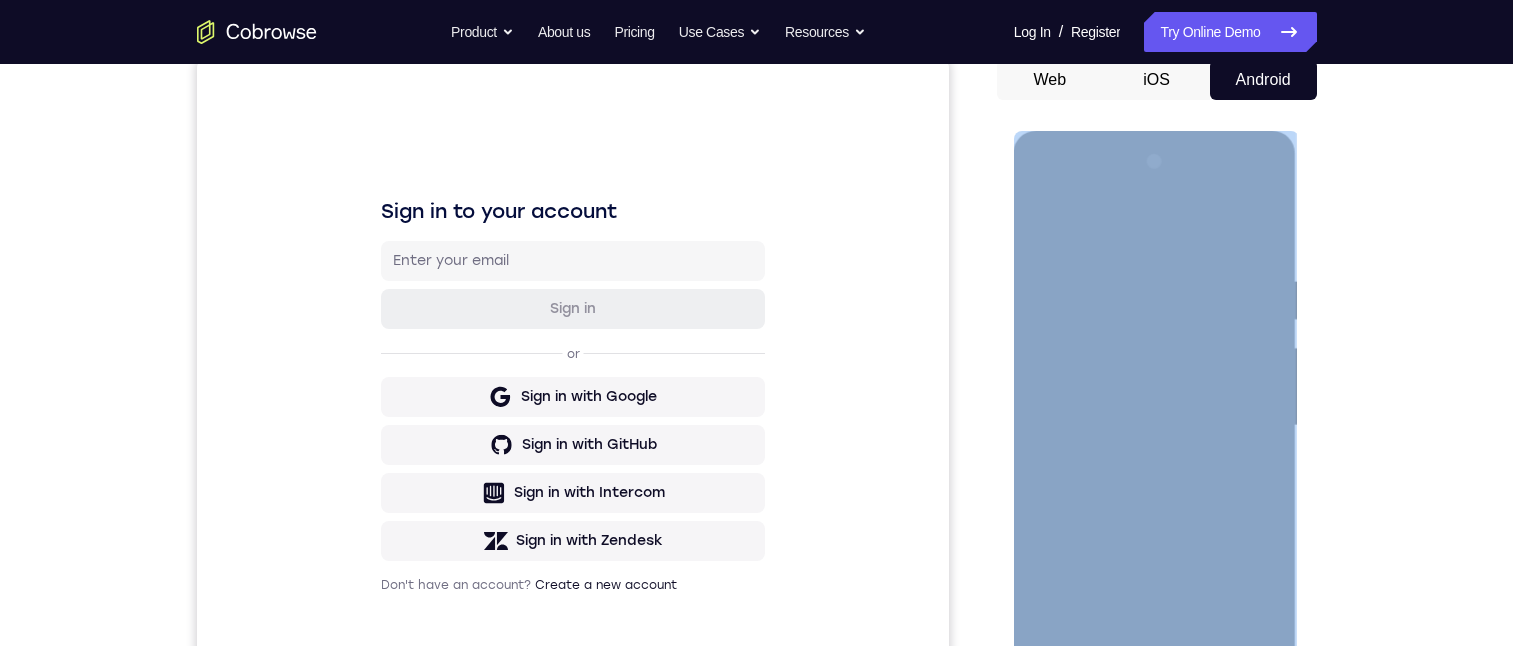 drag, startPoint x: 1032, startPoint y: 510, endPoint x: 1104, endPoint y: 552, distance: 83.35467 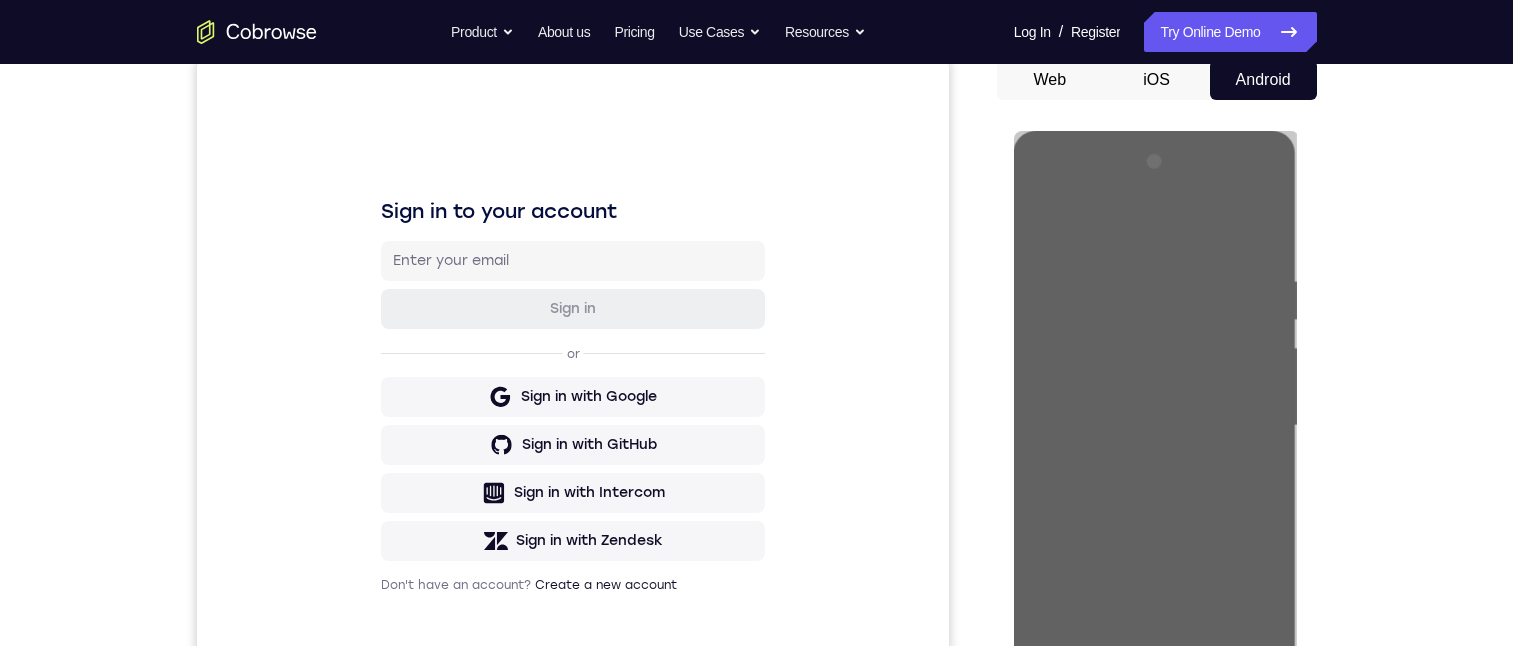 drag, startPoint x: 1299, startPoint y: 494, endPoint x: 283, endPoint y: 378, distance: 1022.6006 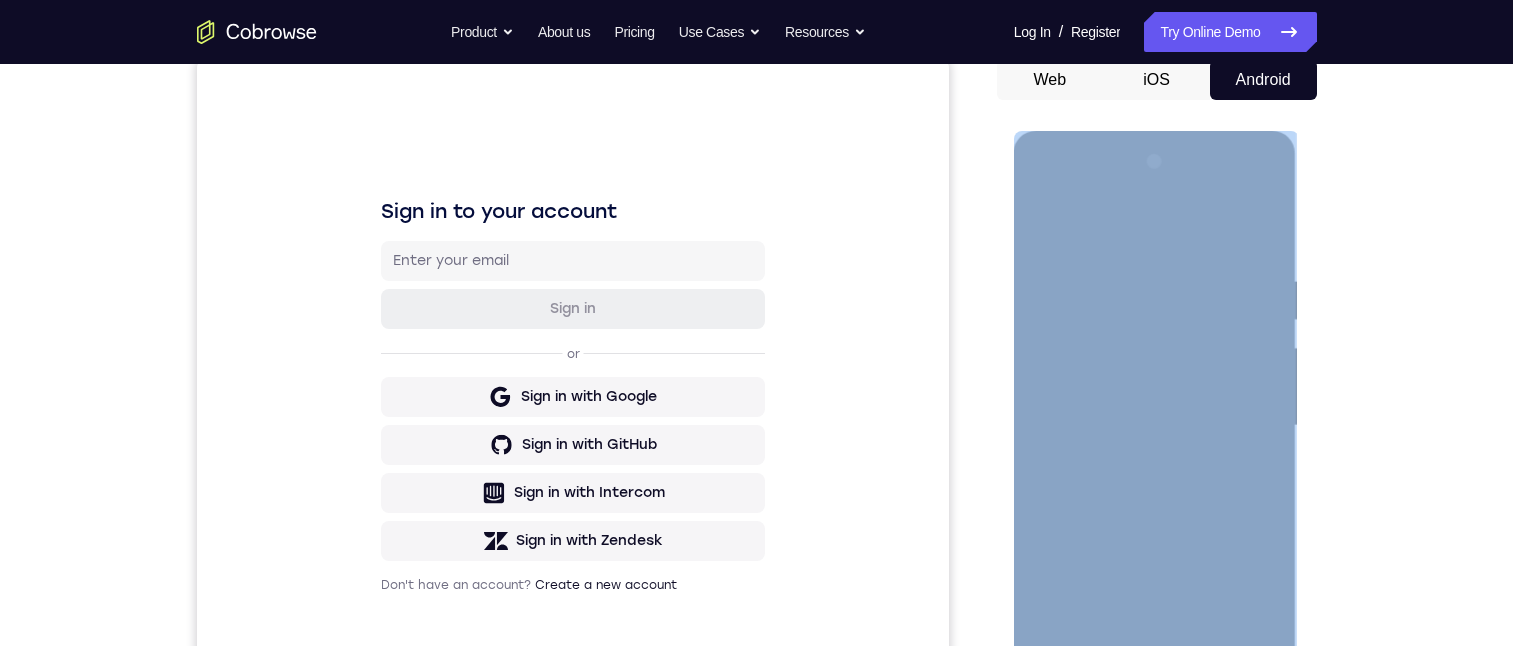 click at bounding box center (1155, 429) 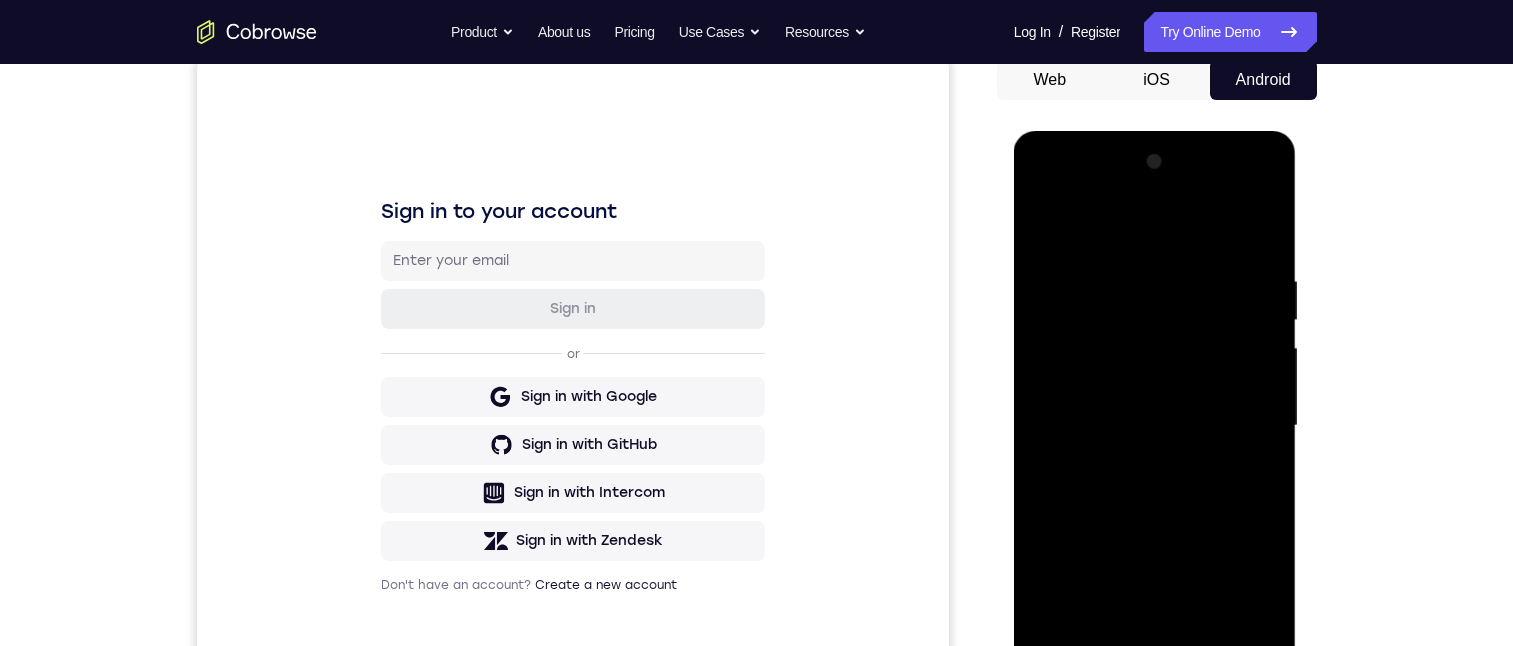 click at bounding box center [1155, 426] 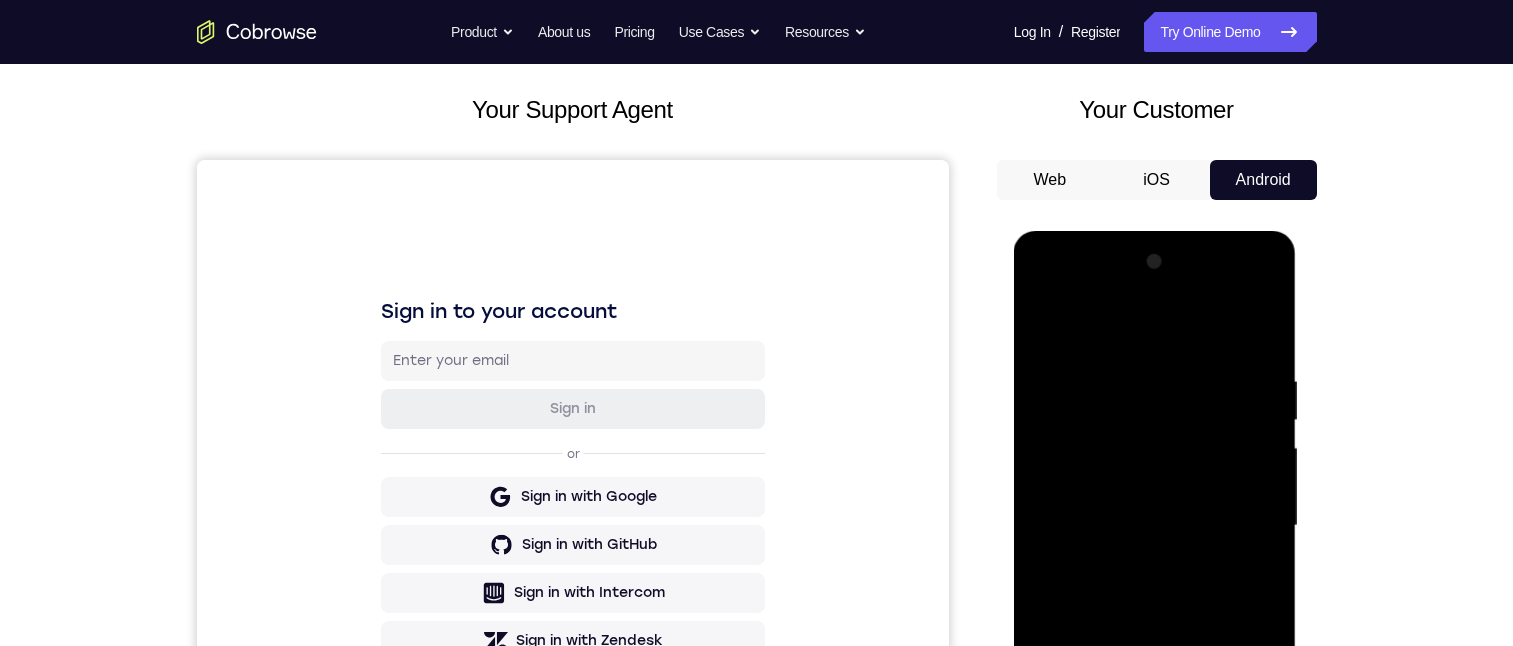 scroll, scrollTop: 300, scrollLeft: 0, axis: vertical 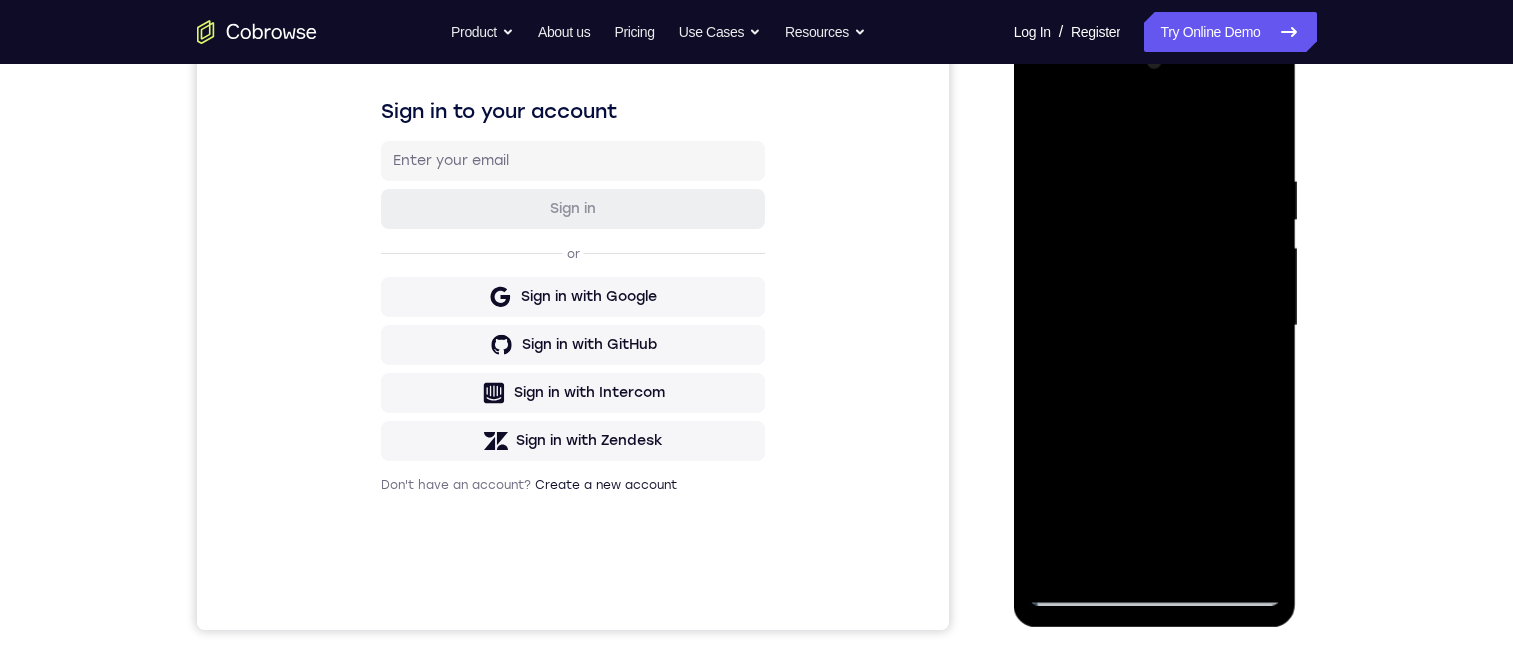 click at bounding box center [1155, 326] 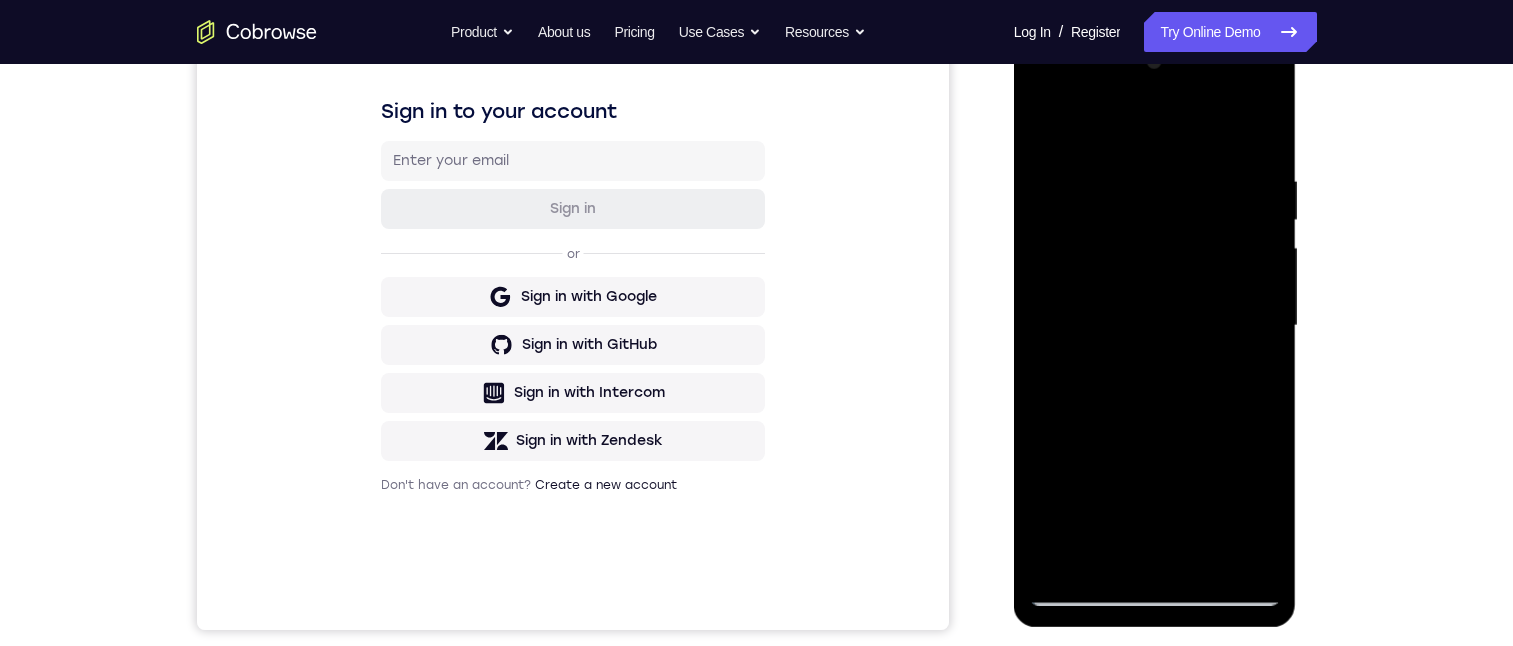 click at bounding box center [1155, 326] 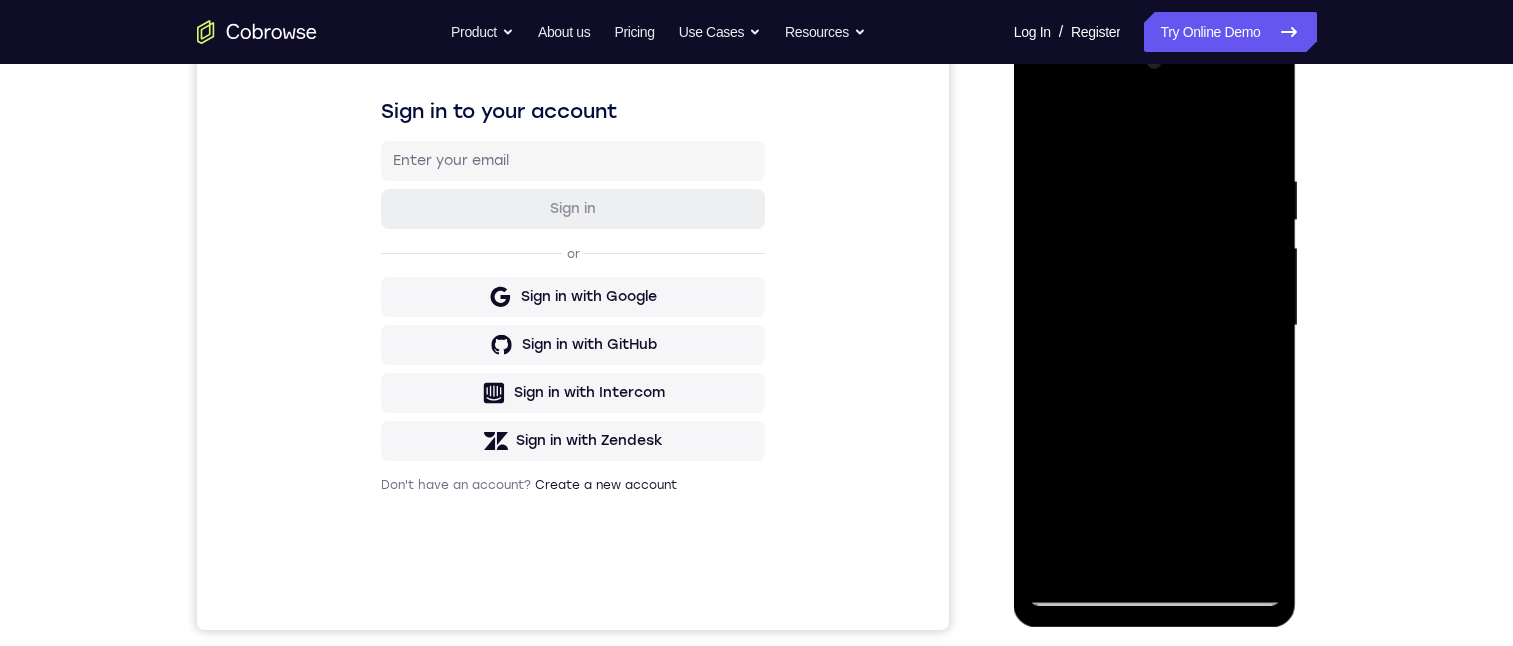 click at bounding box center [1155, 326] 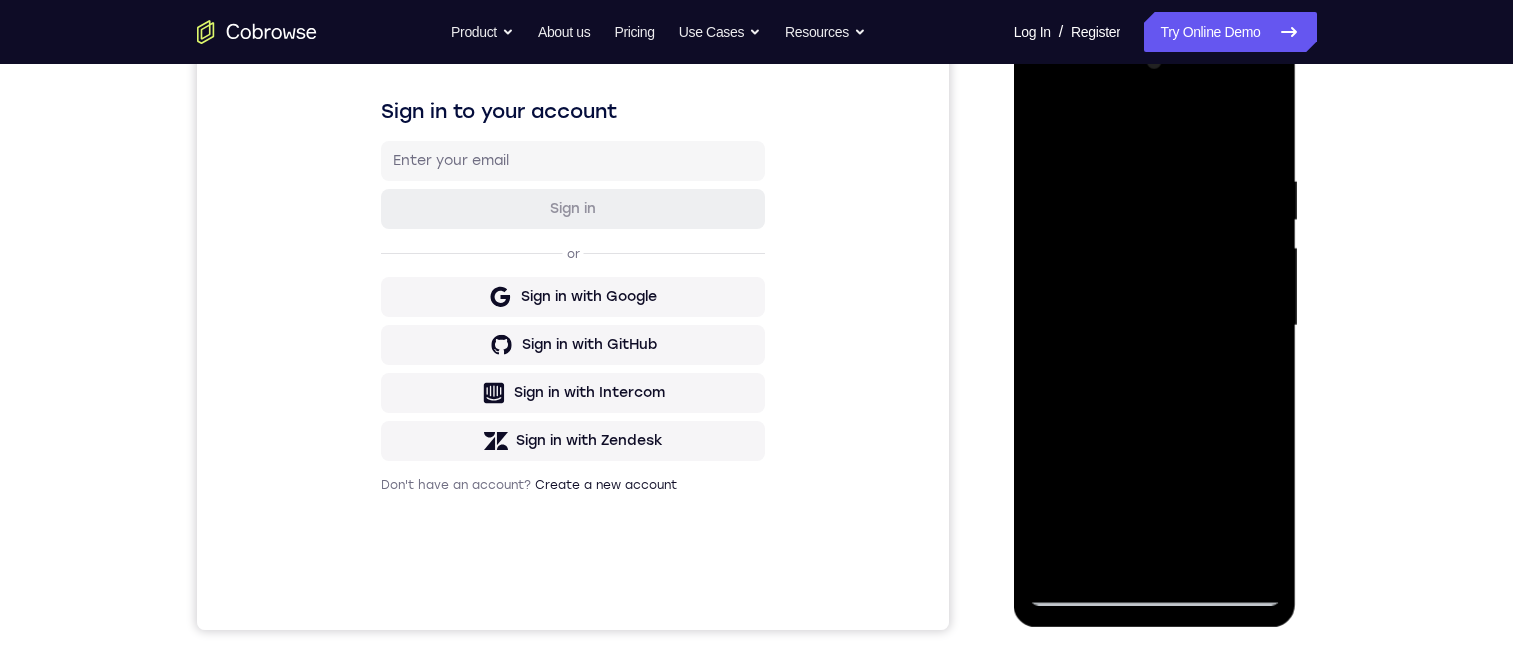 scroll, scrollTop: 354, scrollLeft: 0, axis: vertical 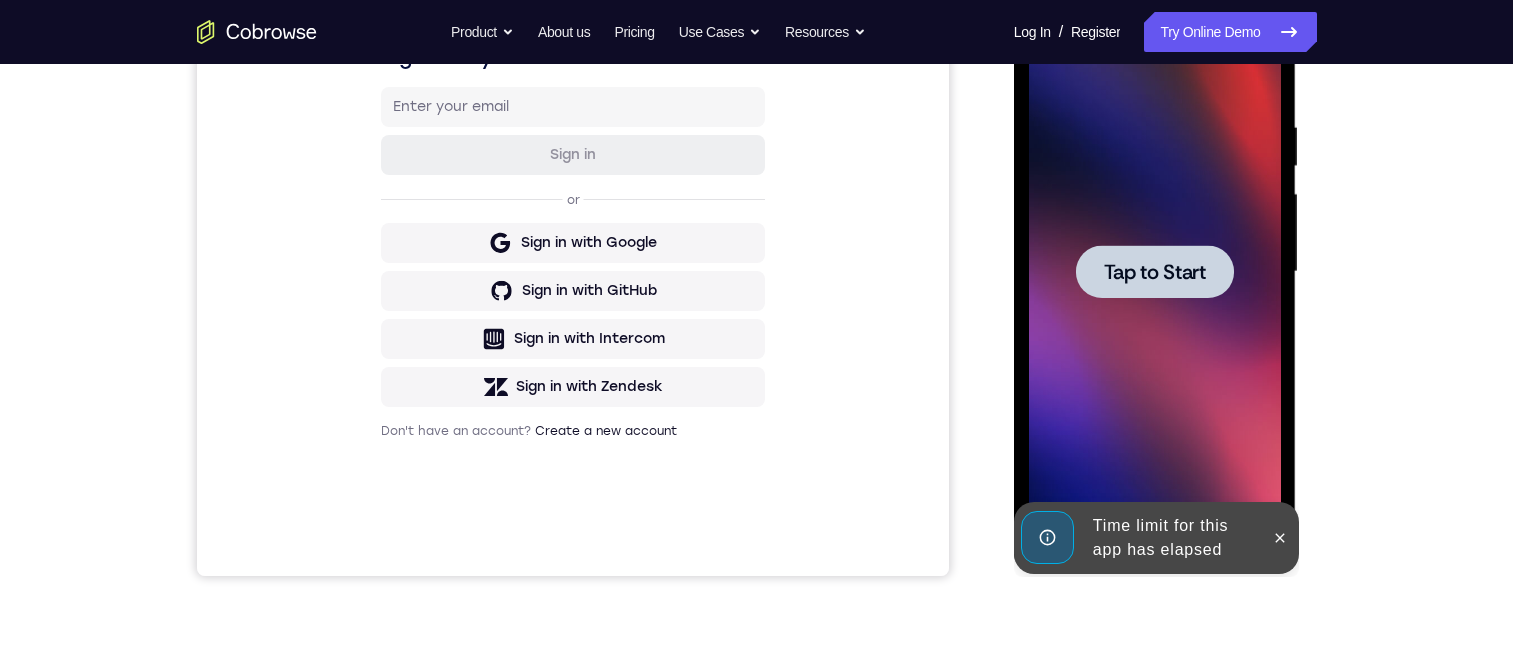 click at bounding box center [1155, 272] 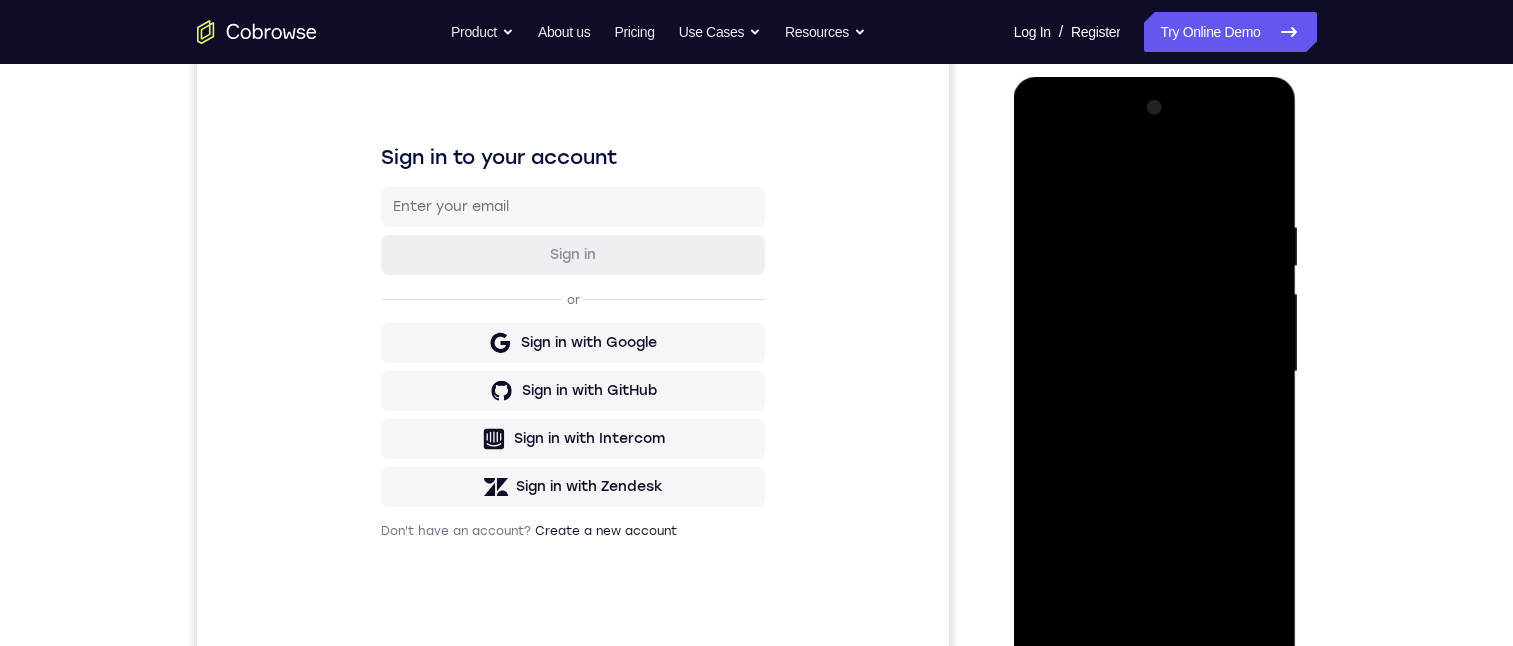 scroll, scrollTop: 454, scrollLeft: 0, axis: vertical 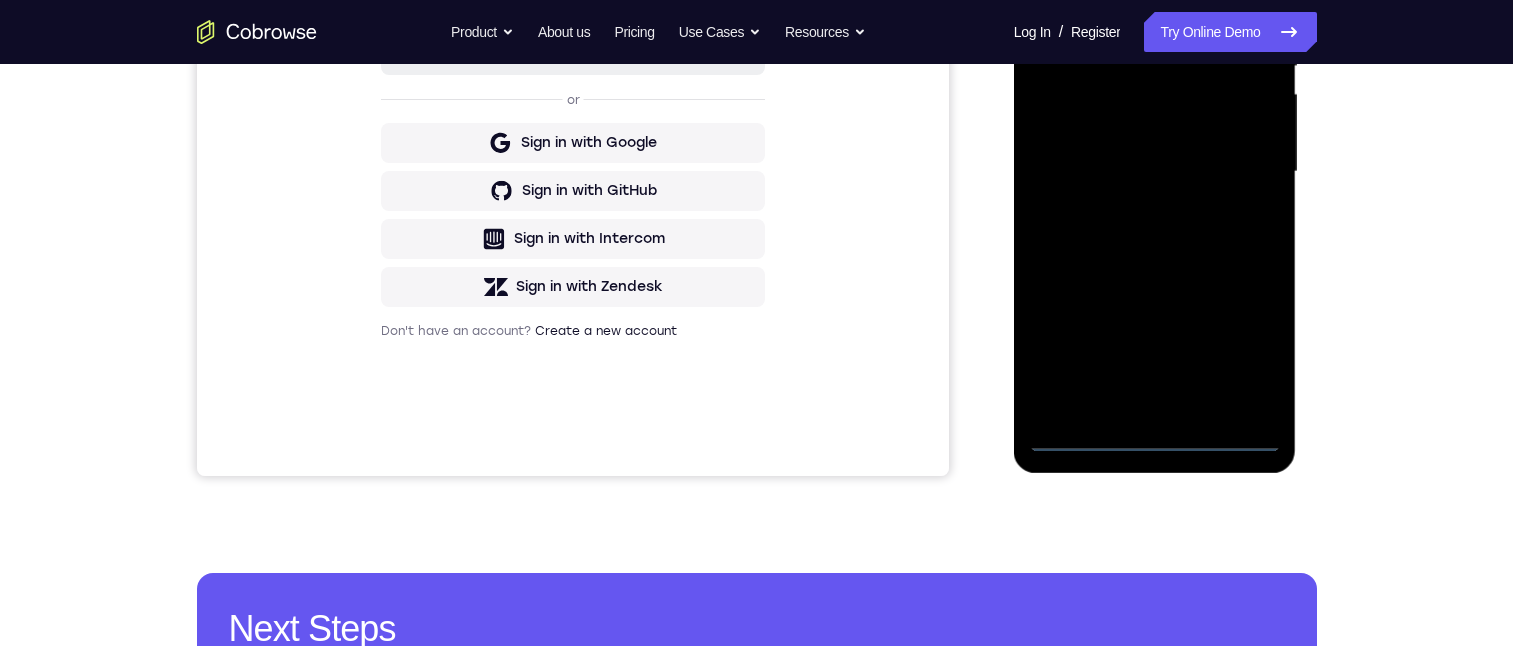 click at bounding box center [1155, 172] 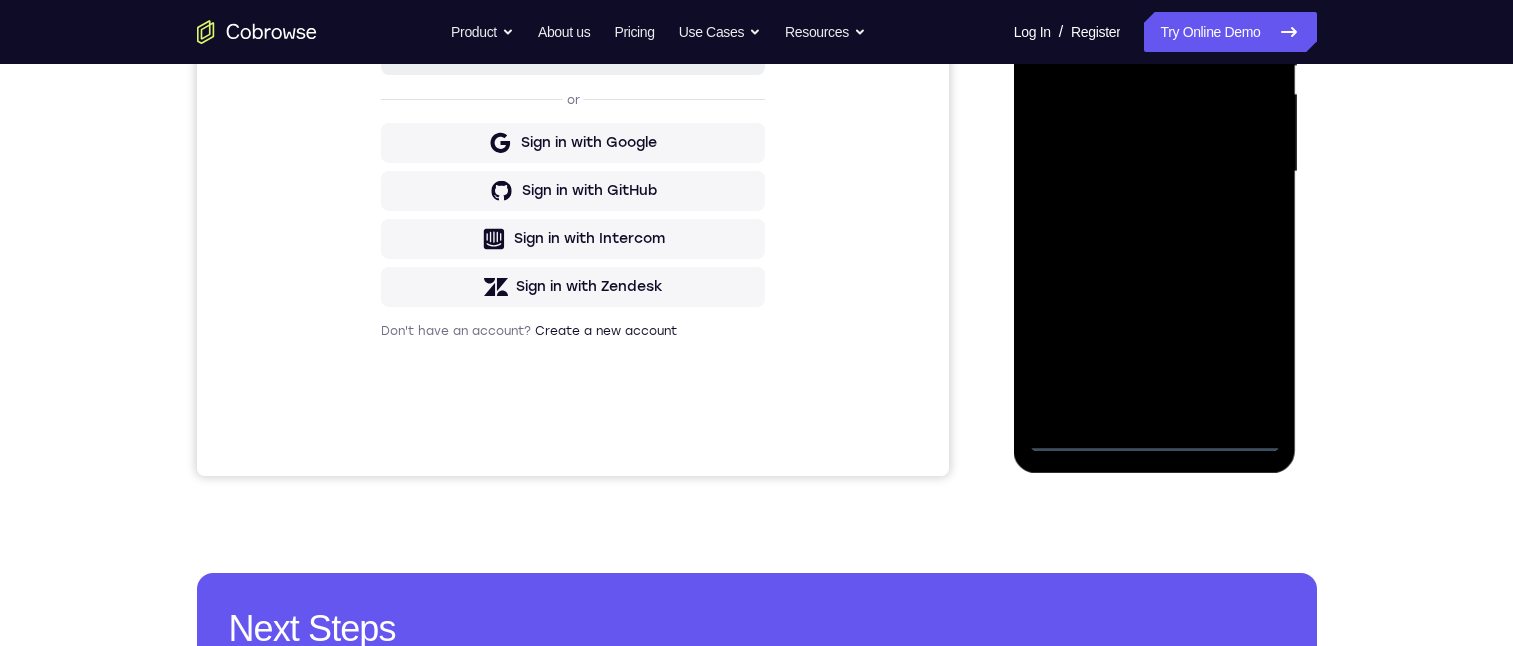 drag, startPoint x: 1144, startPoint y: 146, endPoint x: 1145, endPoint y: 99, distance: 47.010635 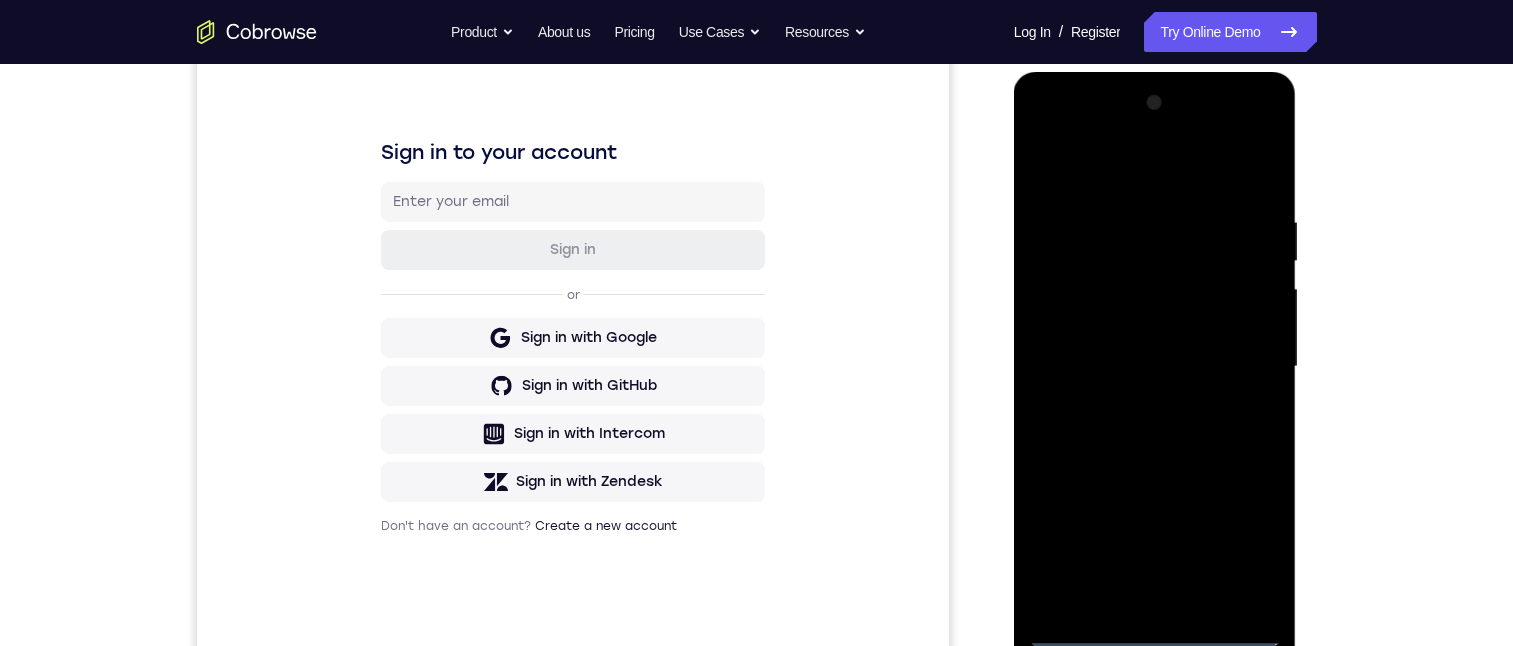 scroll, scrollTop: 254, scrollLeft: 0, axis: vertical 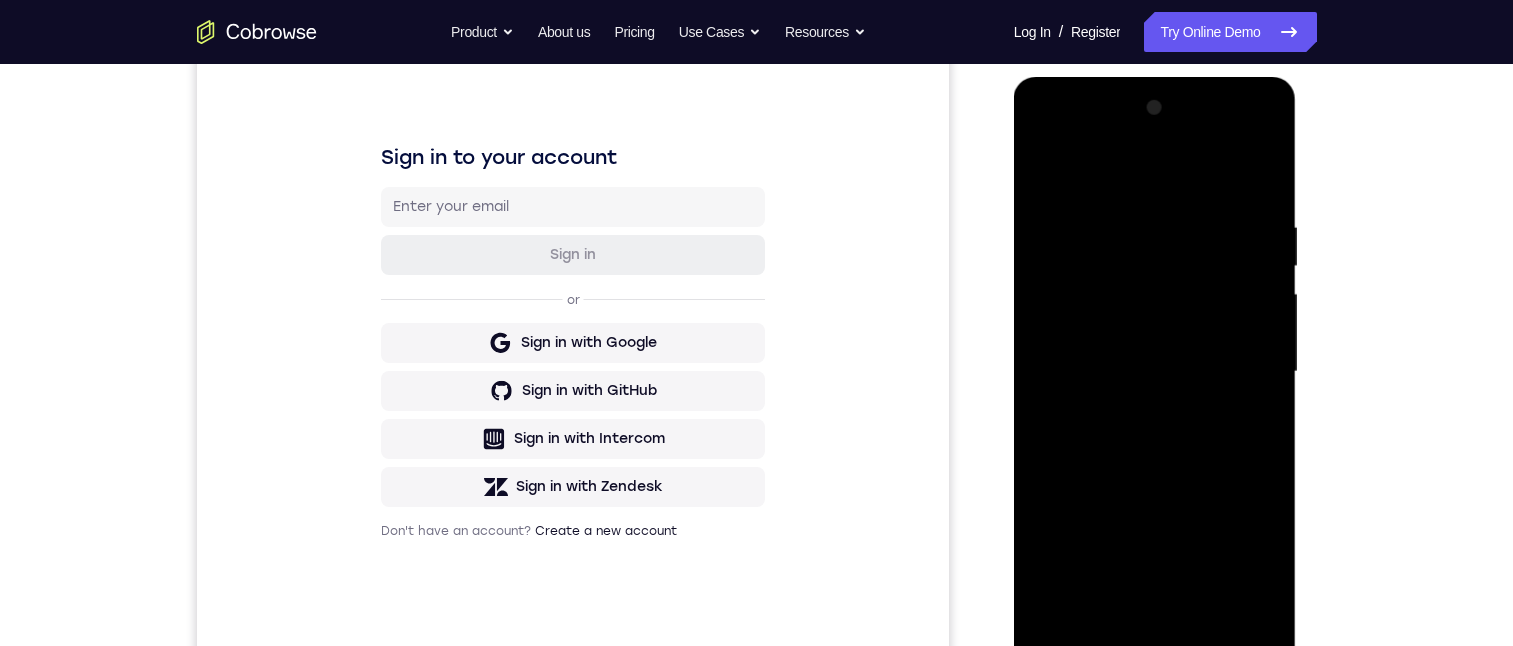 click at bounding box center [1155, 372] 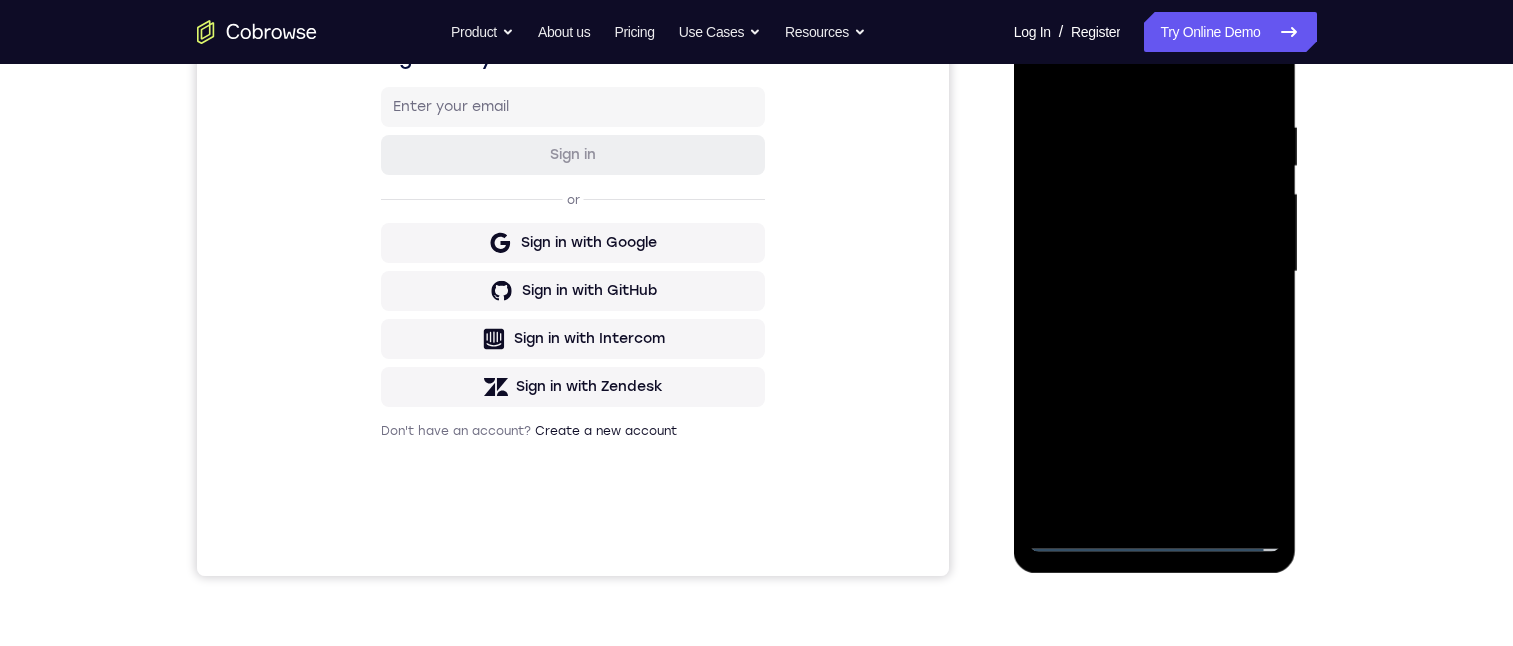 click at bounding box center (1155, 272) 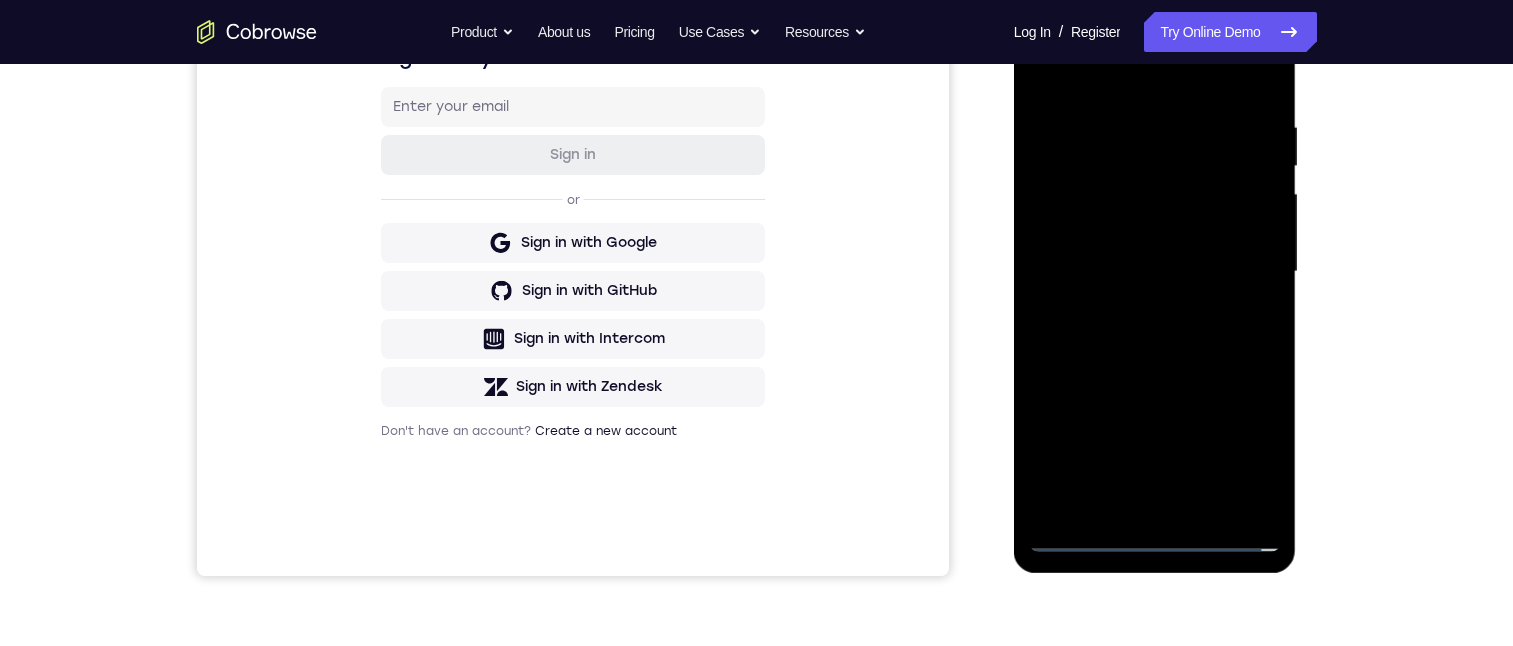 click at bounding box center (1155, 272) 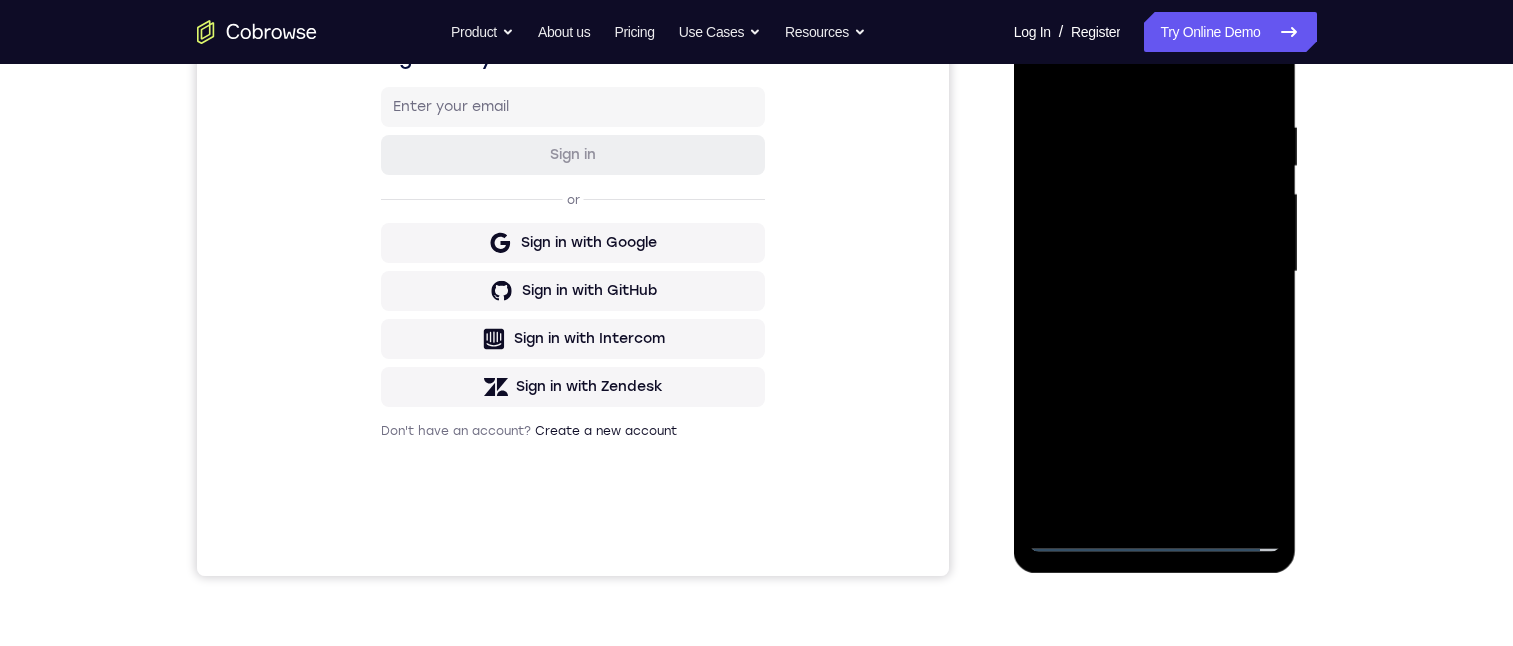 click at bounding box center [1155, 272] 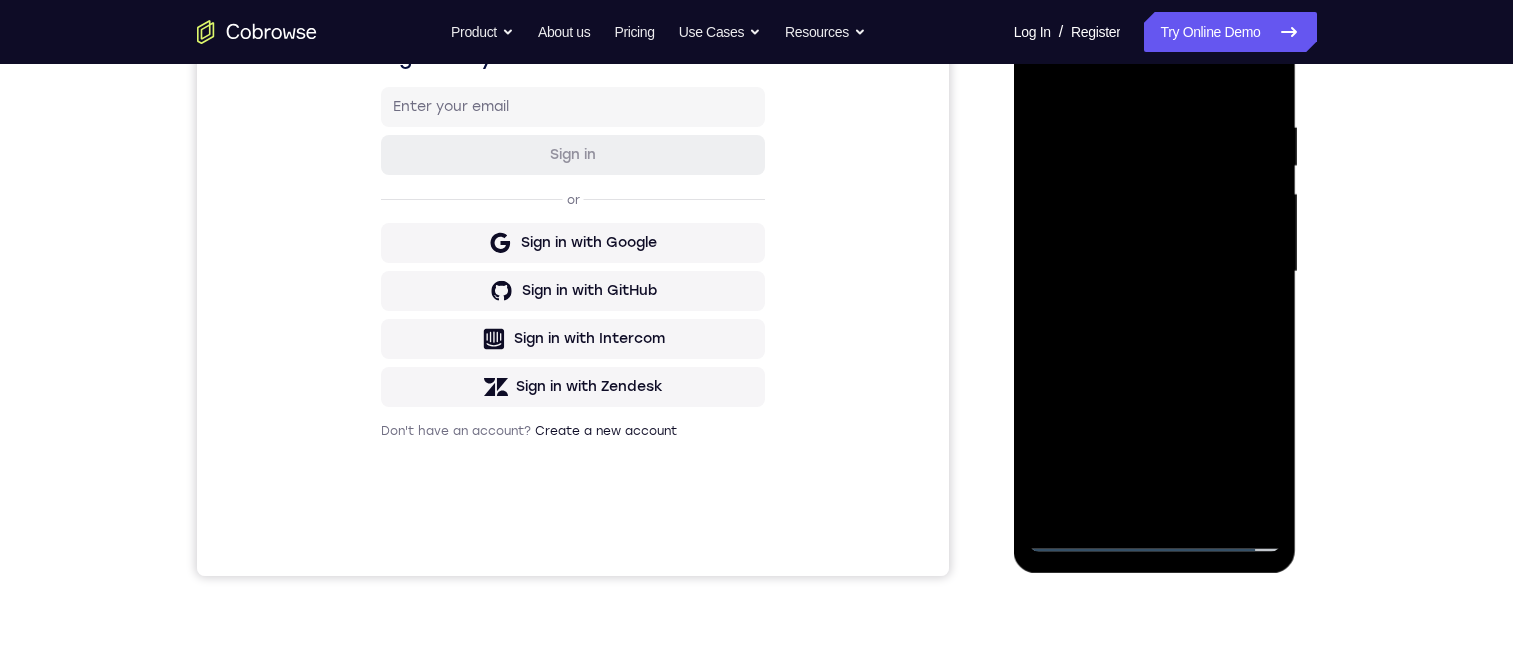 click at bounding box center (1155, 272) 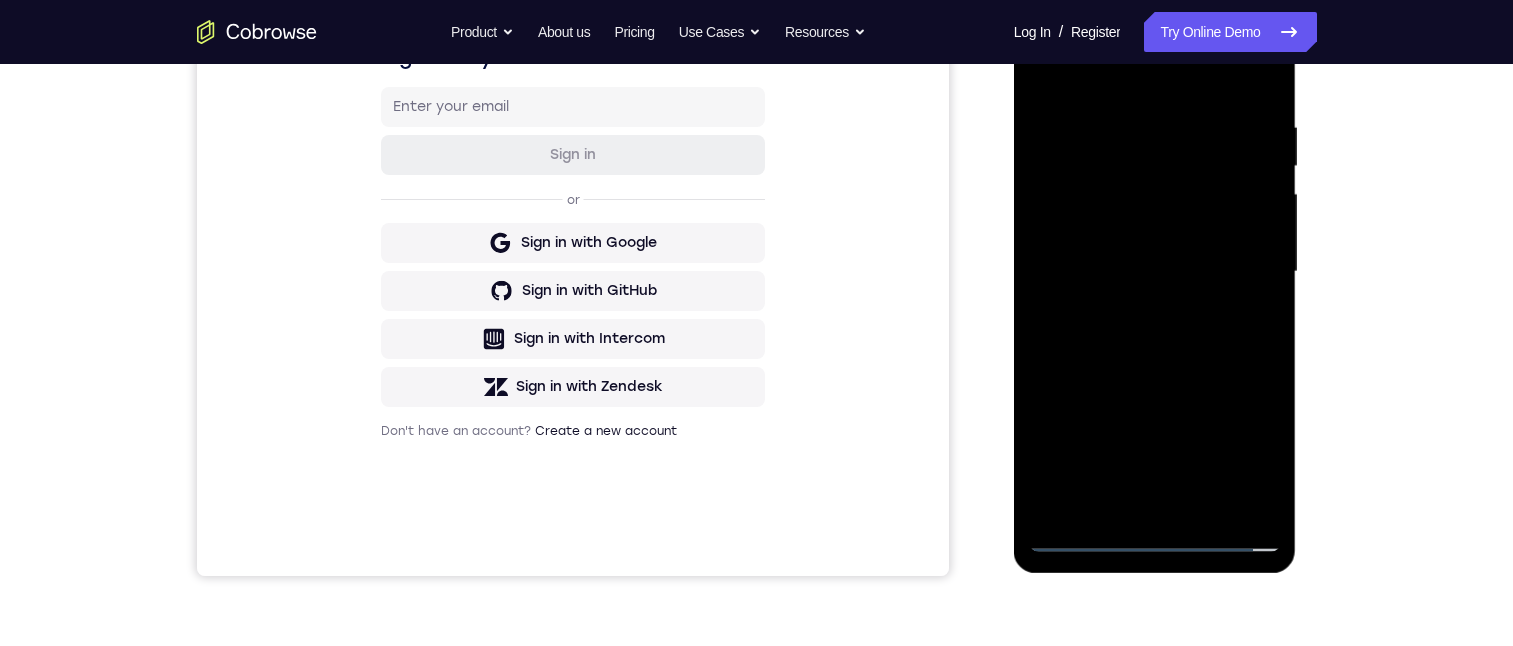 click at bounding box center (1155, 272) 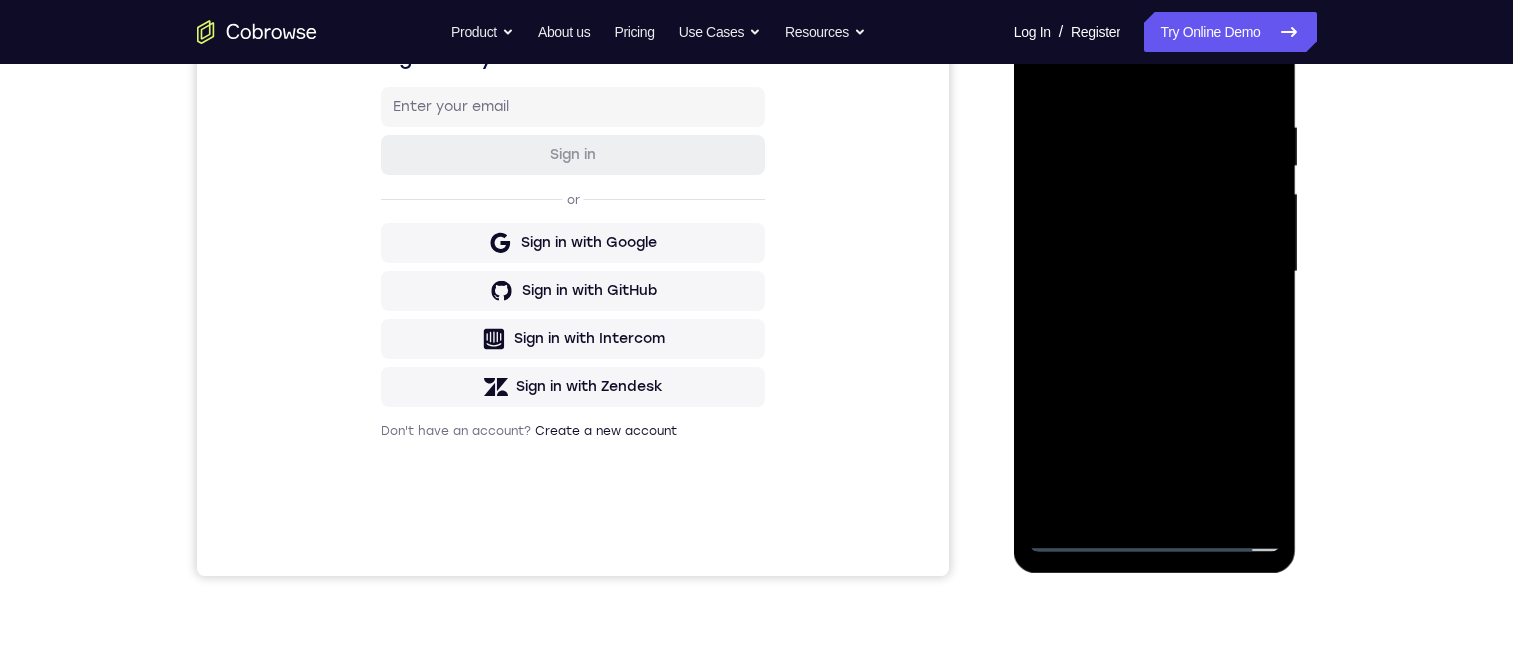 click at bounding box center [1155, 272] 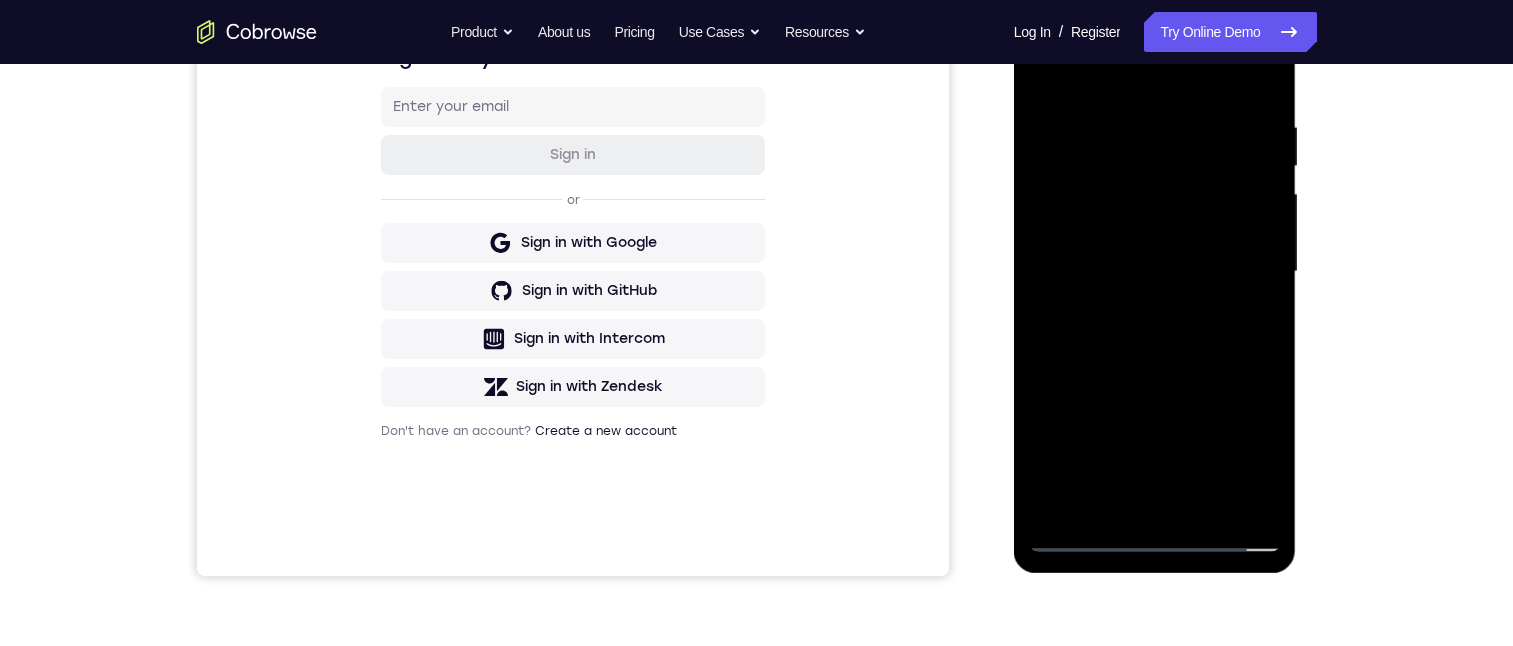 click at bounding box center (1155, 272) 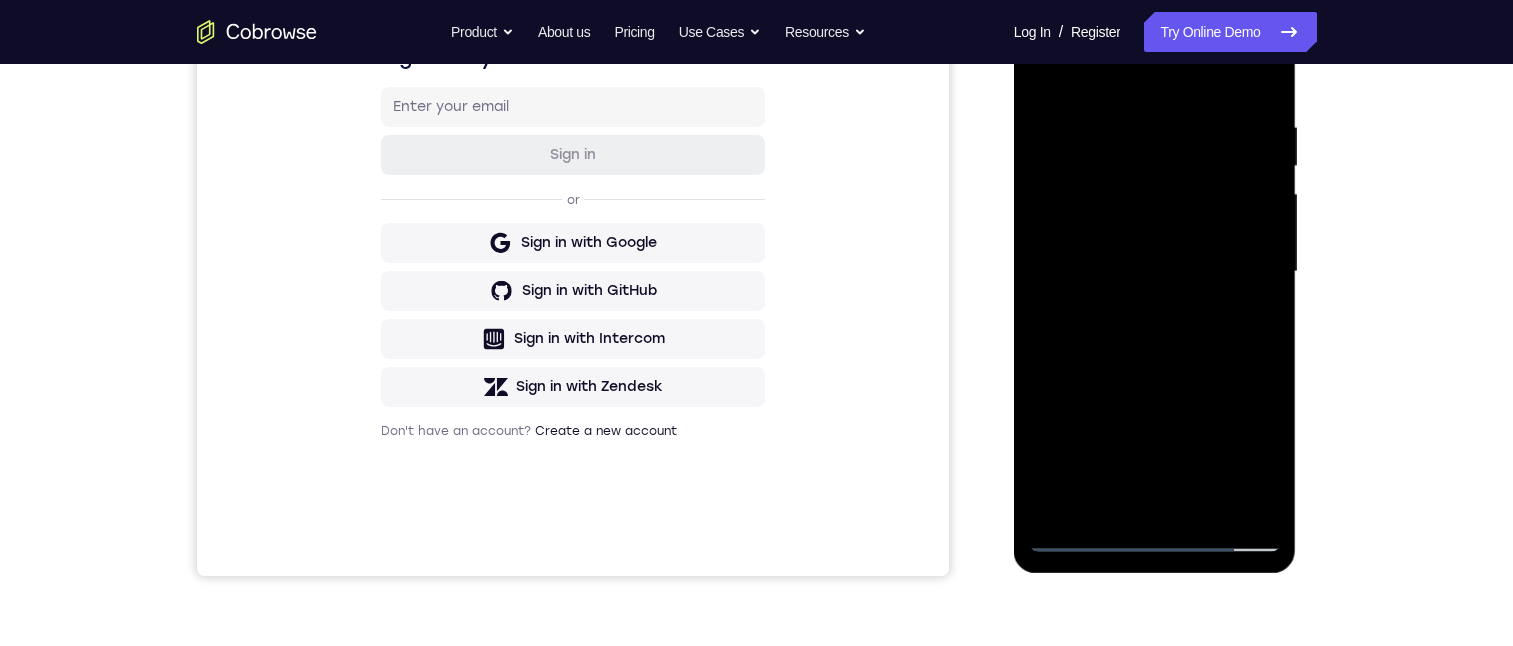 drag, startPoint x: 1101, startPoint y: 159, endPoint x: 1110, endPoint y: 154, distance: 10.29563 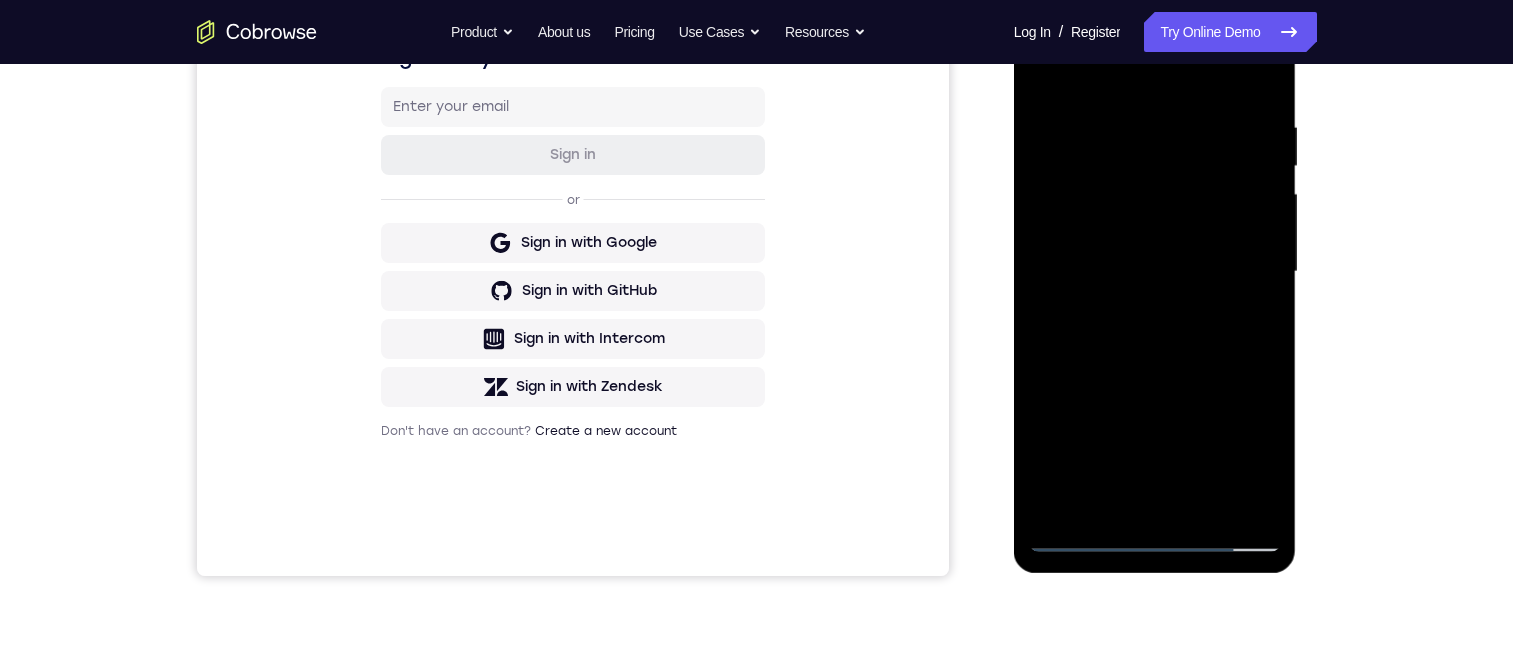 click at bounding box center (1155, 272) 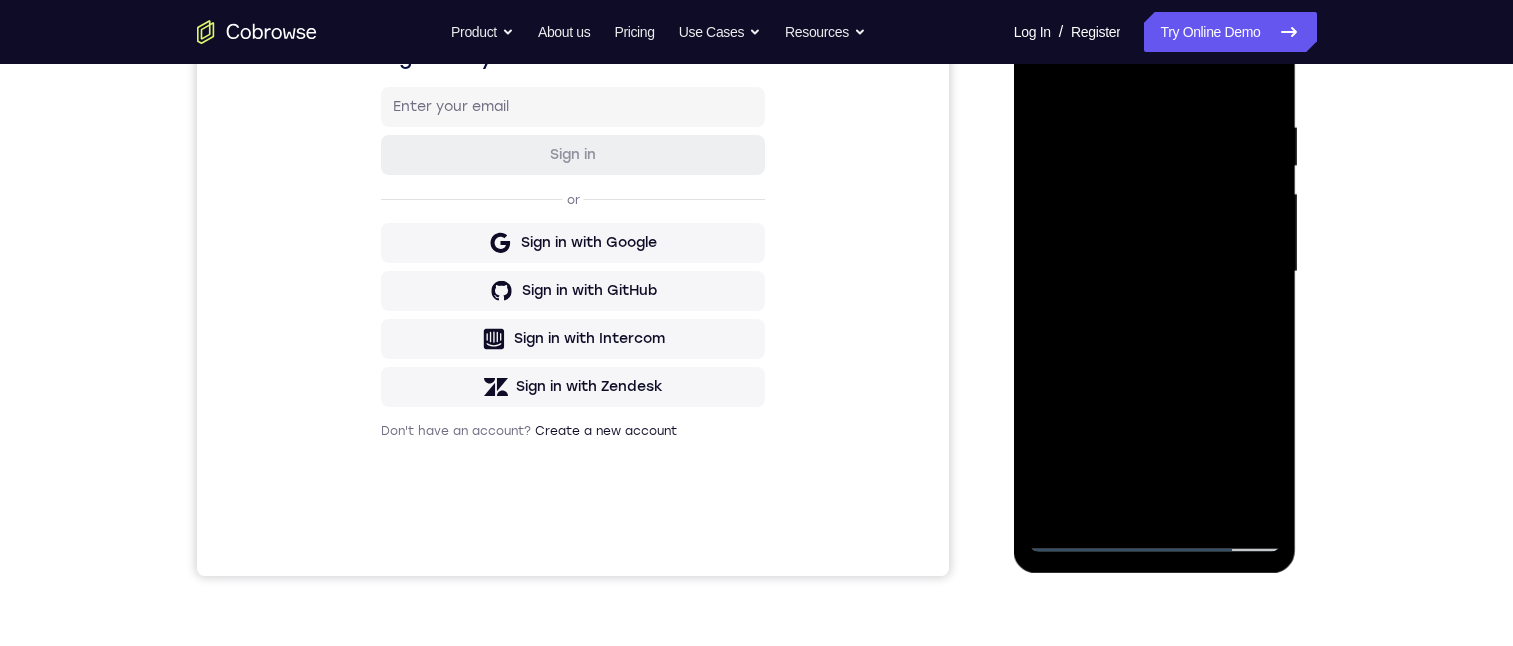 click at bounding box center [1155, 272] 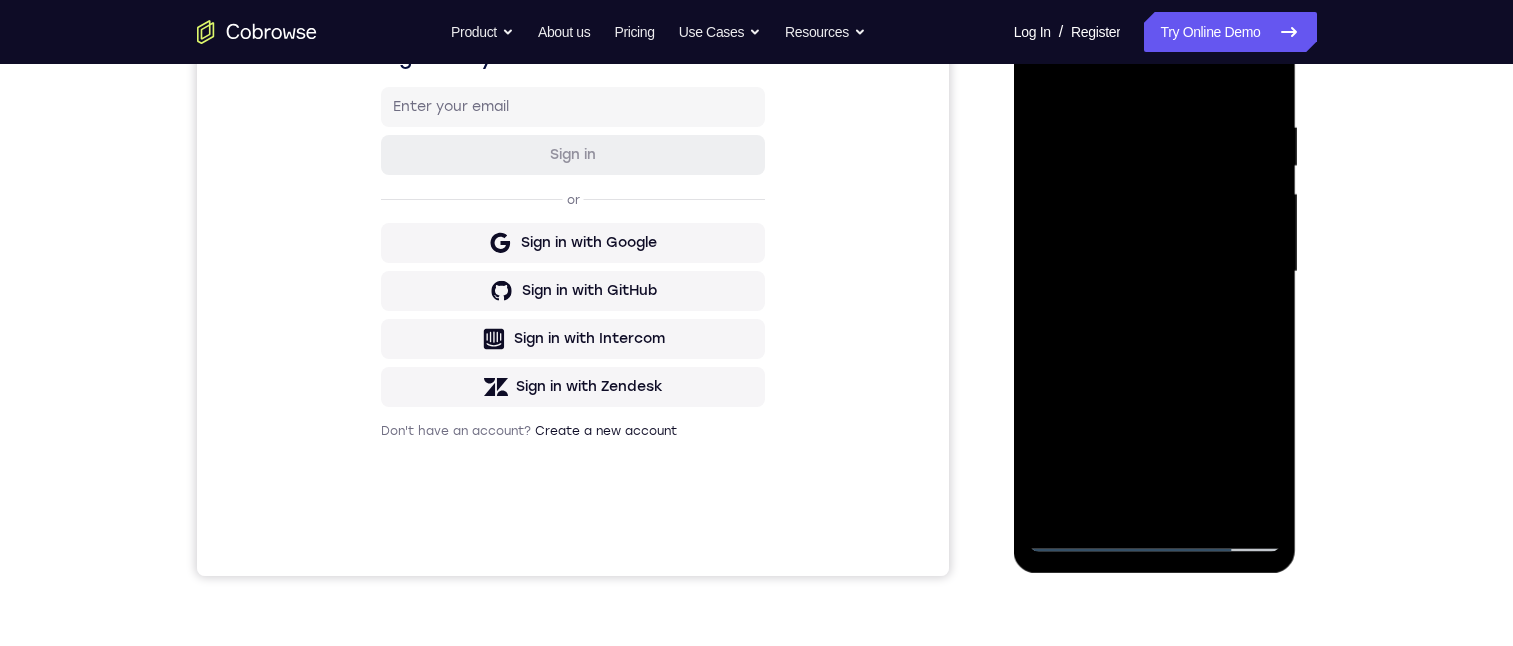click at bounding box center [1155, 272] 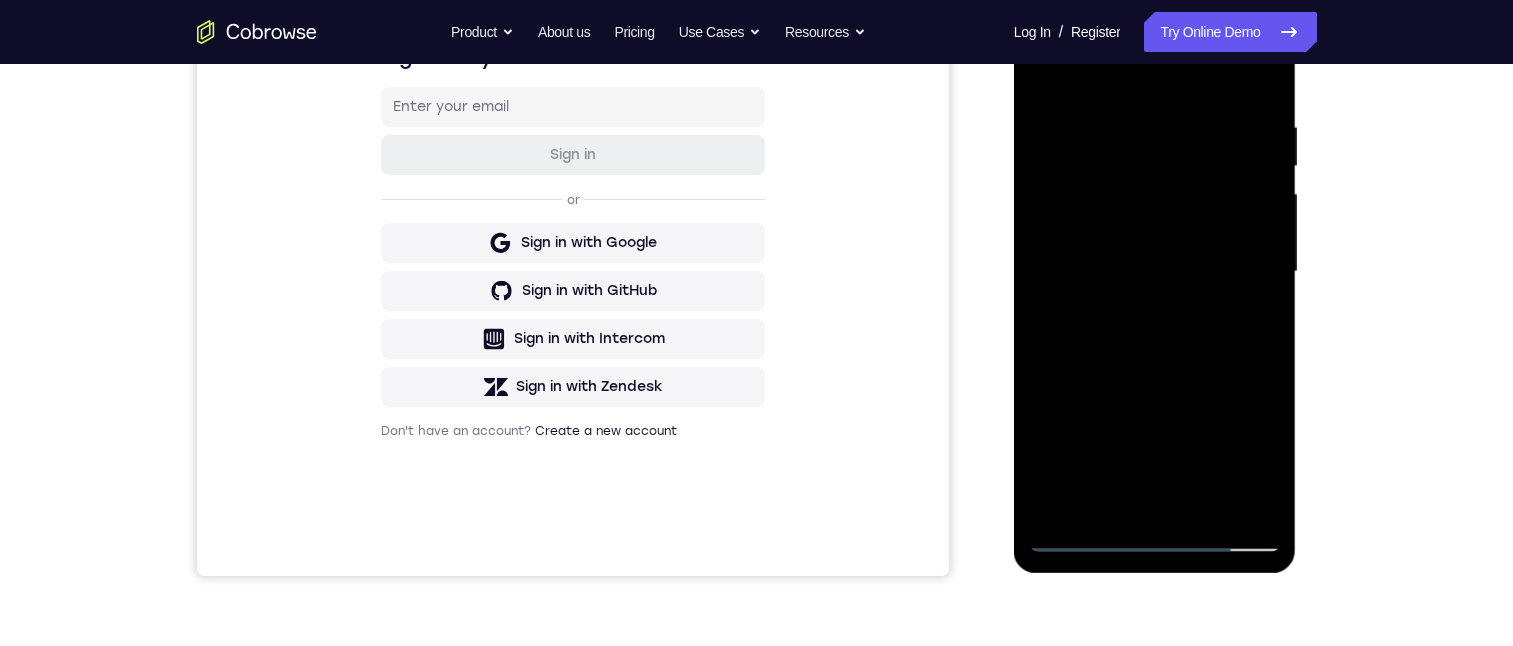 click at bounding box center [1155, 272] 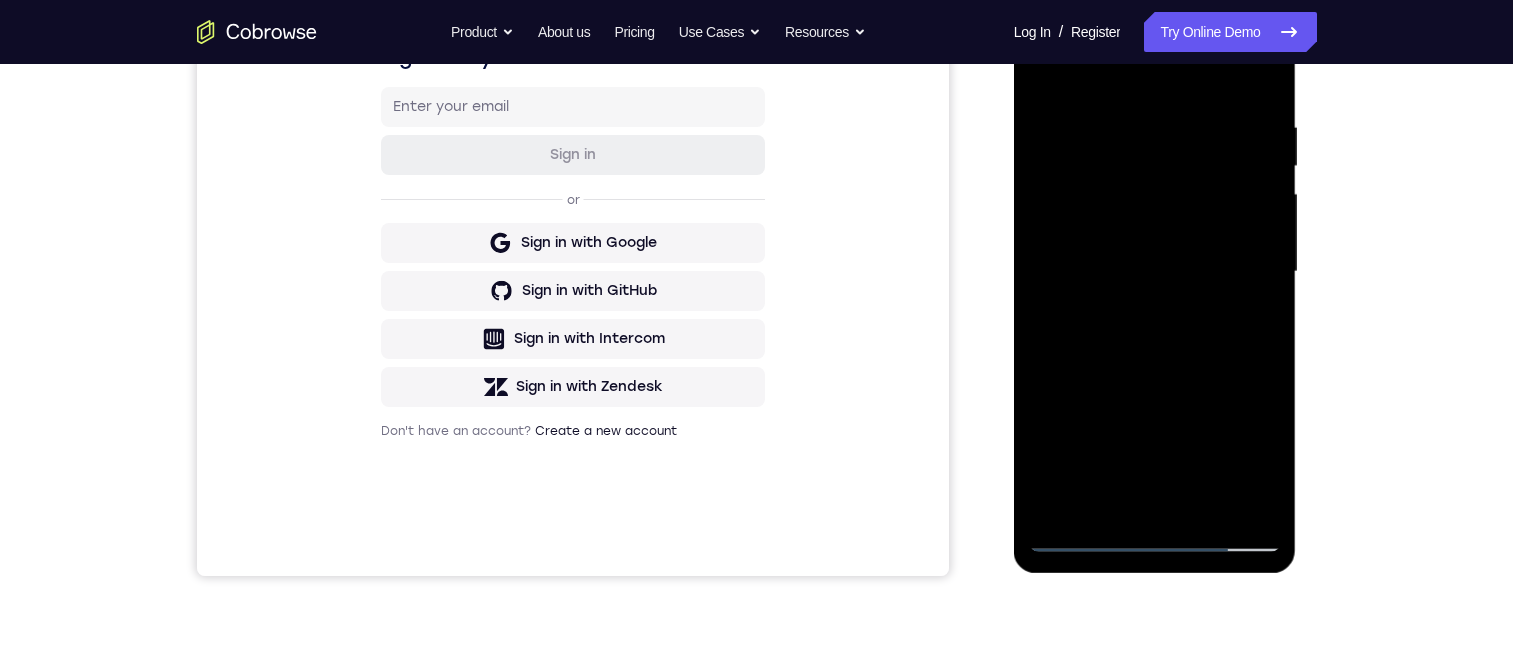 click at bounding box center (1155, 272) 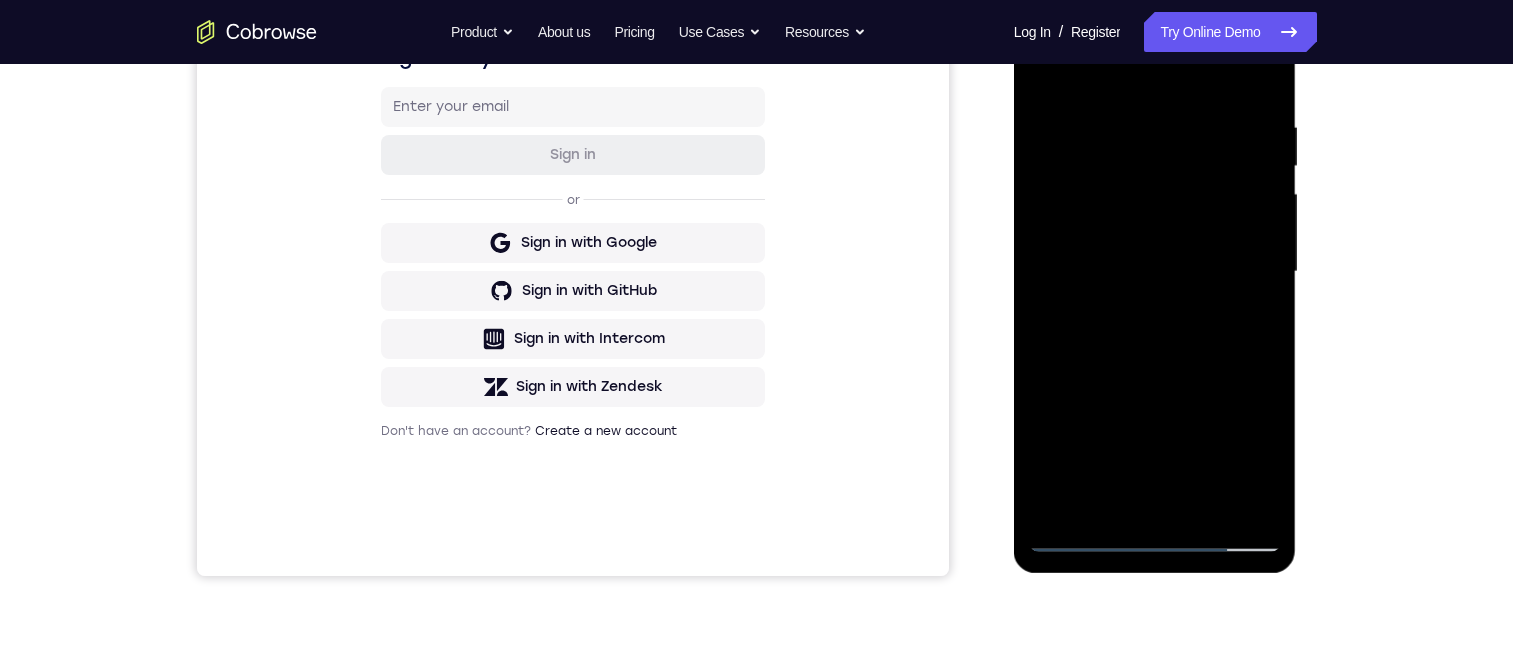 click at bounding box center (1155, 272) 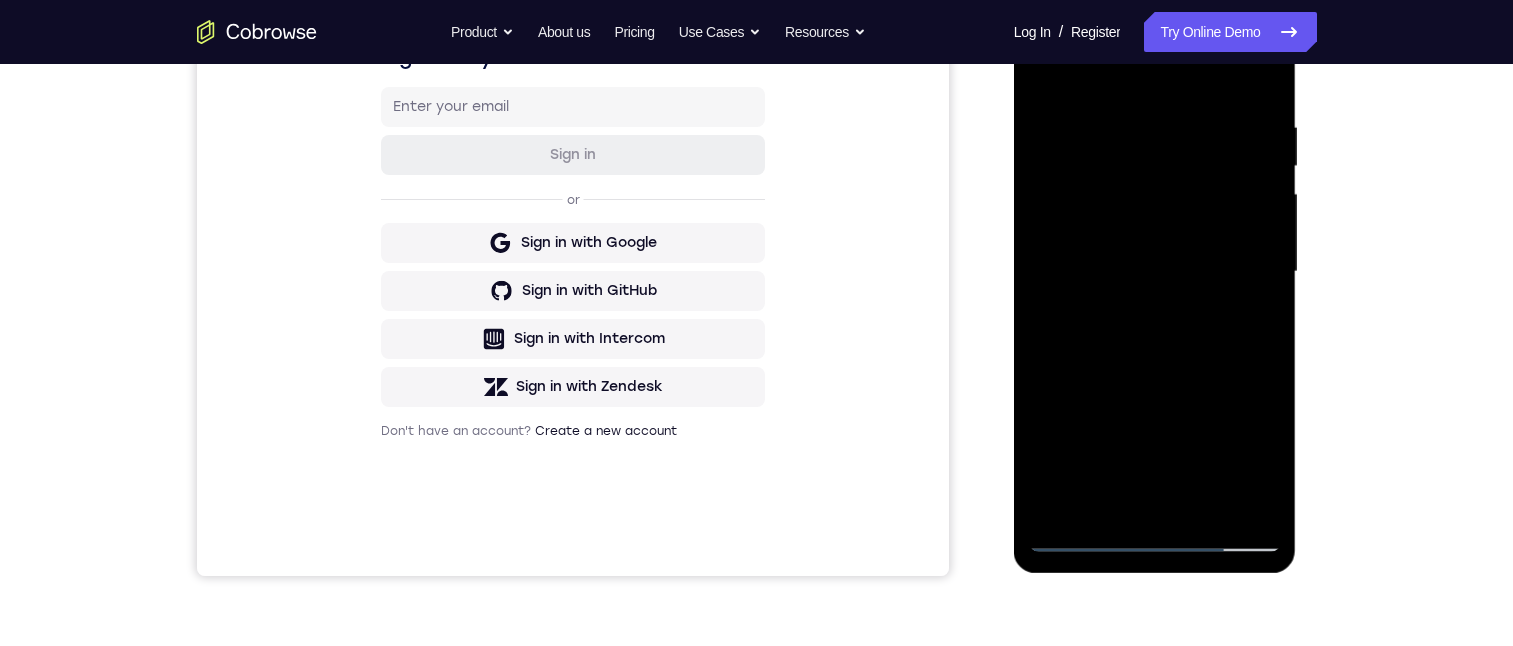 click at bounding box center [1155, 272] 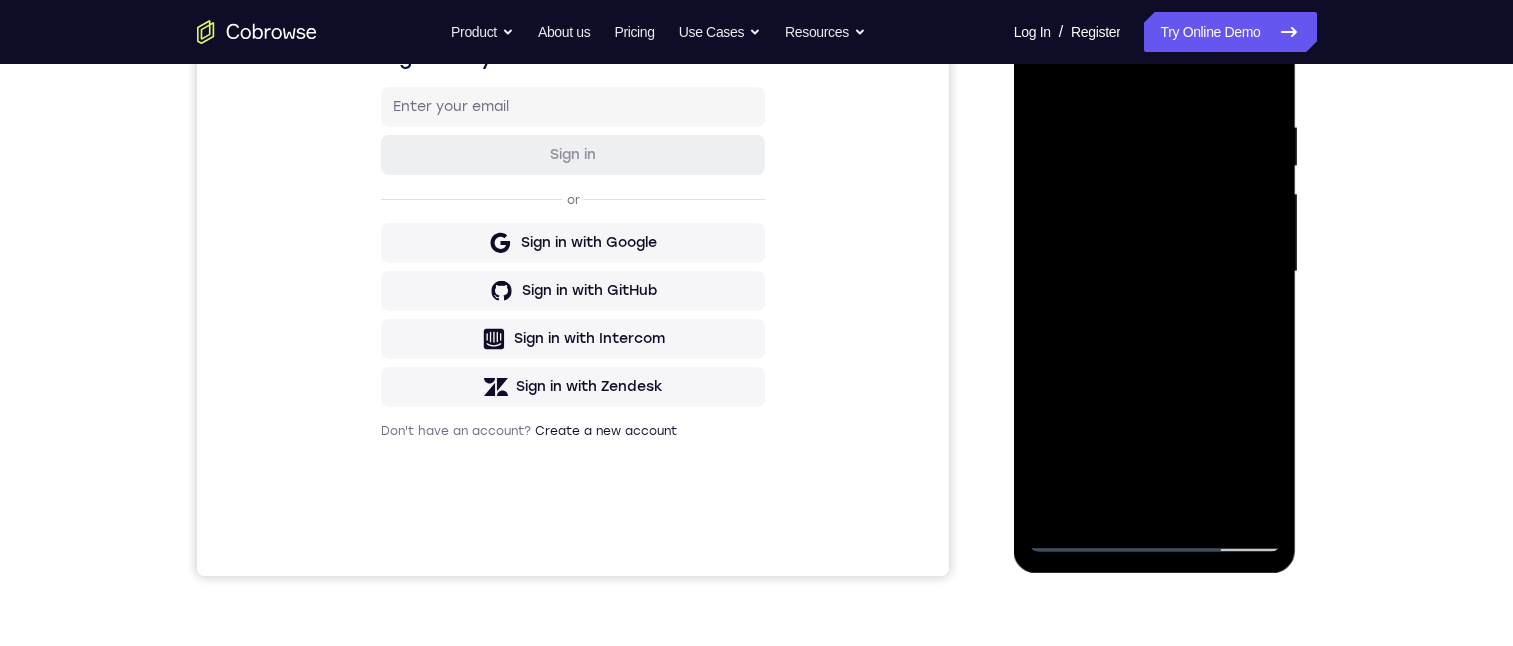 click at bounding box center (1155, 272) 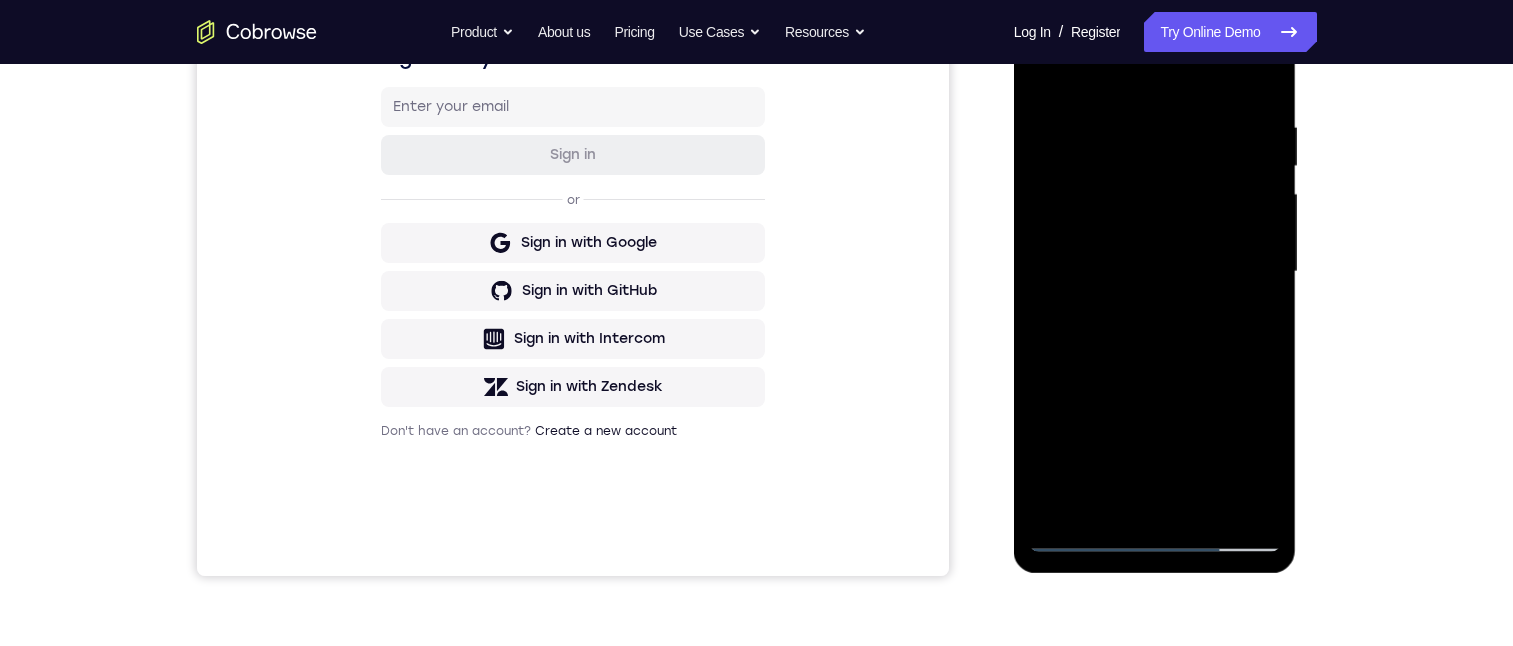click at bounding box center [1155, 272] 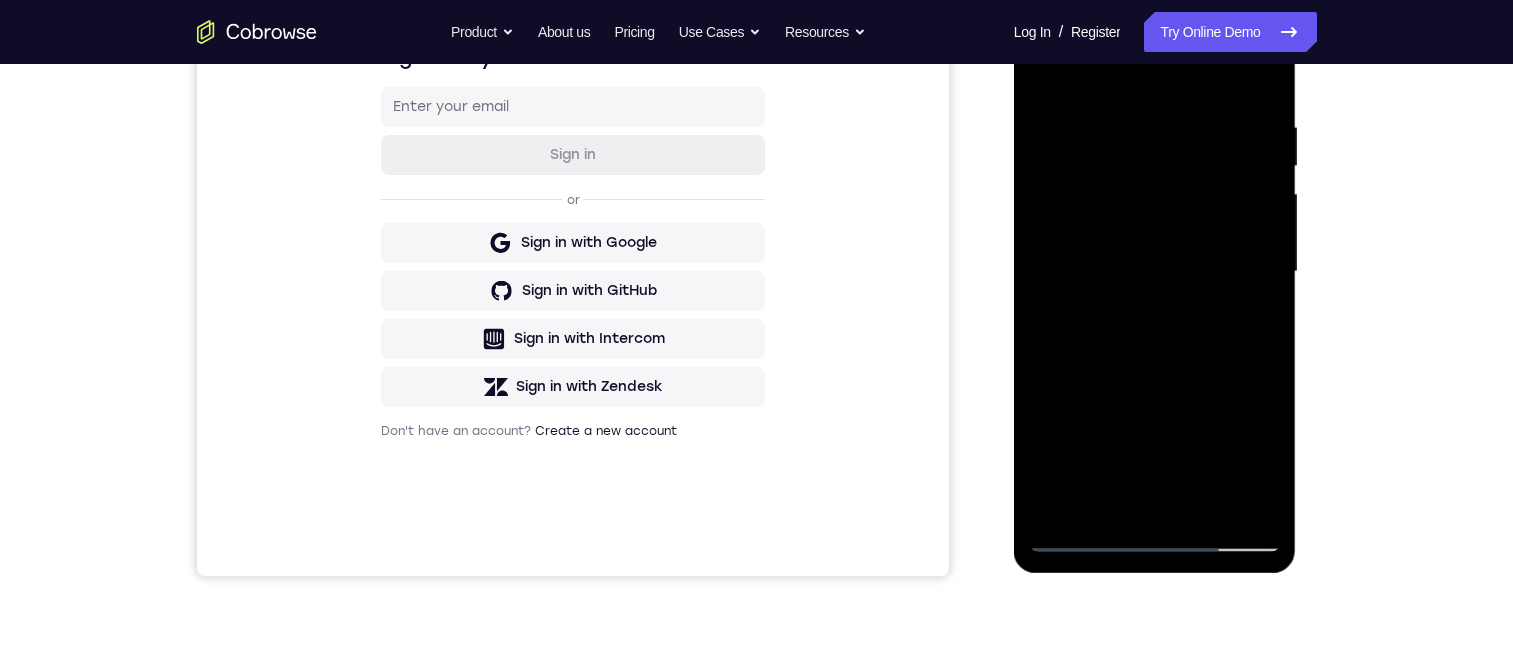 click at bounding box center [1155, 272] 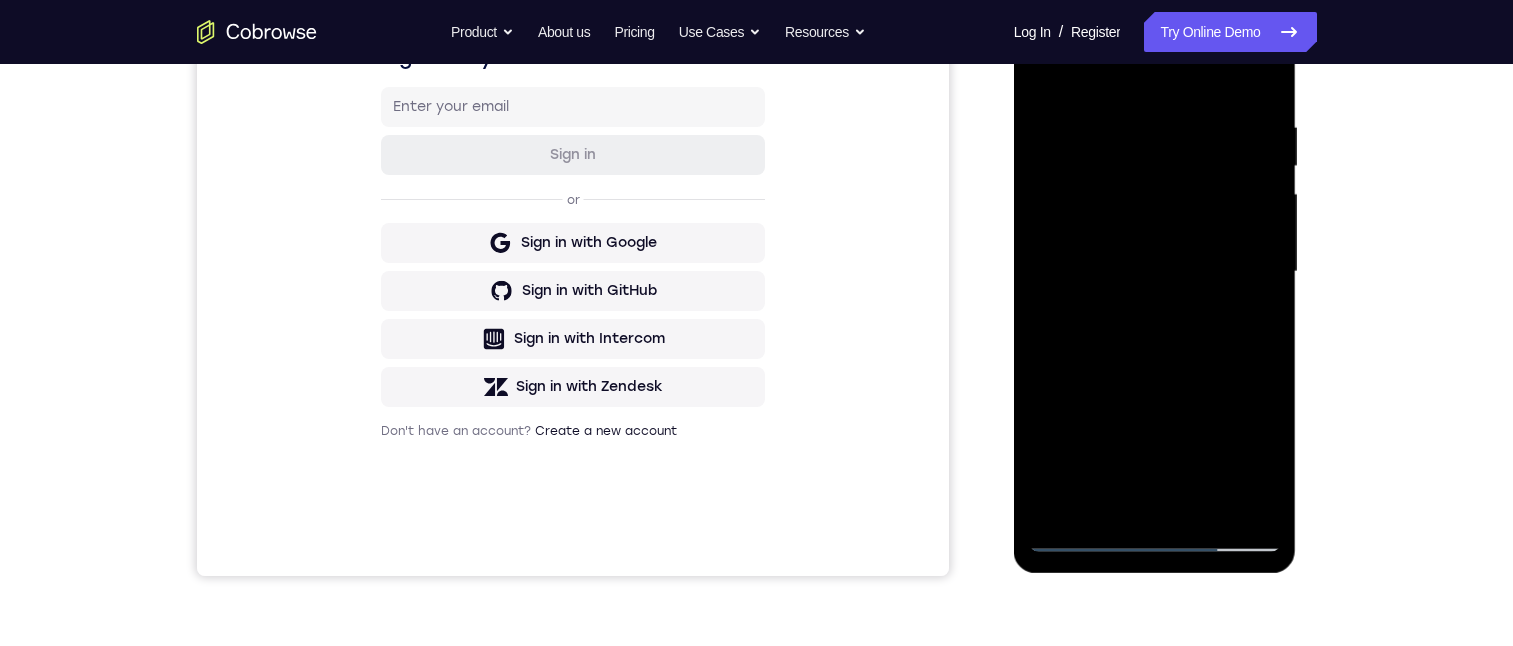 click at bounding box center [1155, 272] 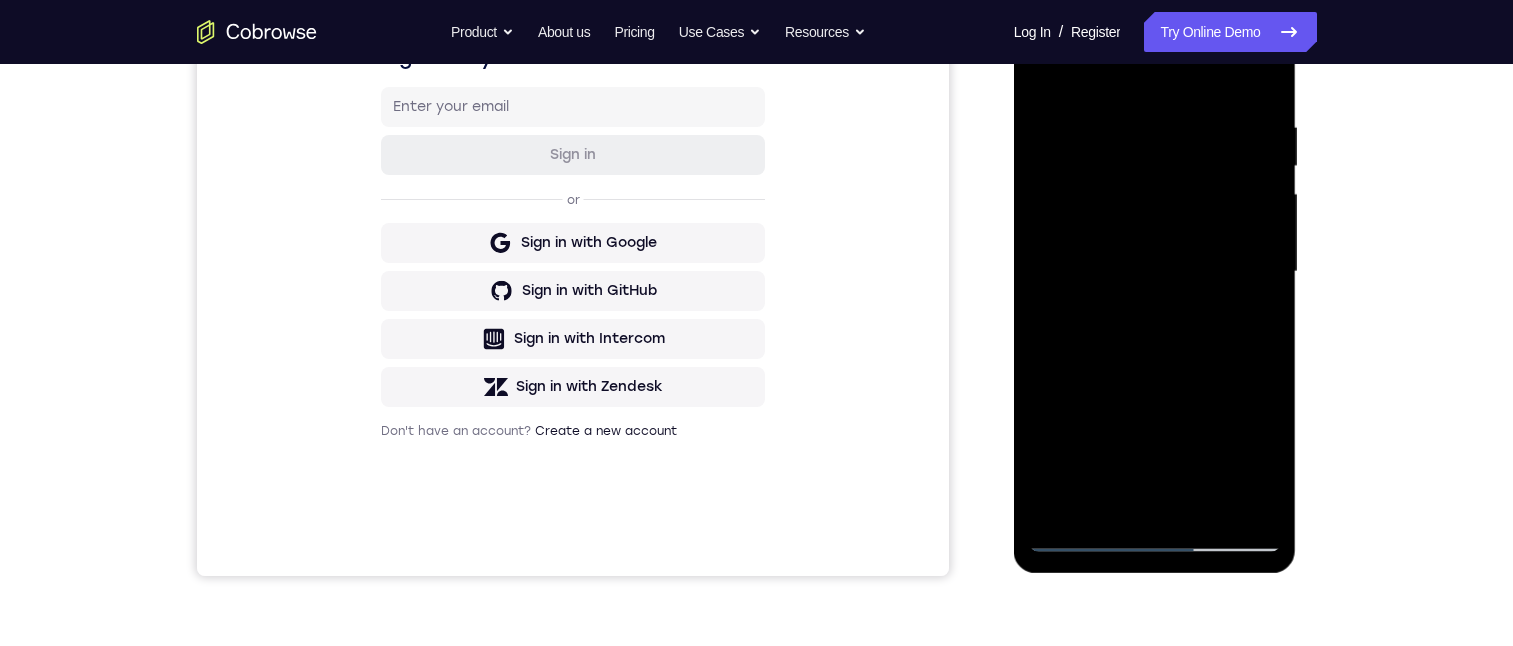 click at bounding box center [1155, 272] 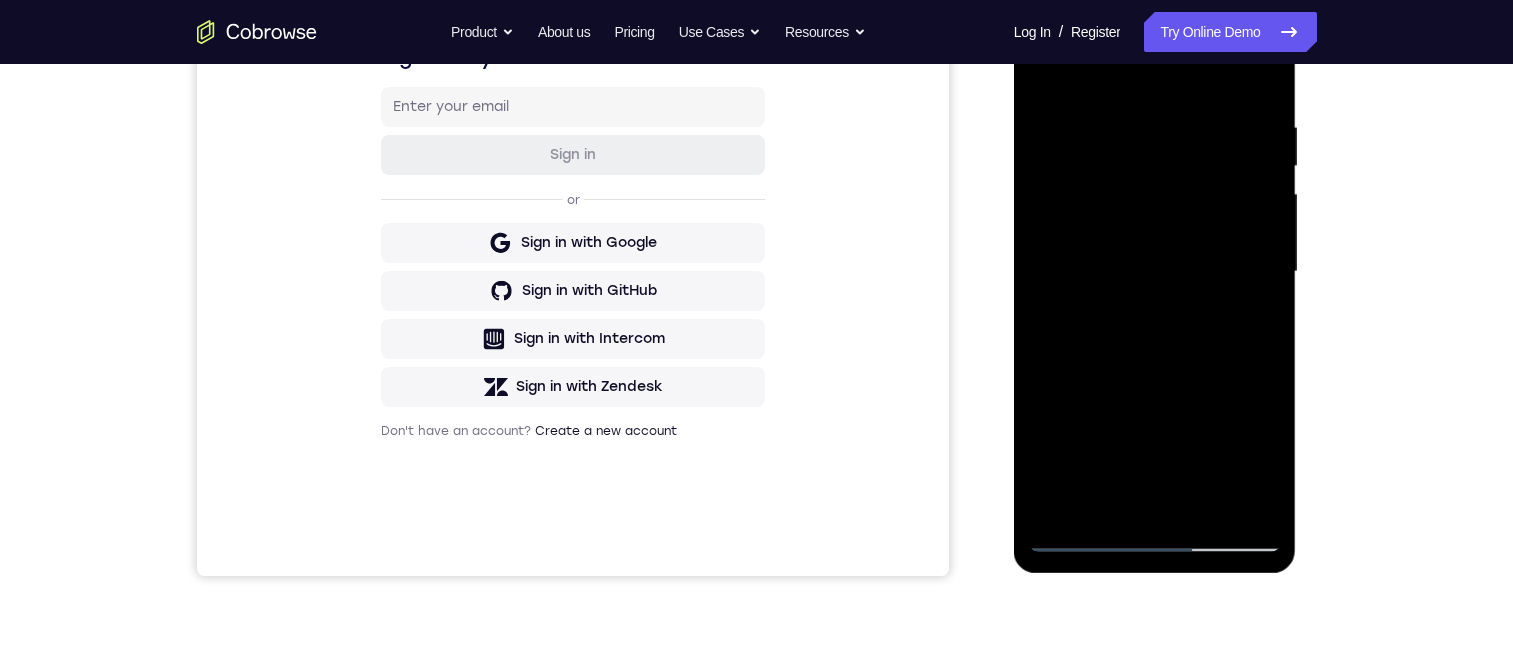 drag, startPoint x: 1122, startPoint y: 299, endPoint x: 1151, endPoint y: 386, distance: 91.706055 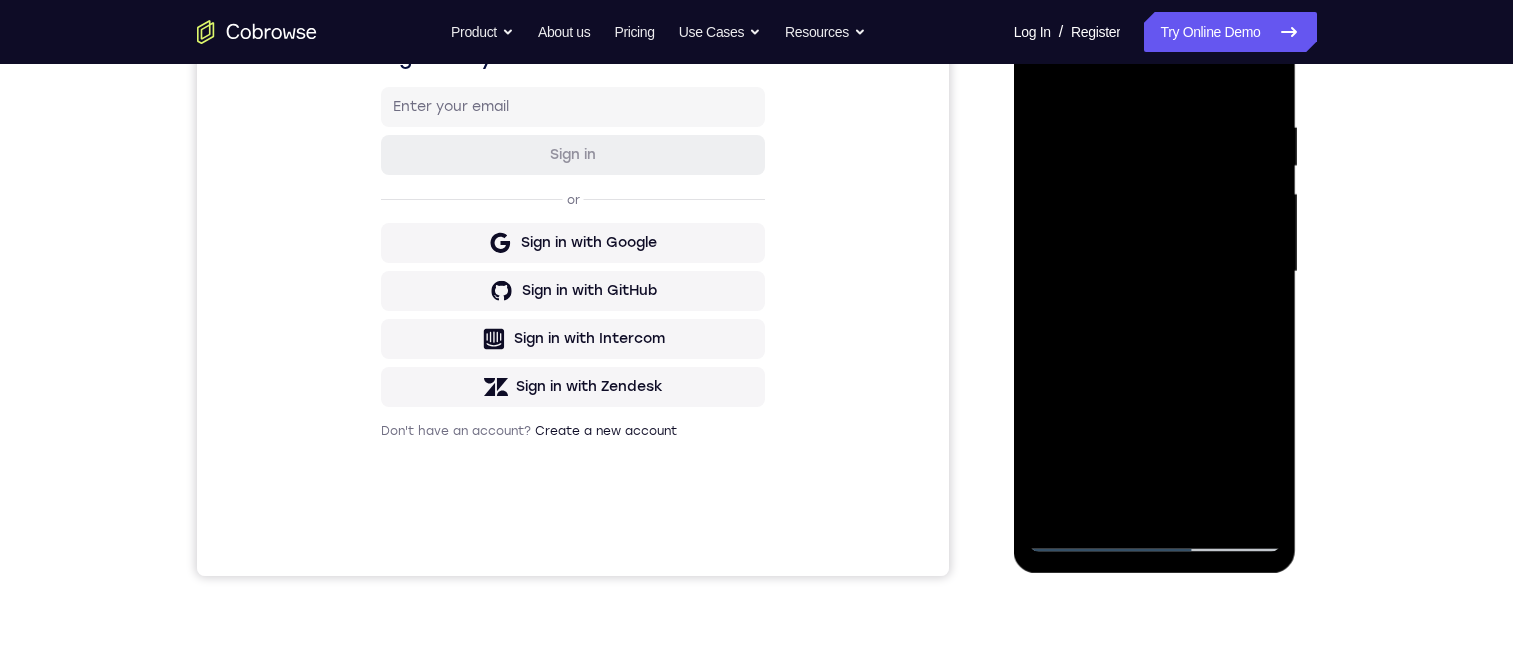 drag, startPoint x: 1142, startPoint y: 416, endPoint x: 1152, endPoint y: 469, distance: 53.935146 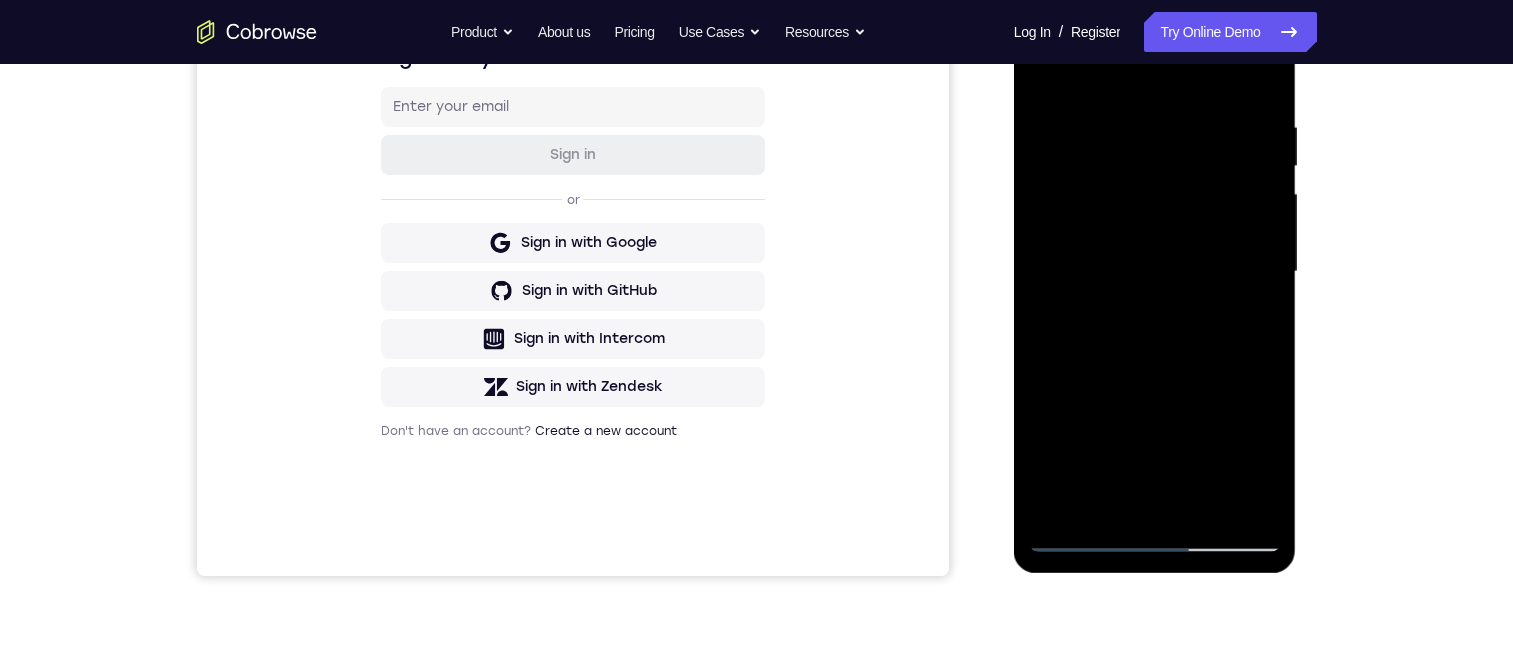 drag, startPoint x: 1122, startPoint y: 376, endPoint x: 1217, endPoint y: 127, distance: 266.50705 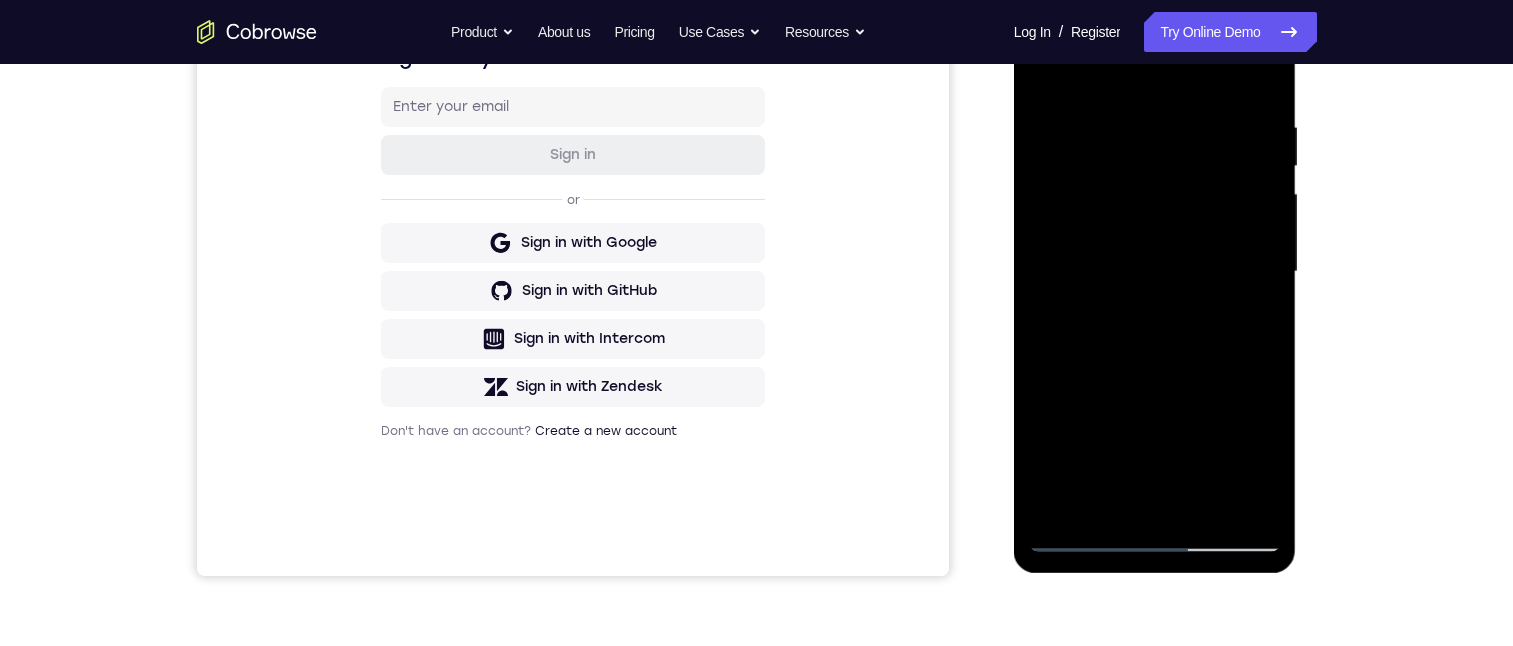 drag, startPoint x: 1169, startPoint y: 247, endPoint x: 1159, endPoint y: 266, distance: 21.470911 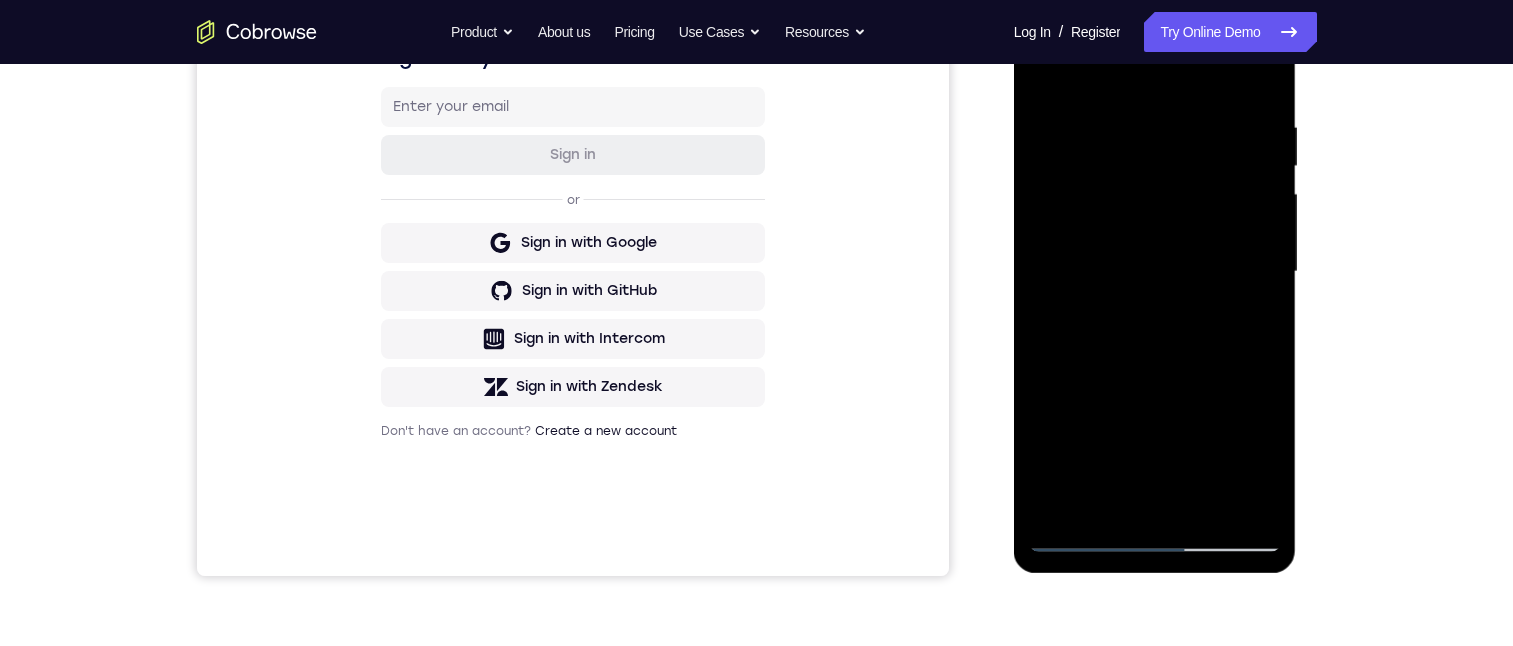 click at bounding box center [1155, 272] 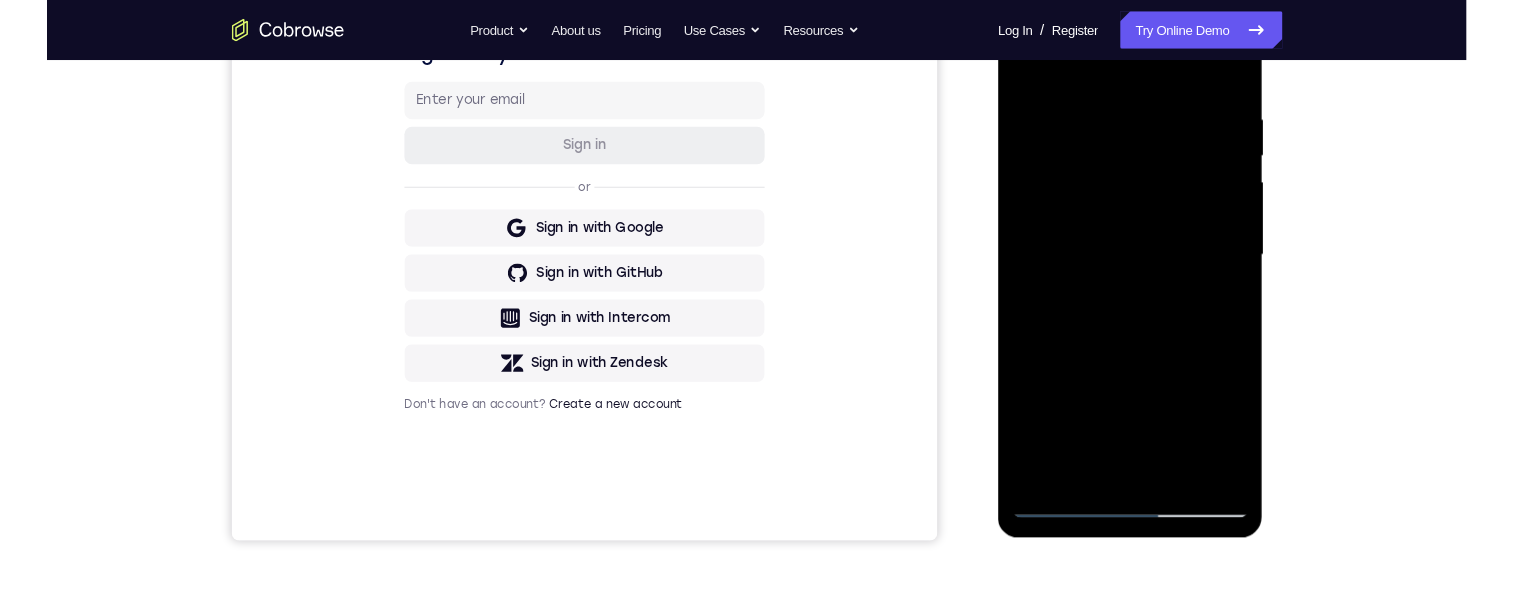 scroll, scrollTop: 175, scrollLeft: 0, axis: vertical 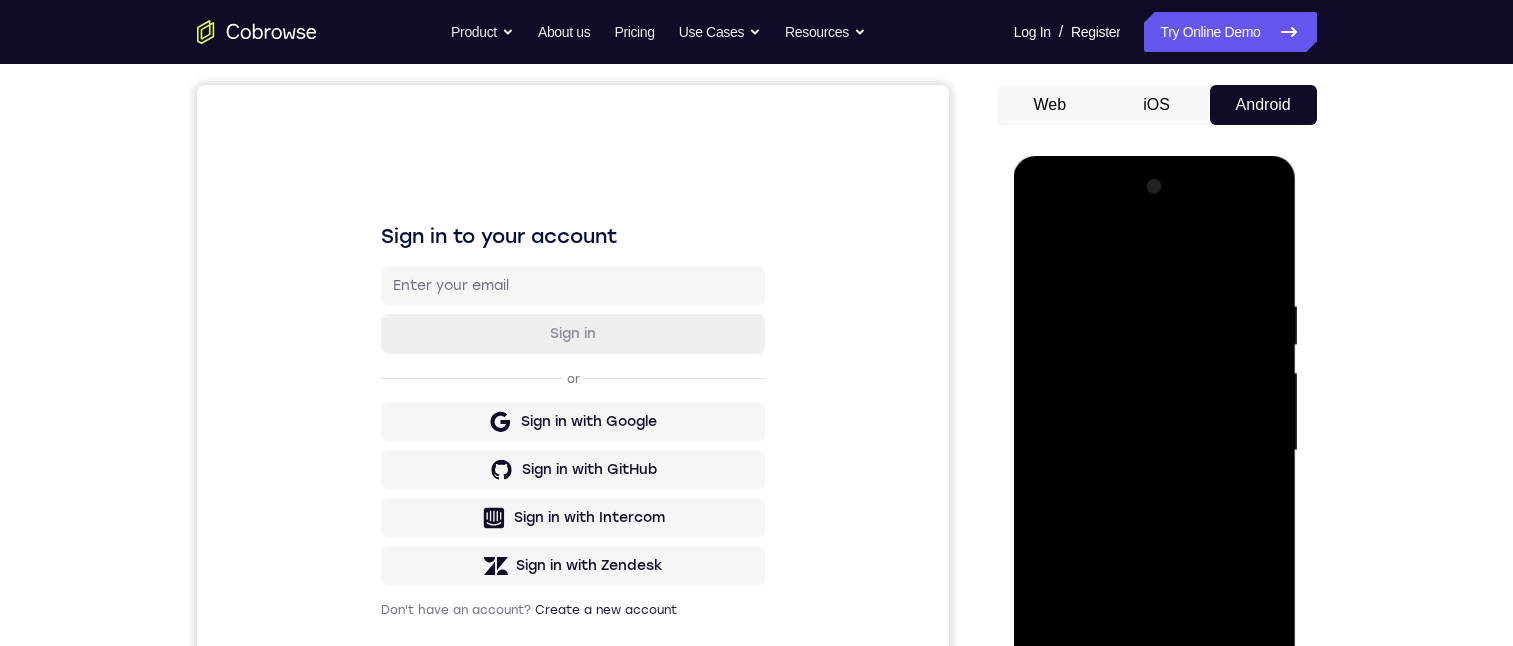 click at bounding box center (1155, 451) 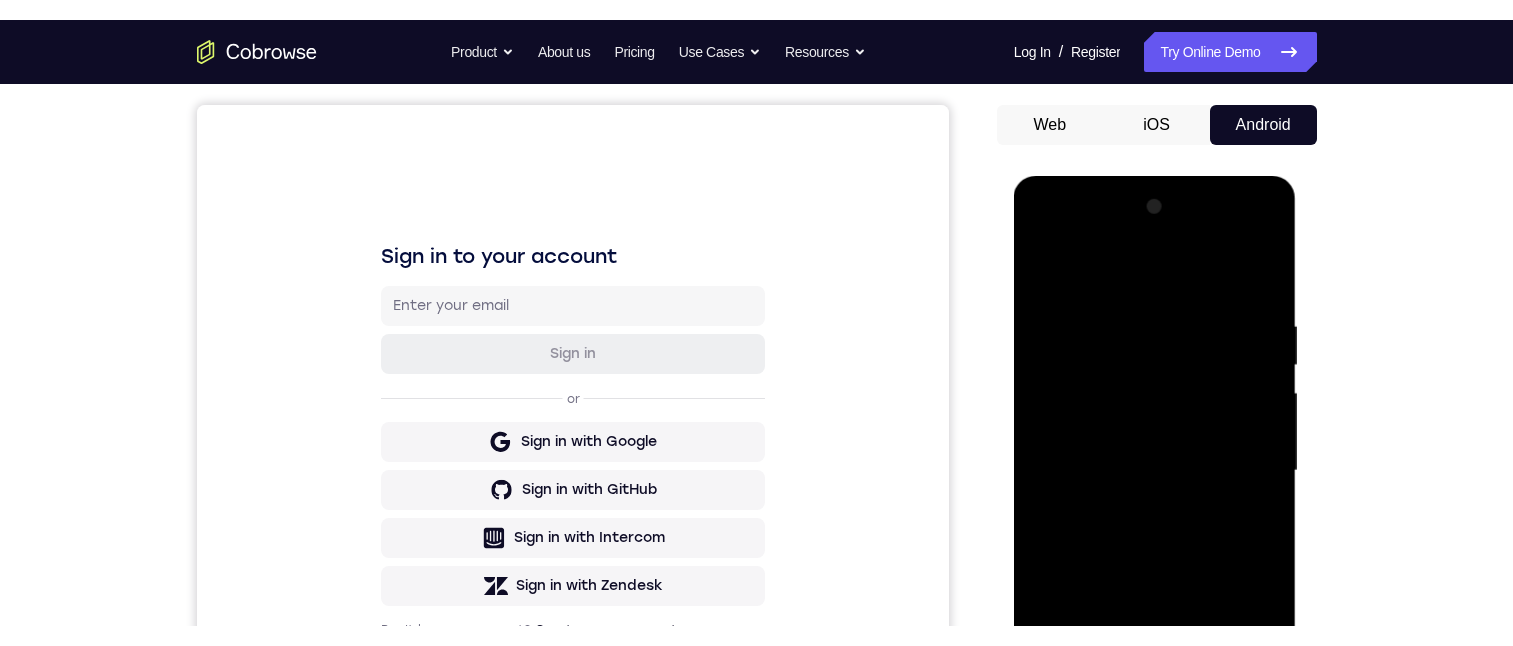 drag, startPoint x: 1085, startPoint y: 599, endPoint x: 1131, endPoint y: 403, distance: 201.3256 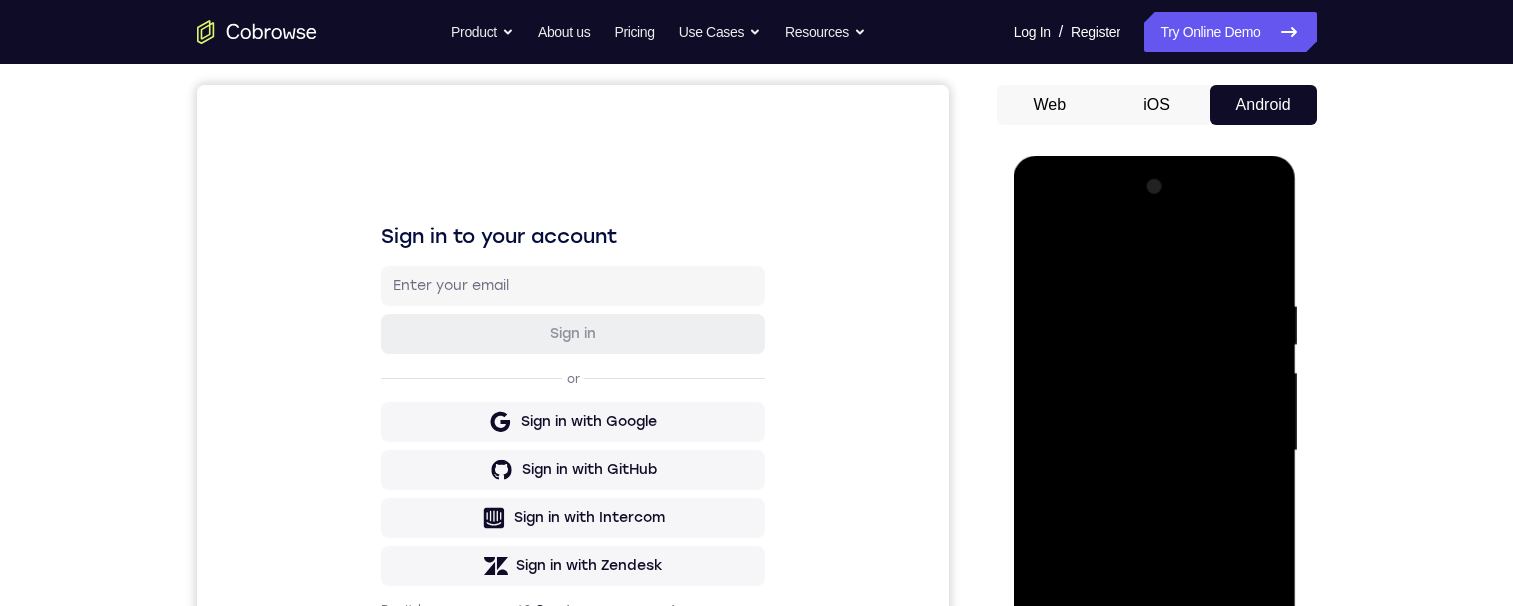 click at bounding box center [1155, 451] 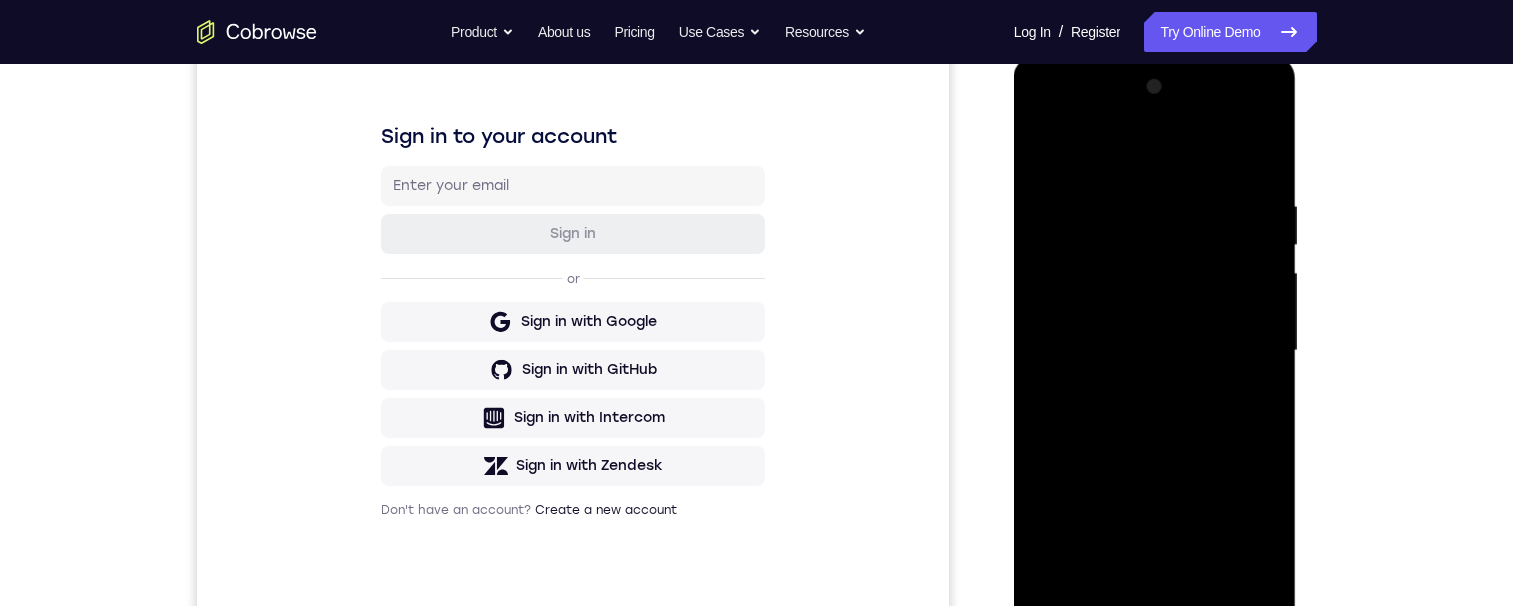 drag, startPoint x: 1172, startPoint y: 453, endPoint x: 1184, endPoint y: 251, distance: 202.35612 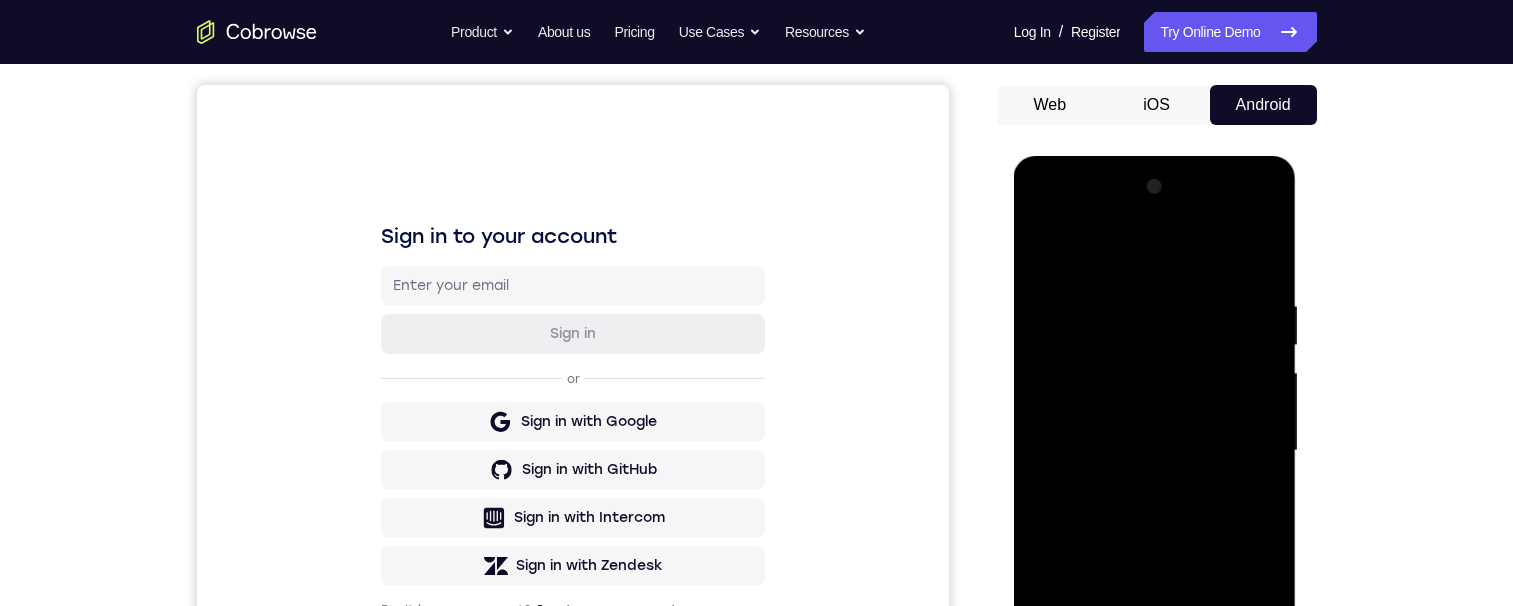 click at bounding box center [1155, 451] 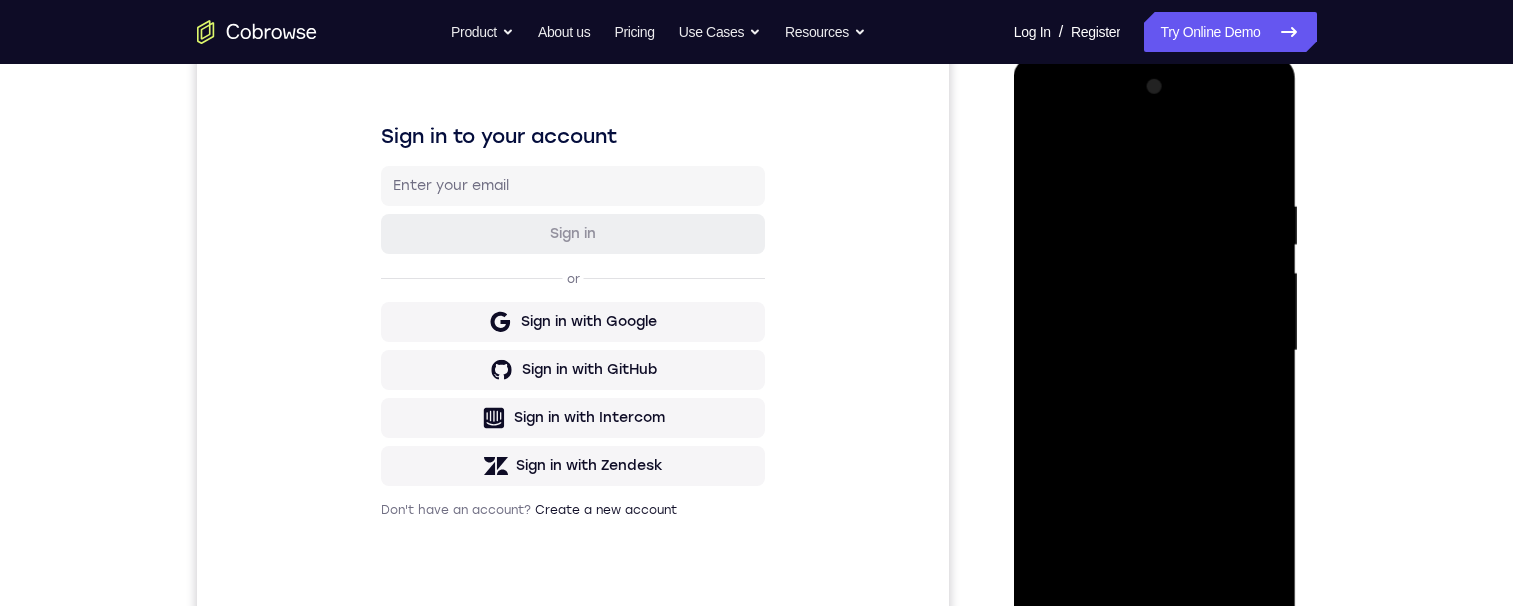 click at bounding box center [1155, 351] 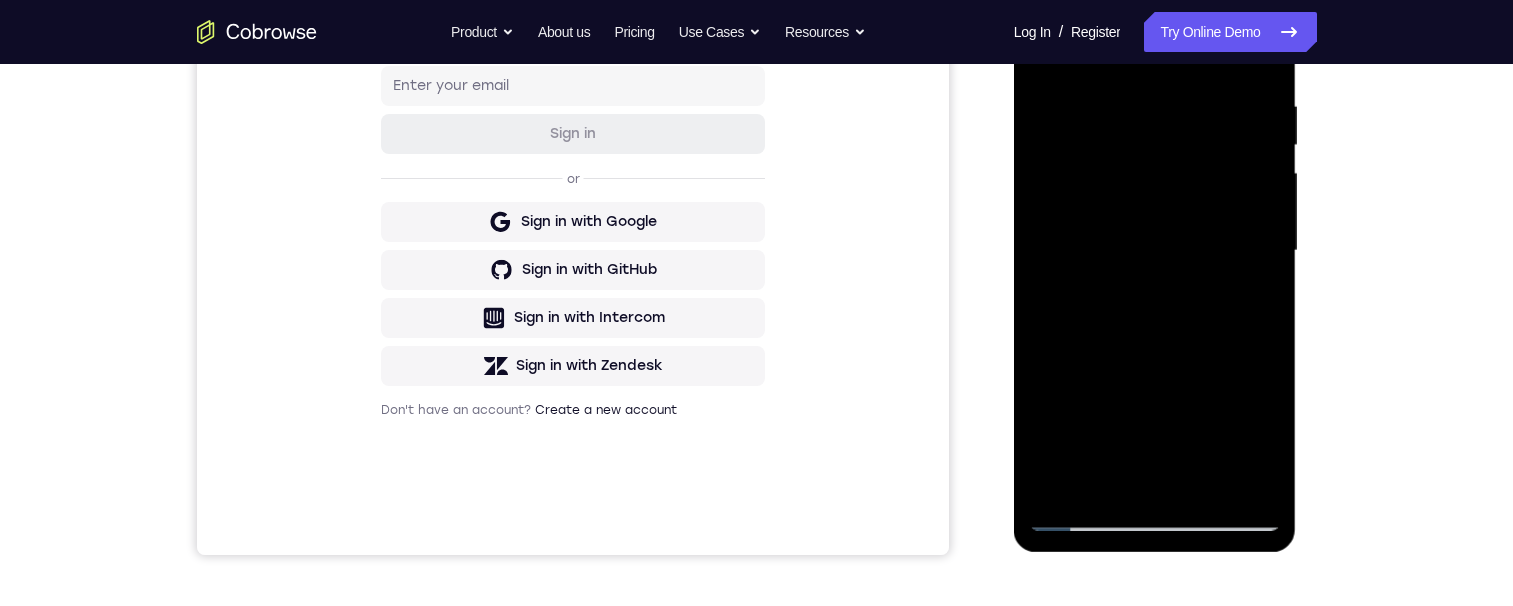 click at bounding box center [1155, 251] 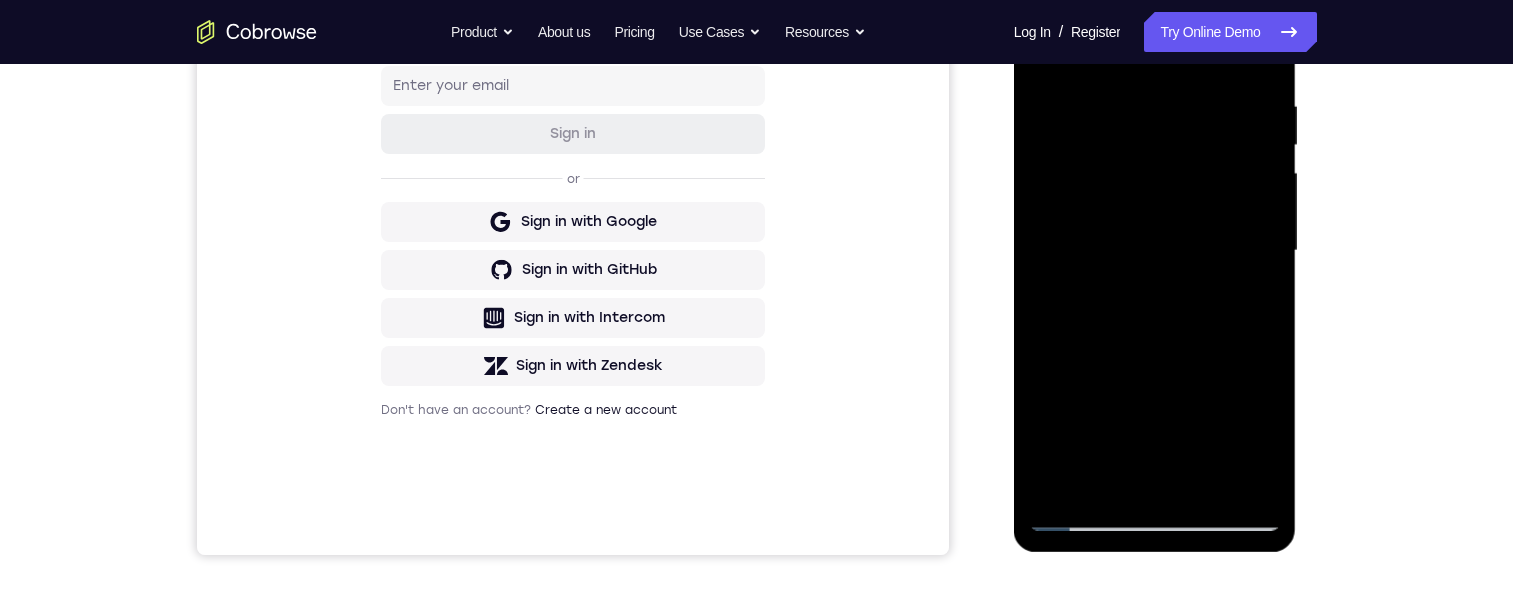 click at bounding box center [1155, 251] 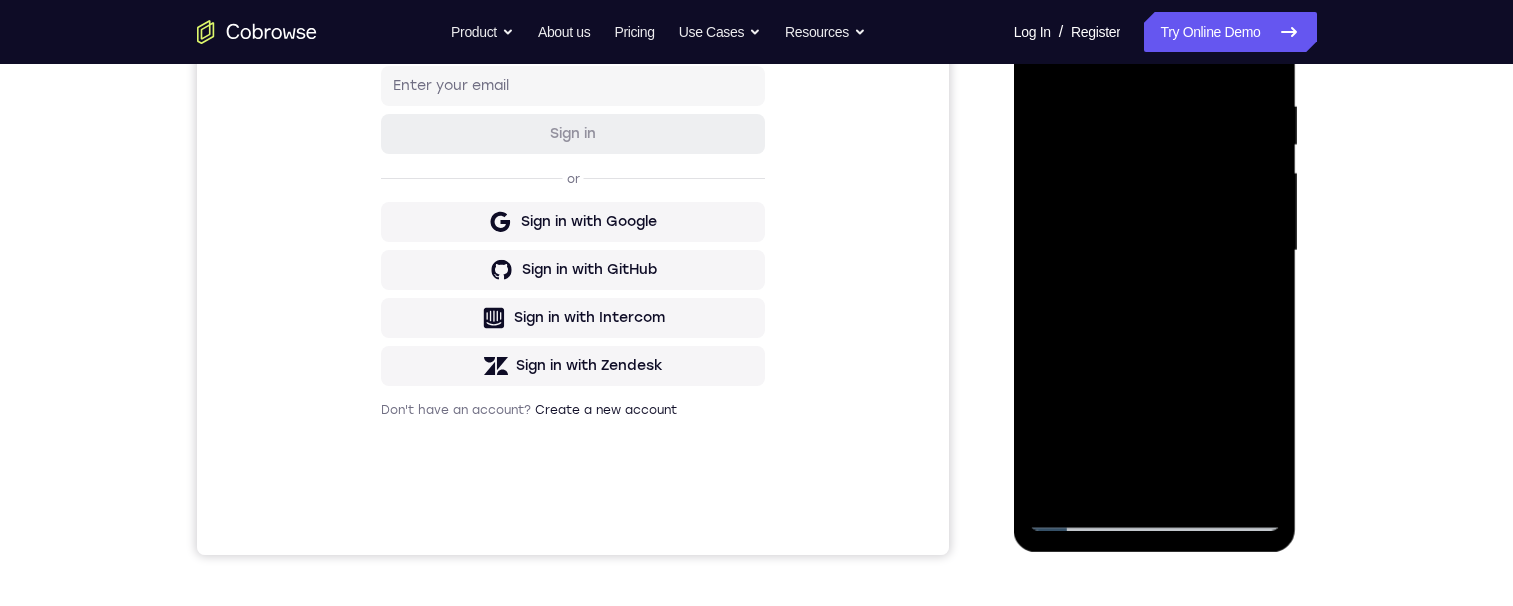 drag, startPoint x: 1154, startPoint y: 357, endPoint x: 1154, endPoint y: 178, distance: 179 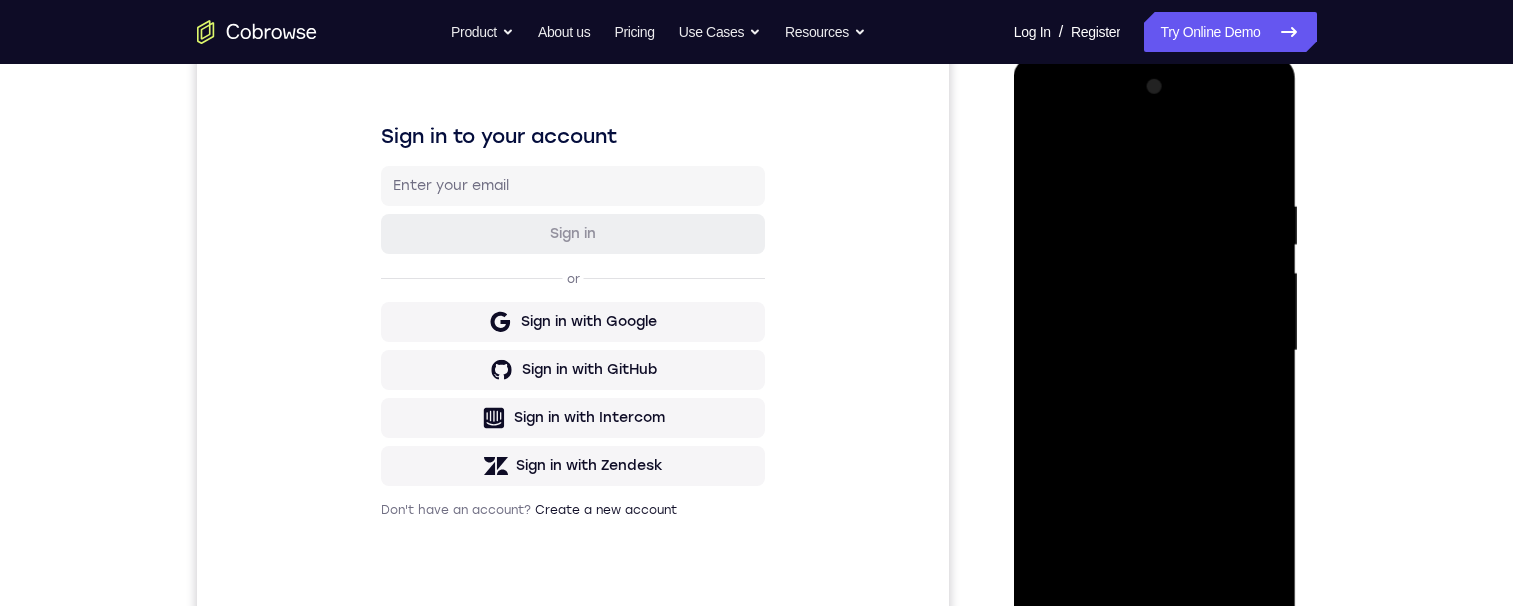 scroll, scrollTop: 0, scrollLeft: 0, axis: both 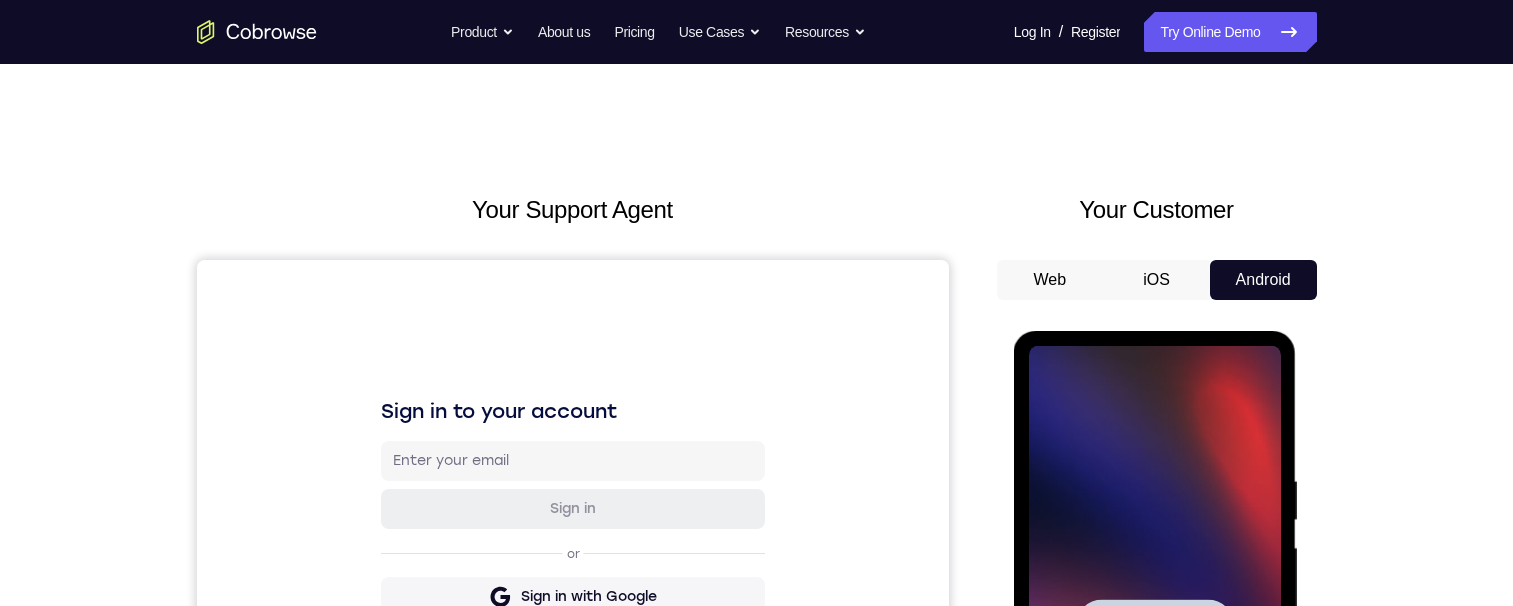click at bounding box center (1155, 625) 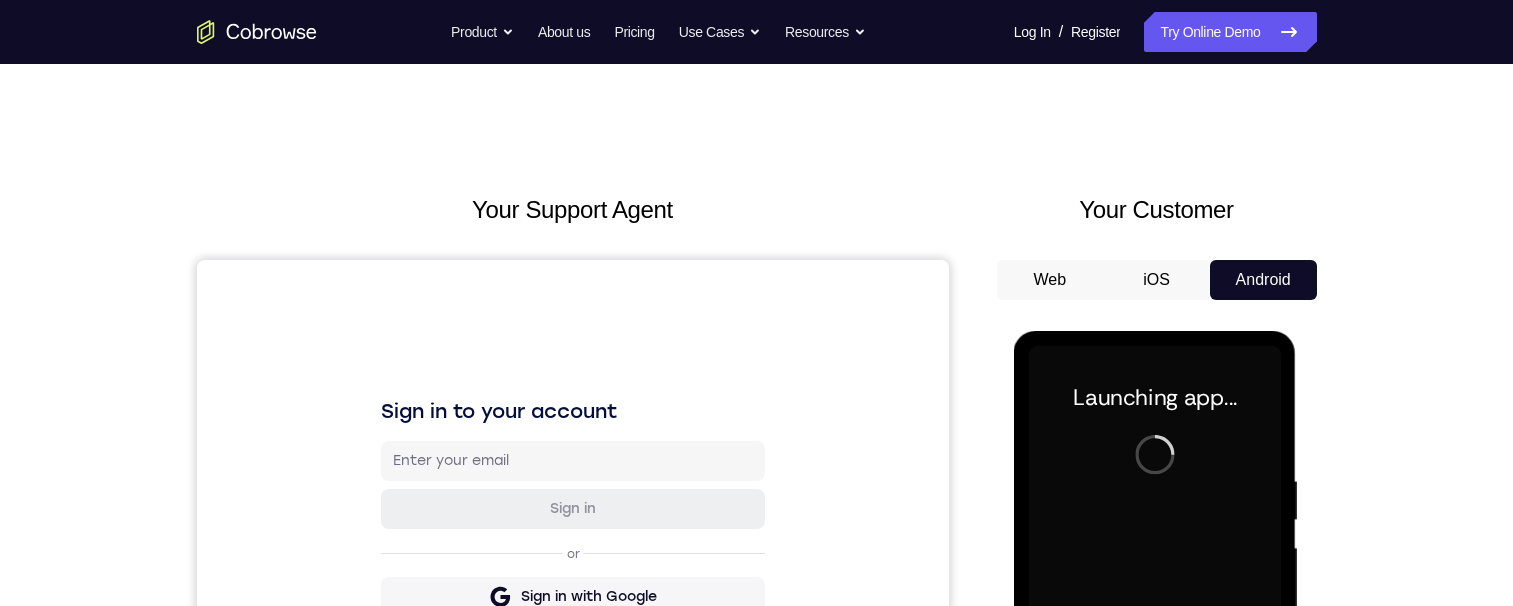 scroll, scrollTop: 200, scrollLeft: 0, axis: vertical 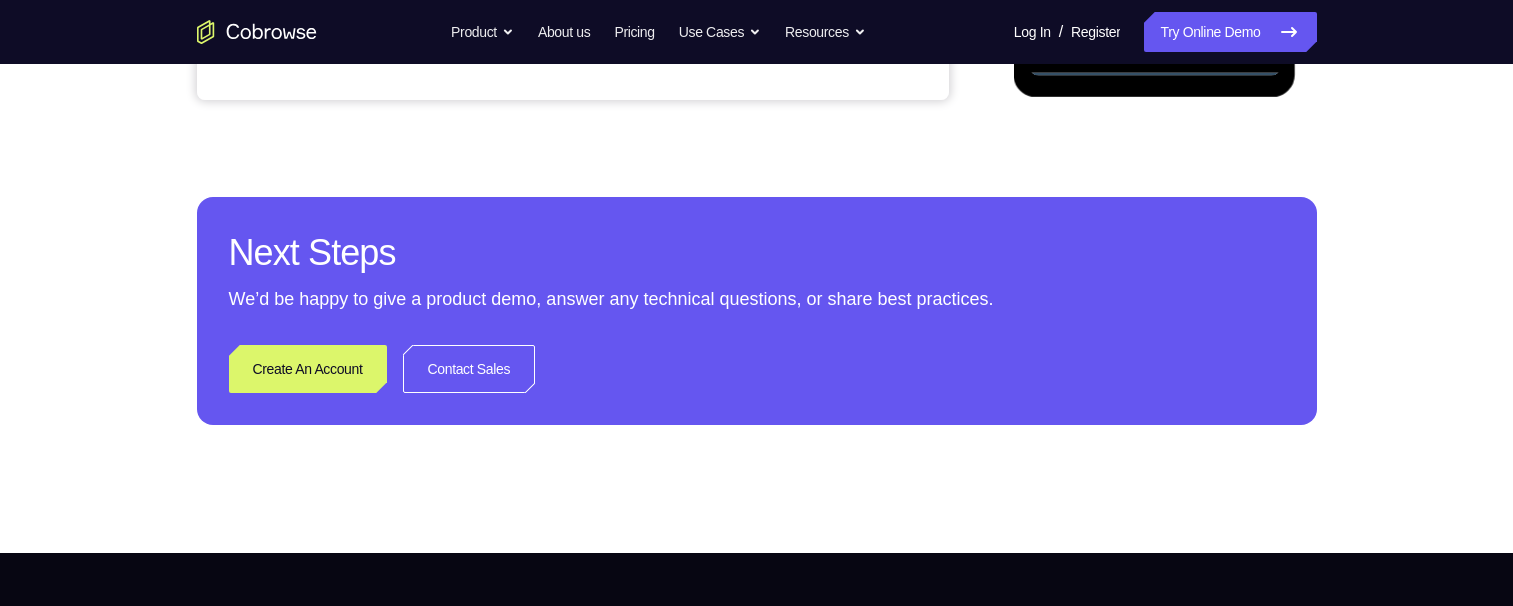 click on "Your Support Agent             Your Customer       Web   iOS   Android                         Next Steps   We’d be happy to give a product demo, answer any technical questions, or share best practices.          Create An Account             Contact Sales" at bounding box center (757, -107) 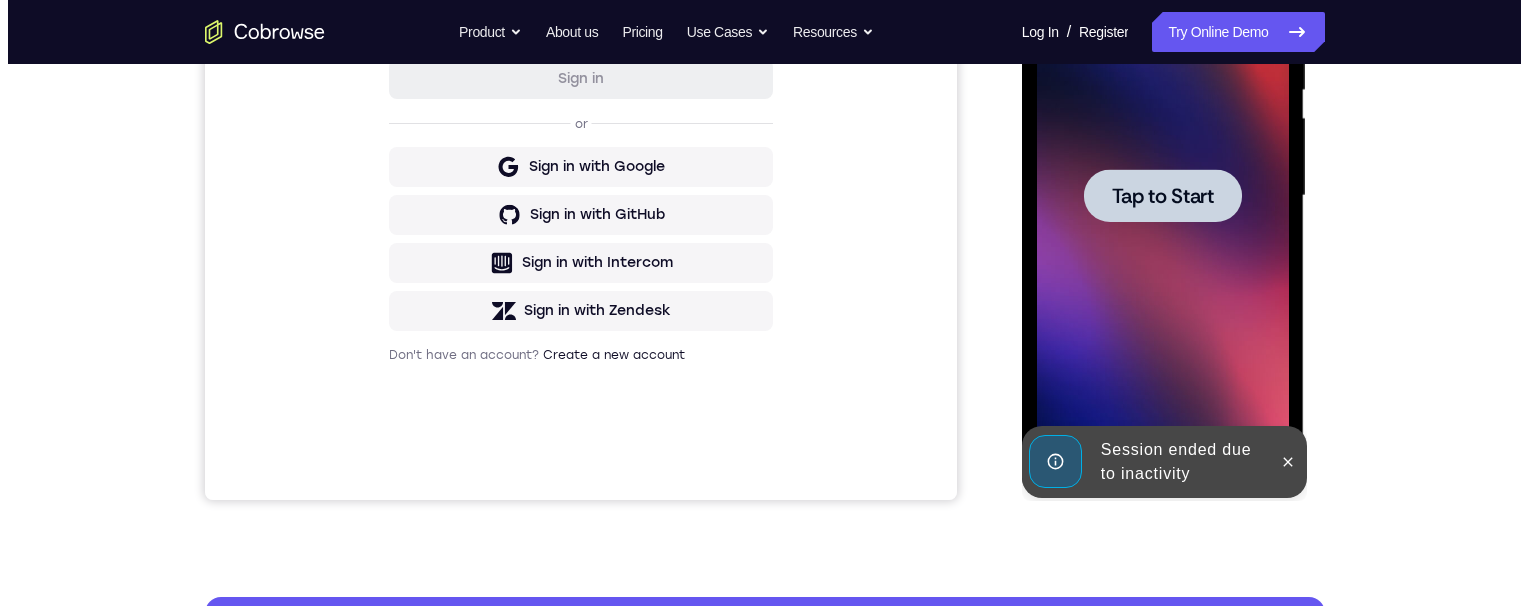 scroll, scrollTop: 0, scrollLeft: 0, axis: both 